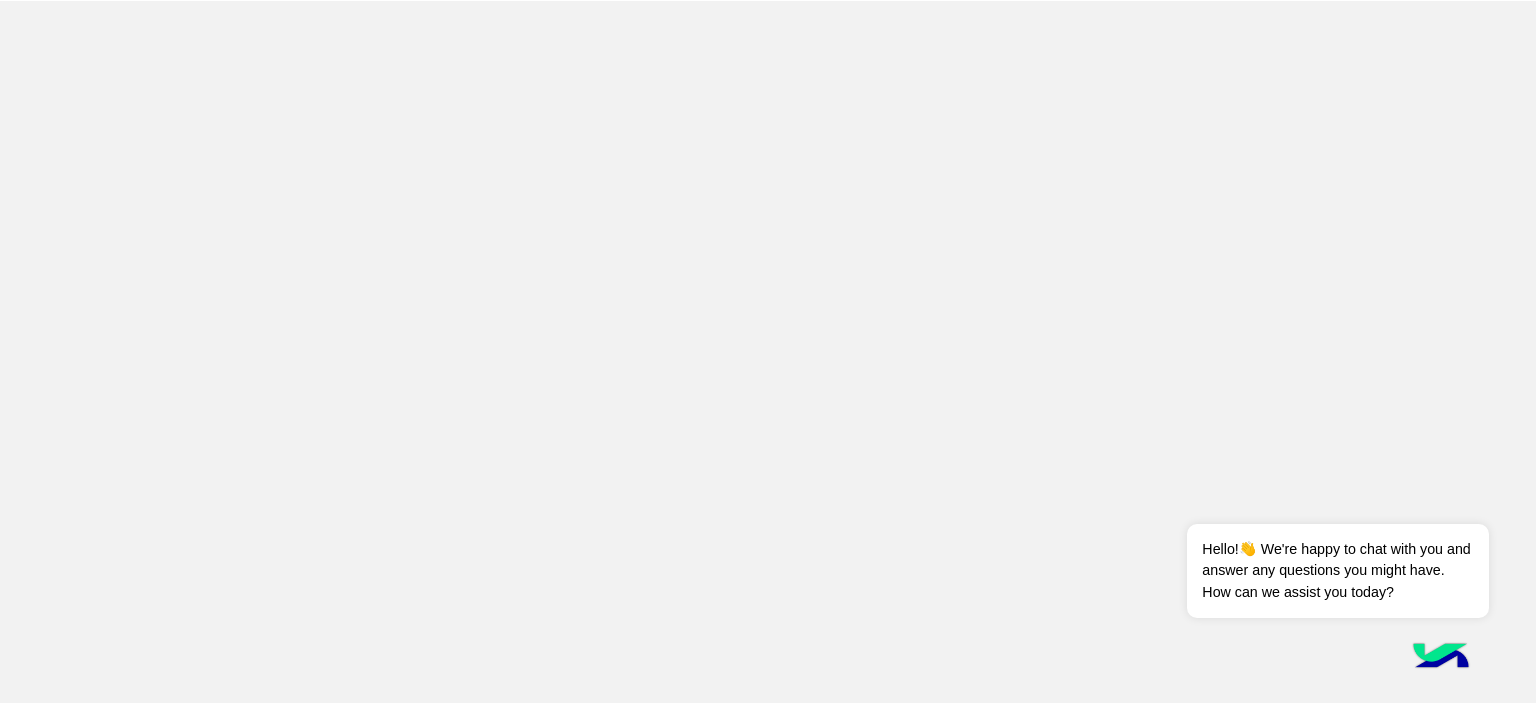 scroll, scrollTop: 0, scrollLeft: 0, axis: both 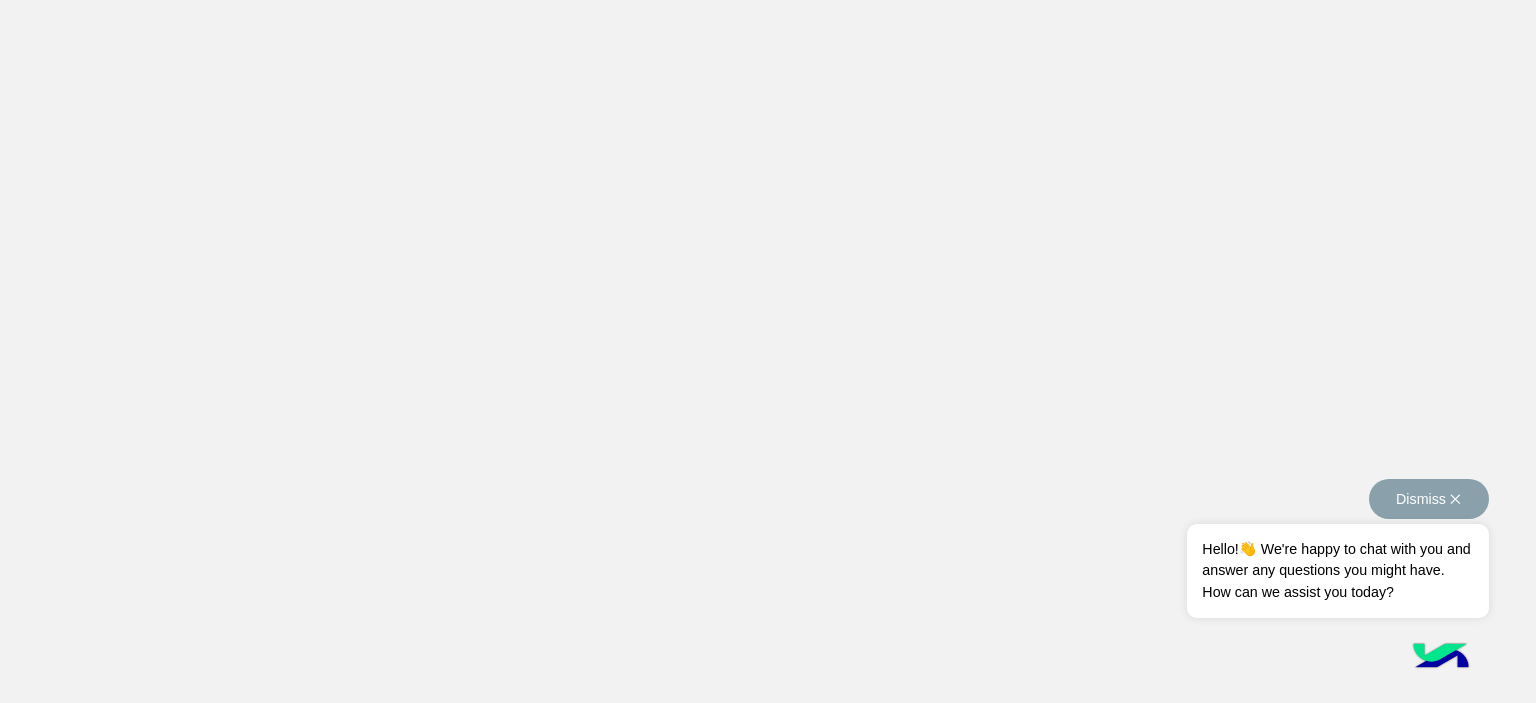 click on "Dismiss ✕" at bounding box center [1429, 499] 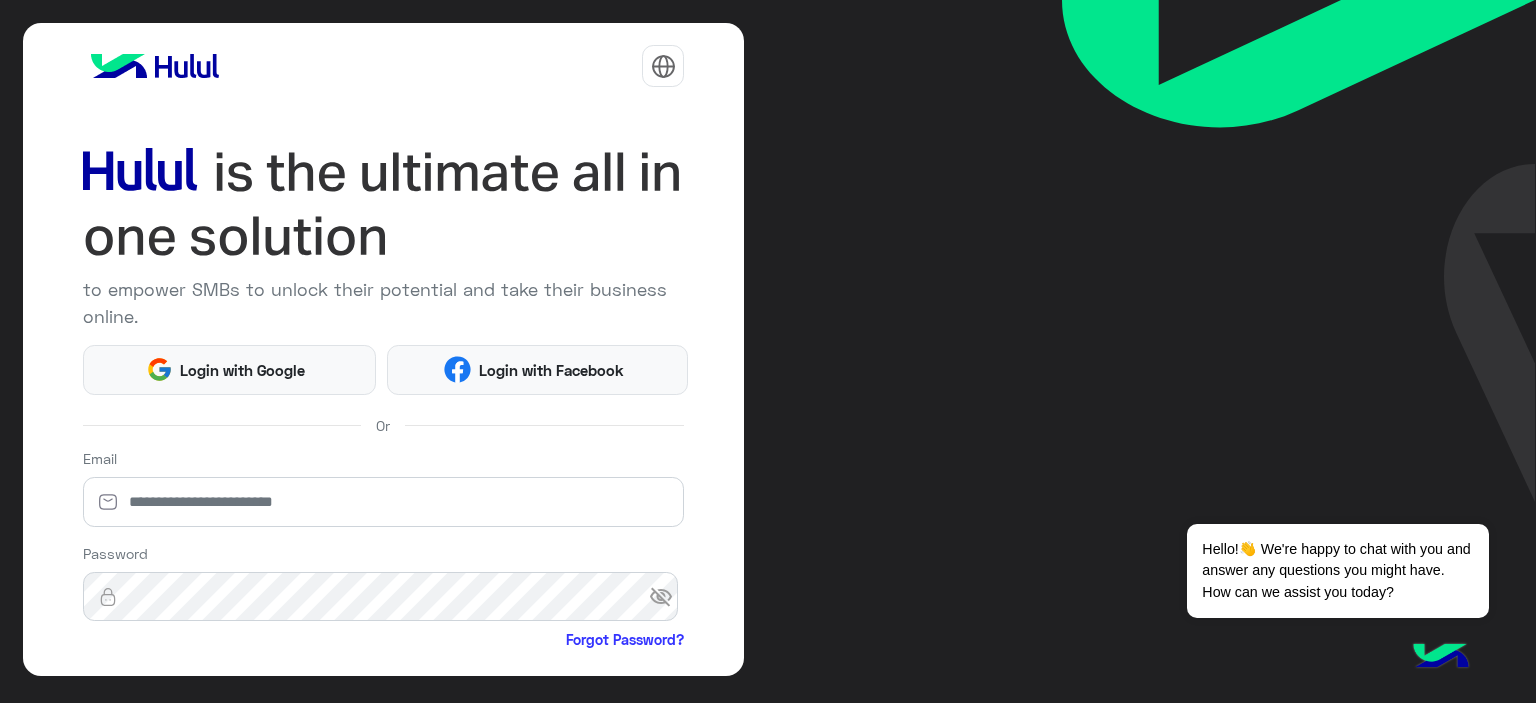 scroll, scrollTop: 0, scrollLeft: 0, axis: both 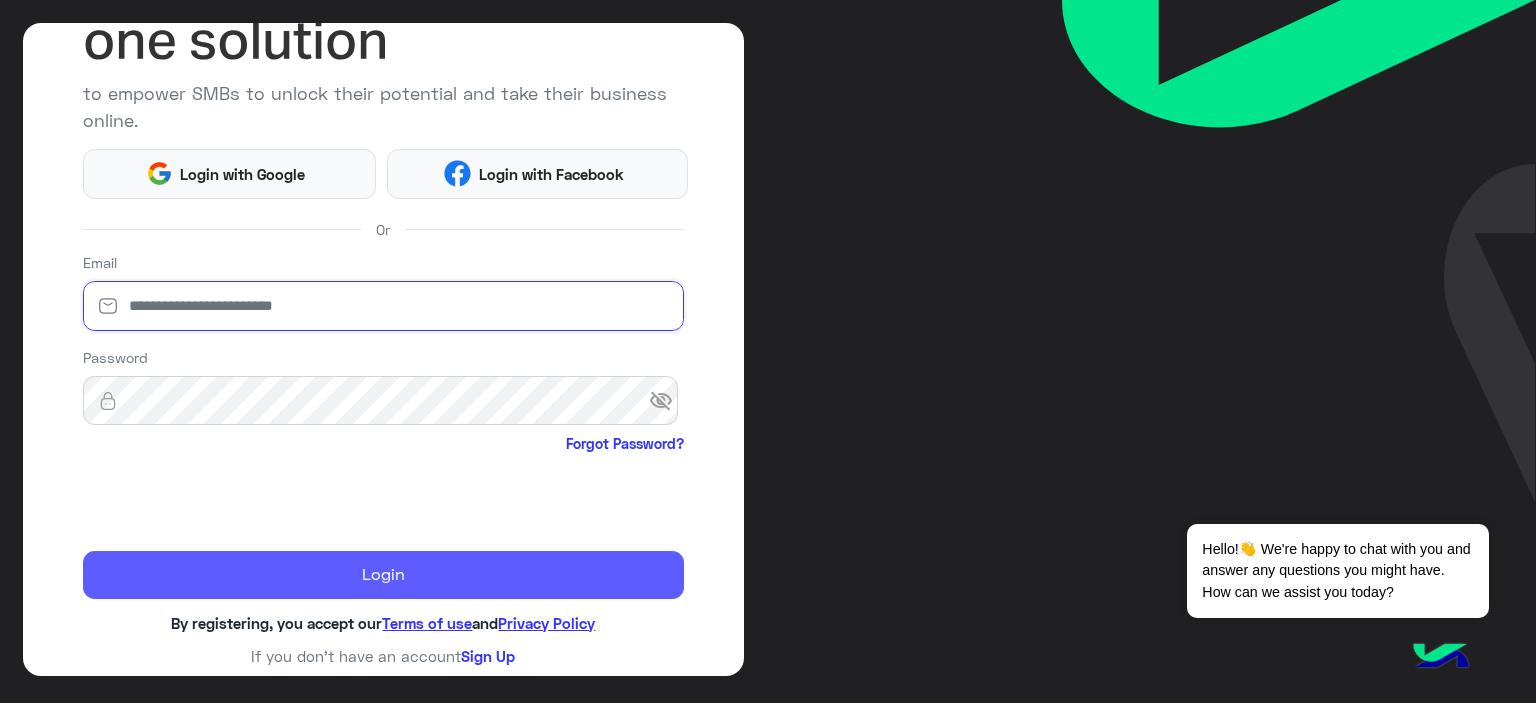 type on "**********" 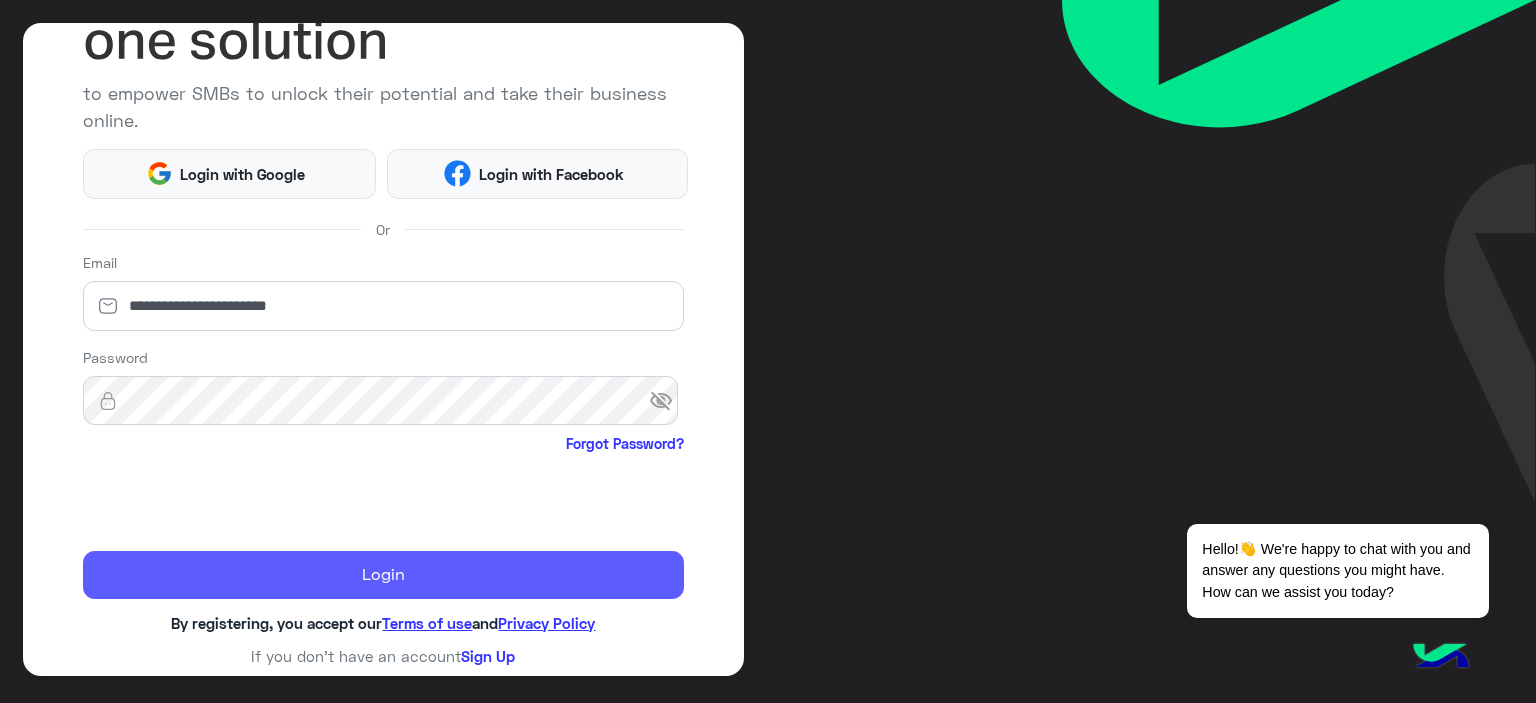 click on "Login" at bounding box center (384, 575) 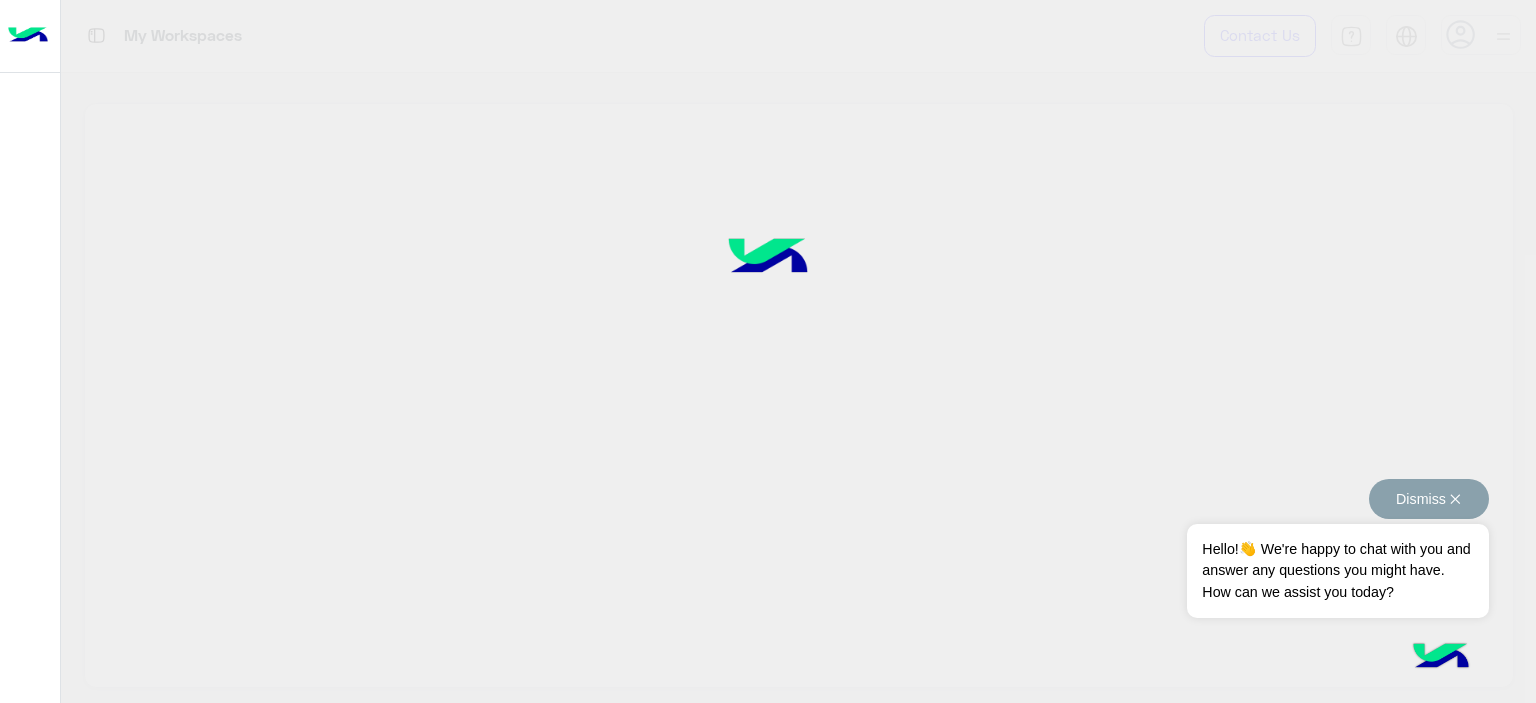 click on "Dismiss ✕" at bounding box center (1429, 499) 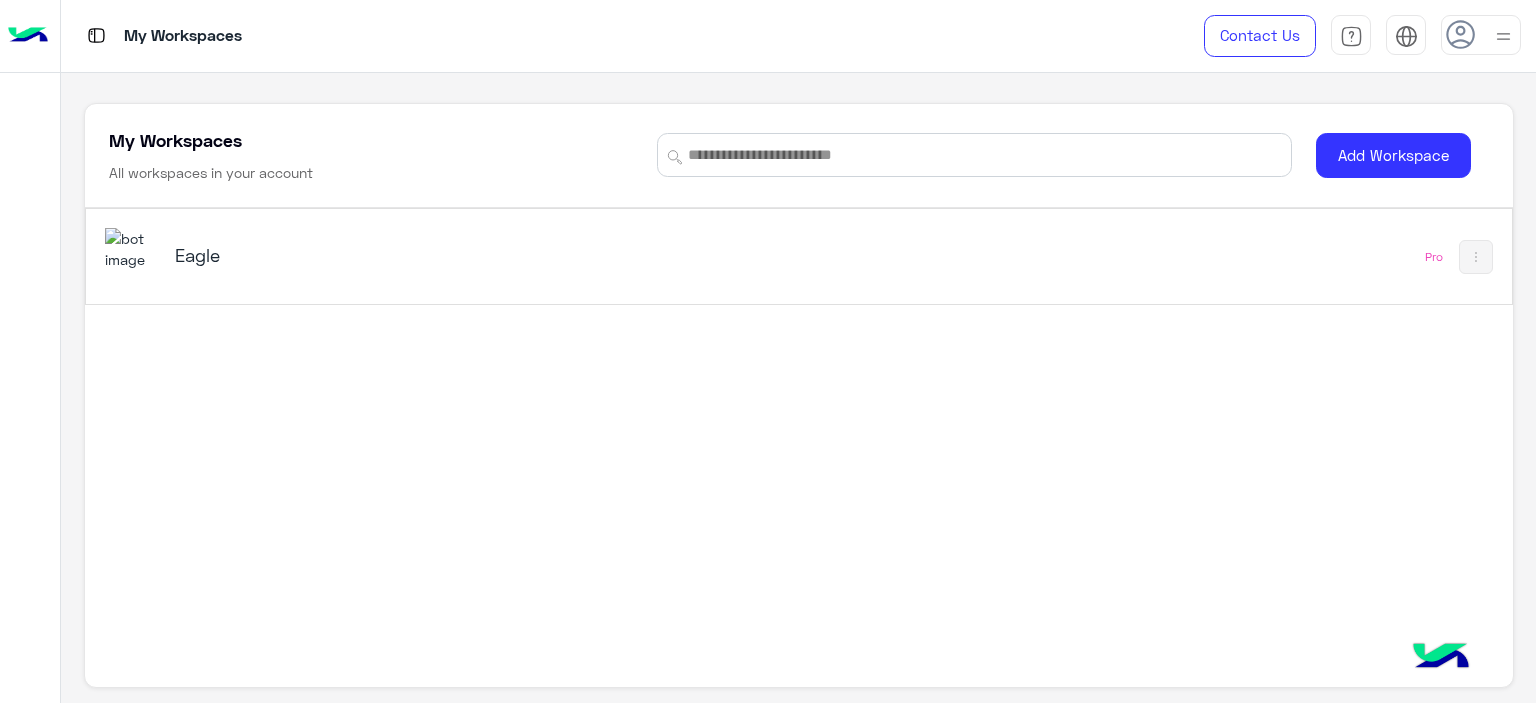 click on "Eagle" at bounding box center (425, 255) 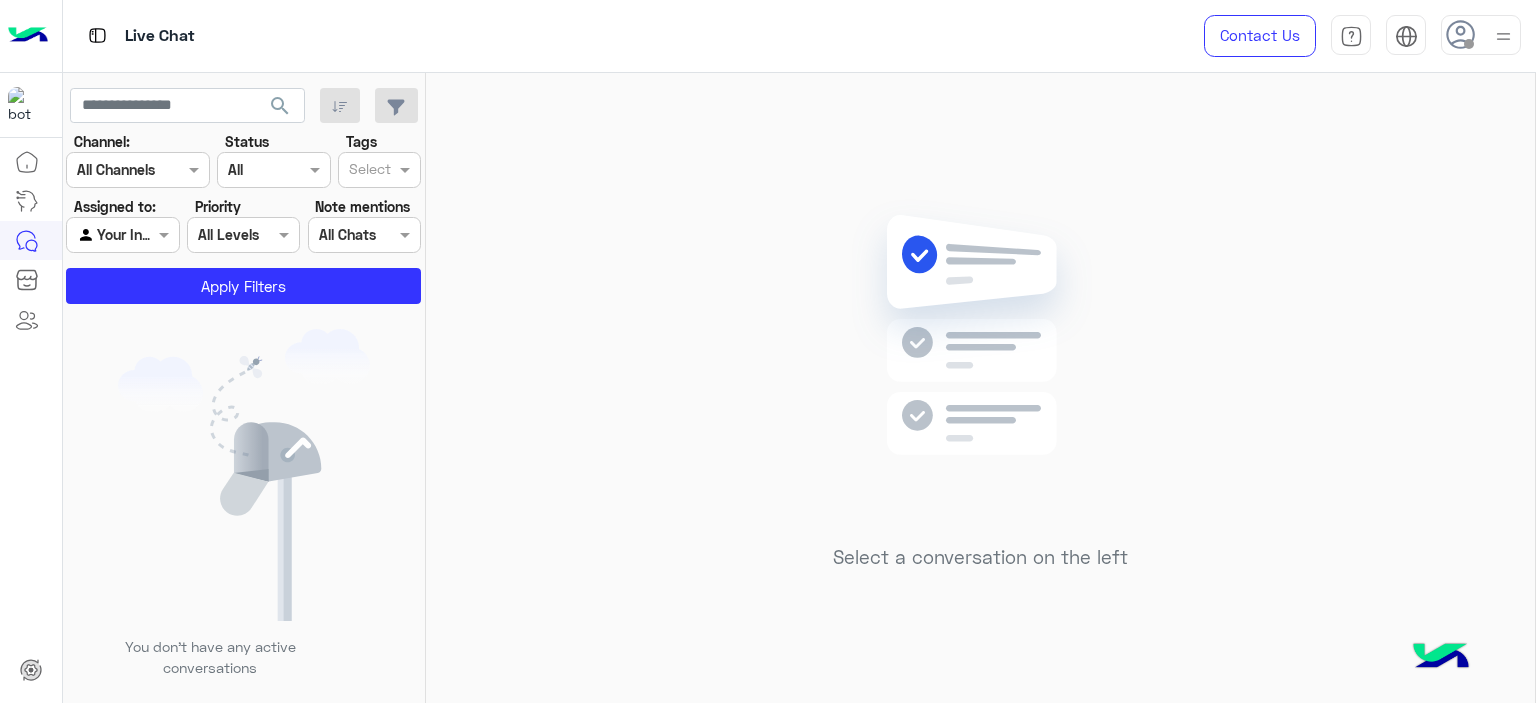 click at bounding box center [1461, 35] 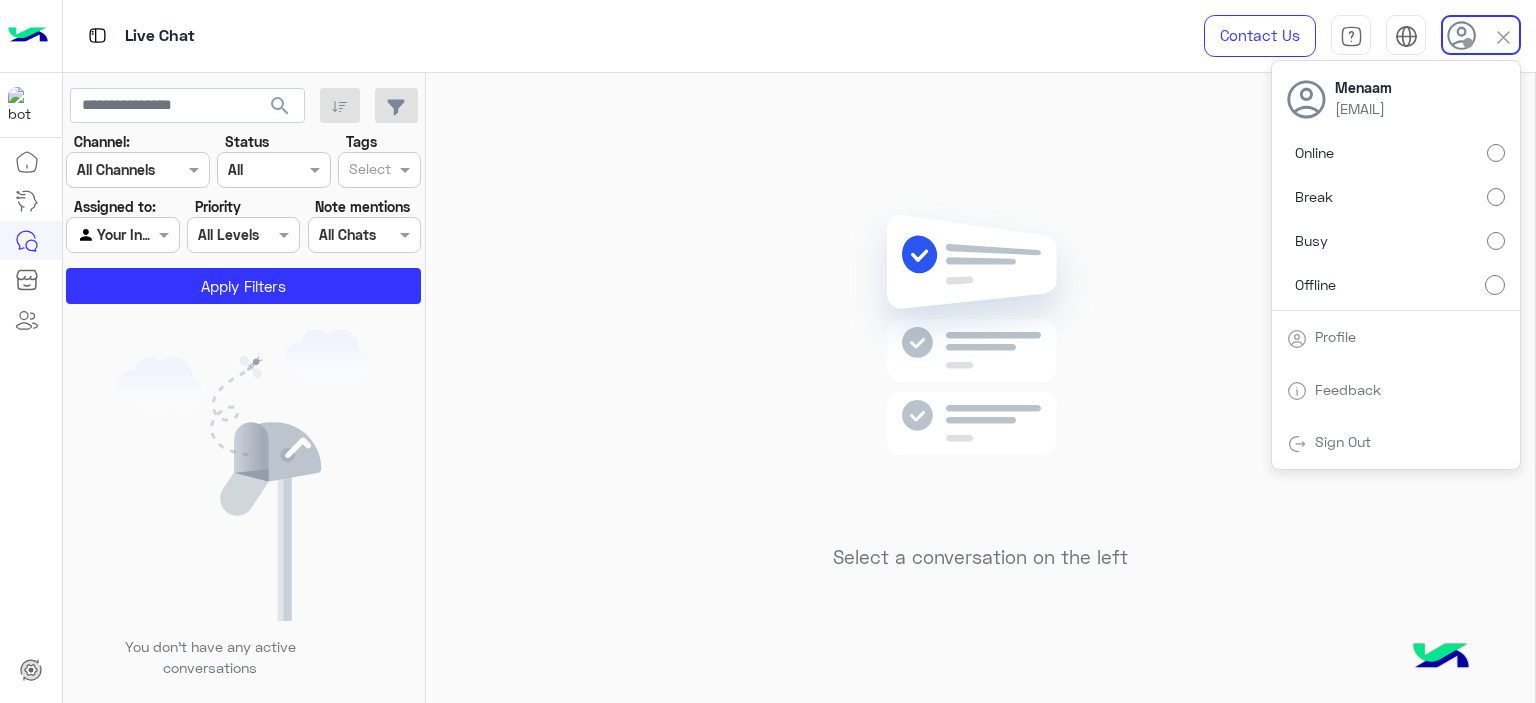 click on "Online Break Busy Offline" at bounding box center (1396, 223) 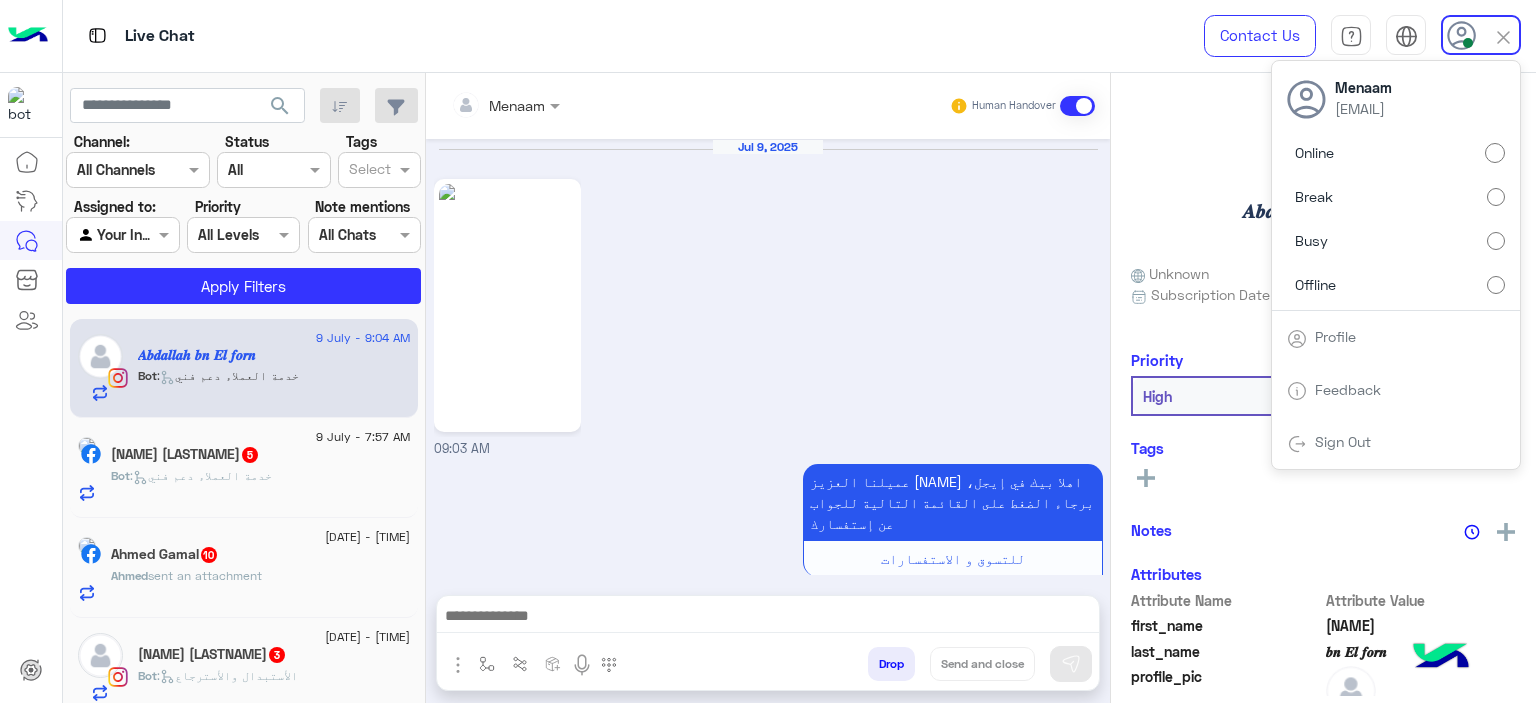 scroll, scrollTop: 1149, scrollLeft: 0, axis: vertical 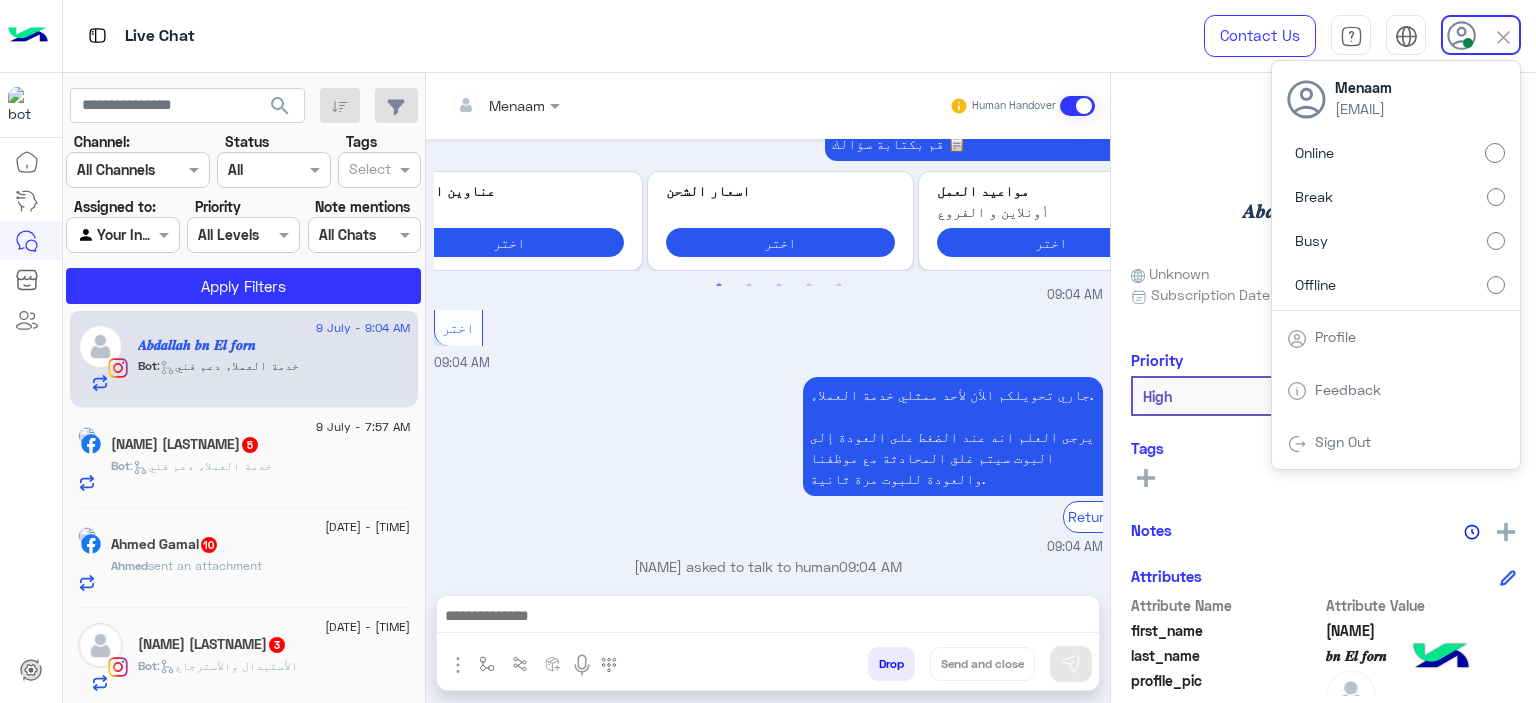 click on "جاري تحويلكم الآن لأحد ممثلي خدمة العملاء. يرجى العلم انه عند الضغط على العودة إلى البوت سيتم غلق المحادثة مع موظفنا والعودة للبوت مرة ثانية.  Return to Bot     09:04 AM" at bounding box center [768, 464] 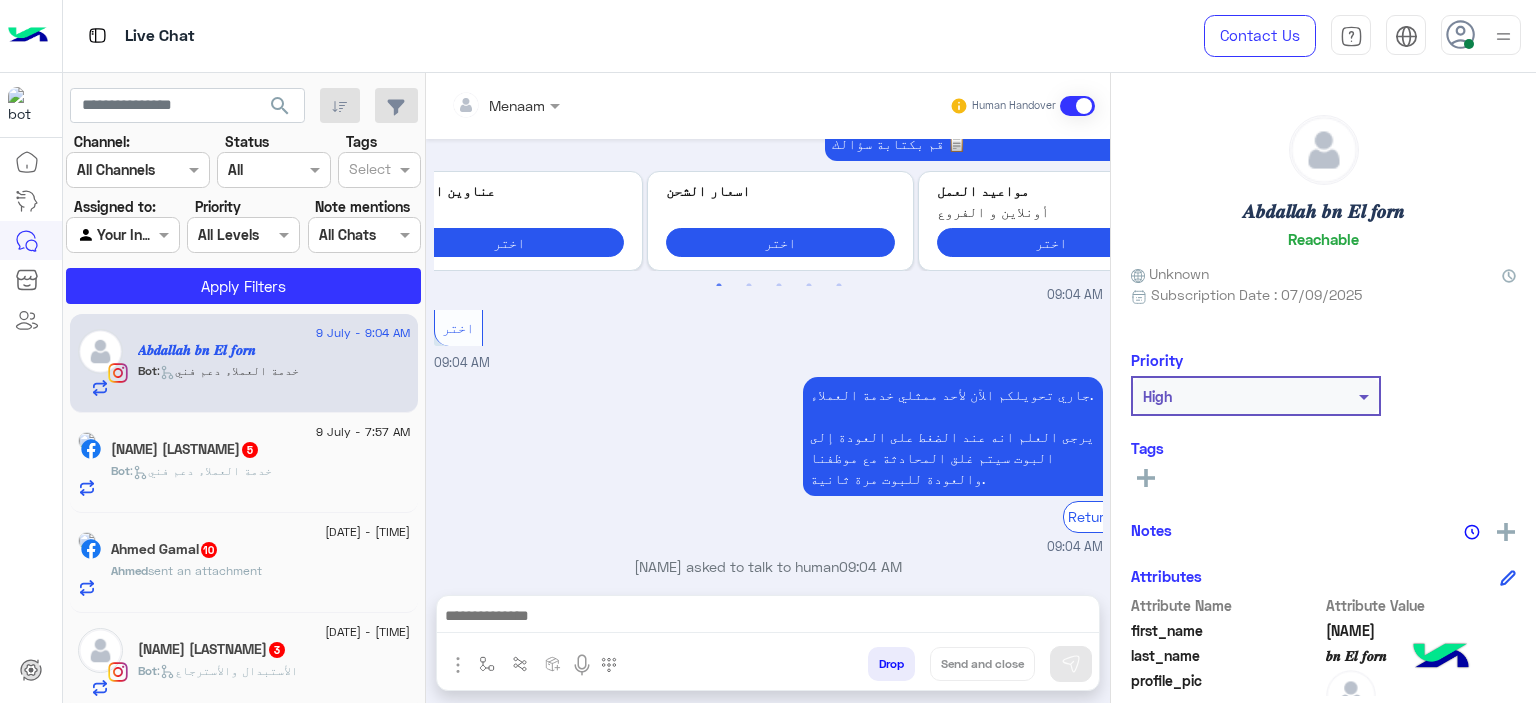 scroll, scrollTop: 0, scrollLeft: 0, axis: both 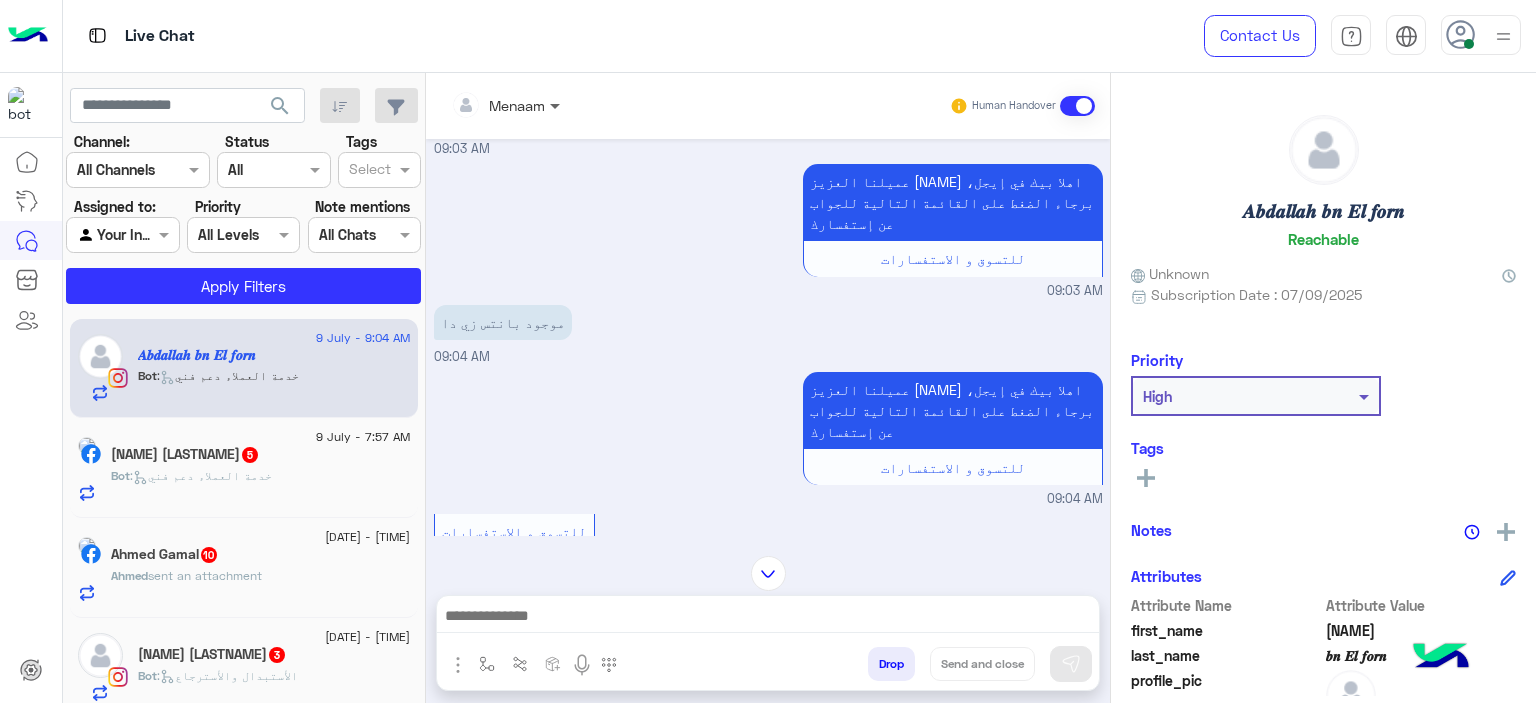 click at bounding box center (557, 105) 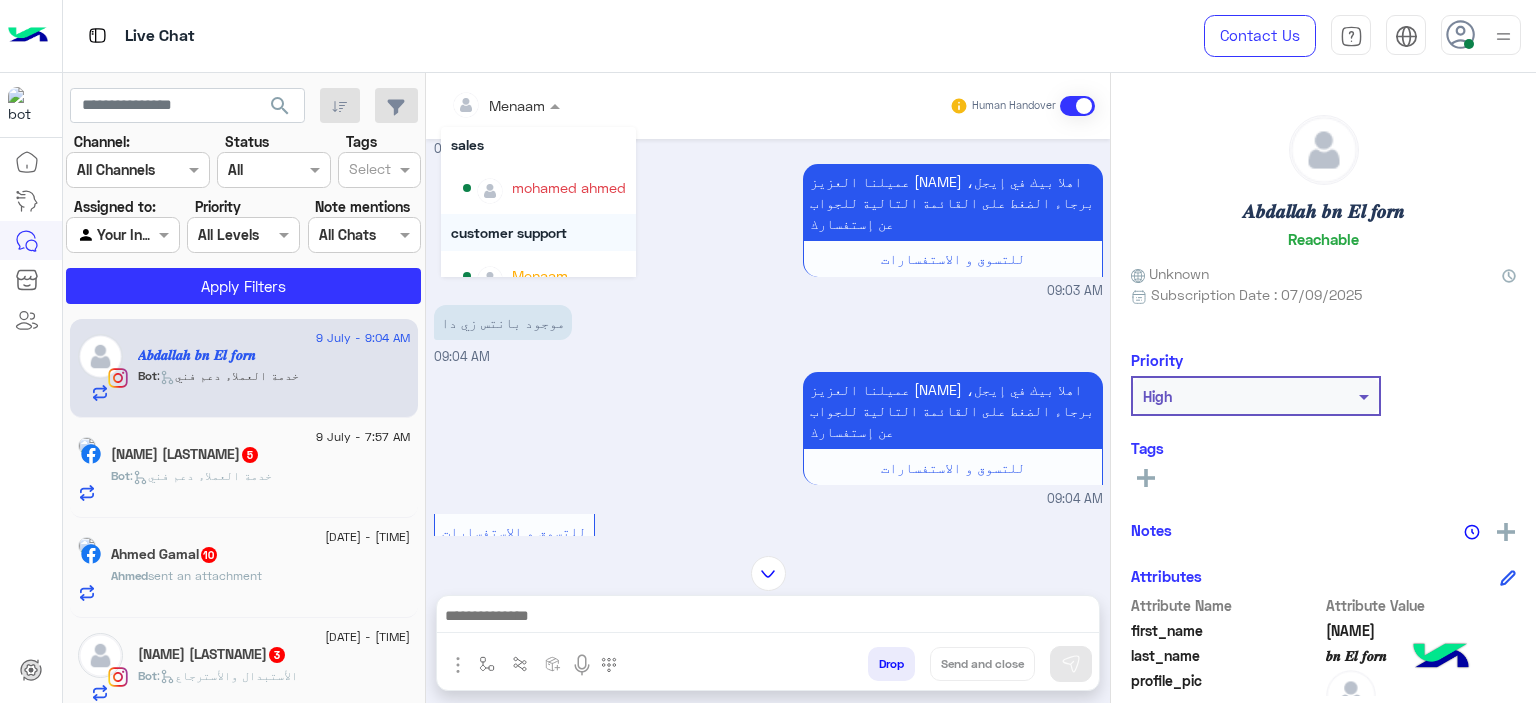 scroll, scrollTop: 76, scrollLeft: 0, axis: vertical 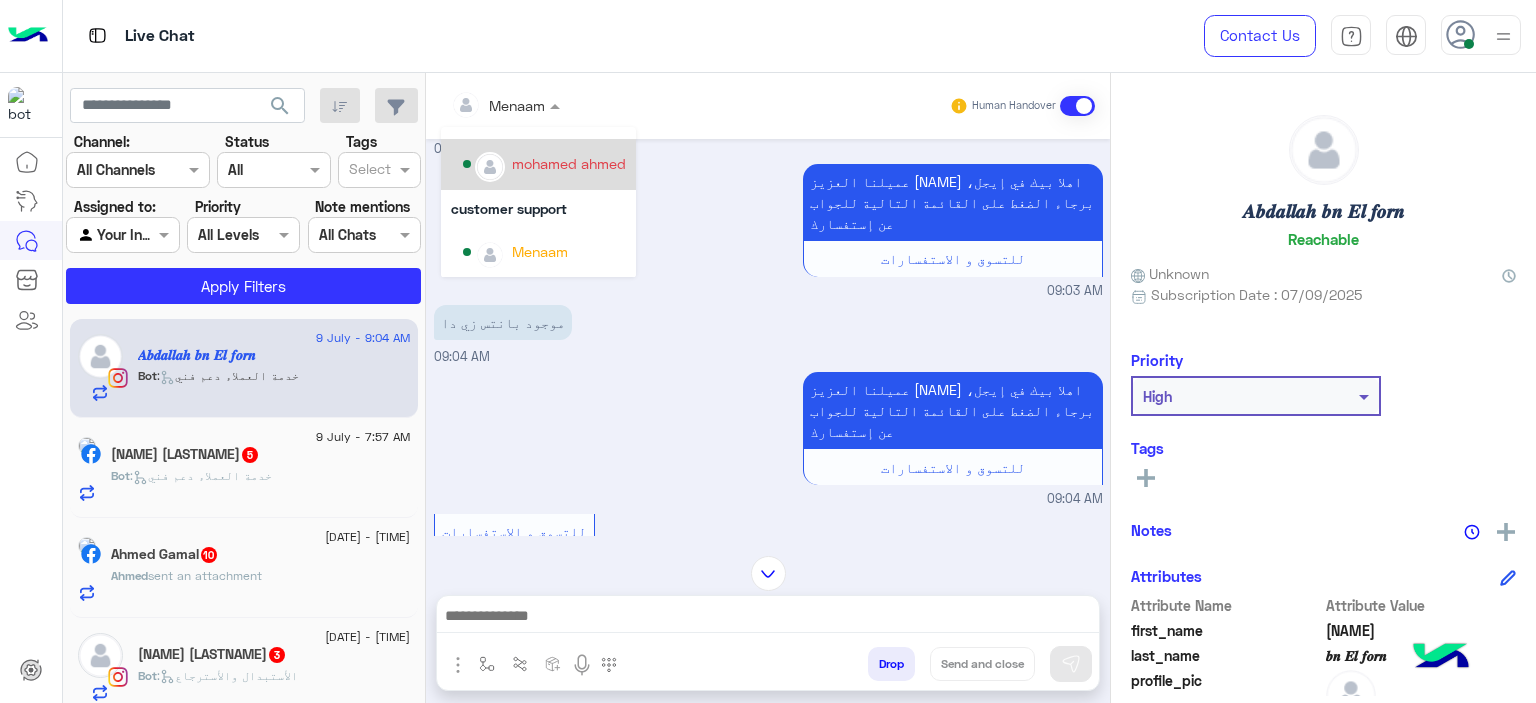 click on "mohamed ahmed" at bounding box center [544, 164] 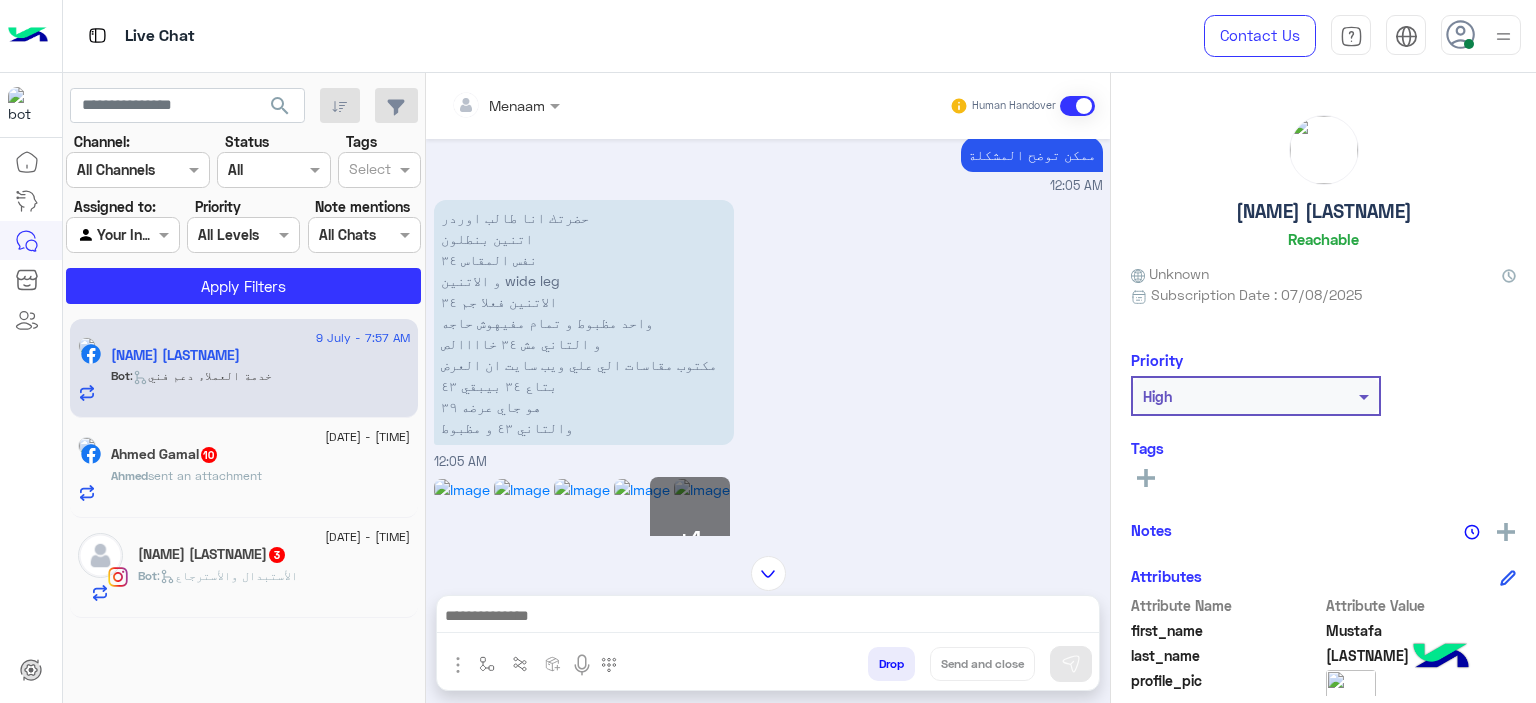 scroll, scrollTop: 1588, scrollLeft: 0, axis: vertical 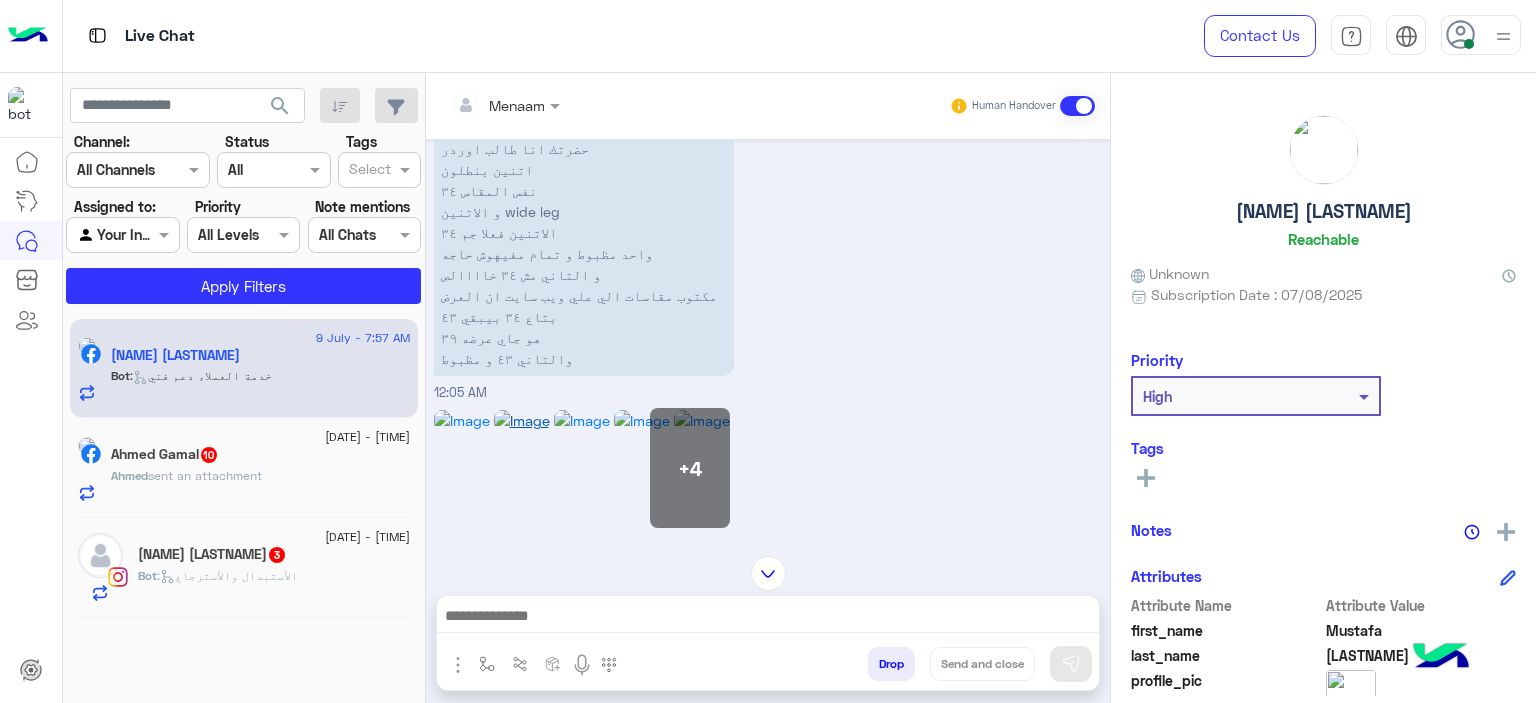 click at bounding box center (462, 420) 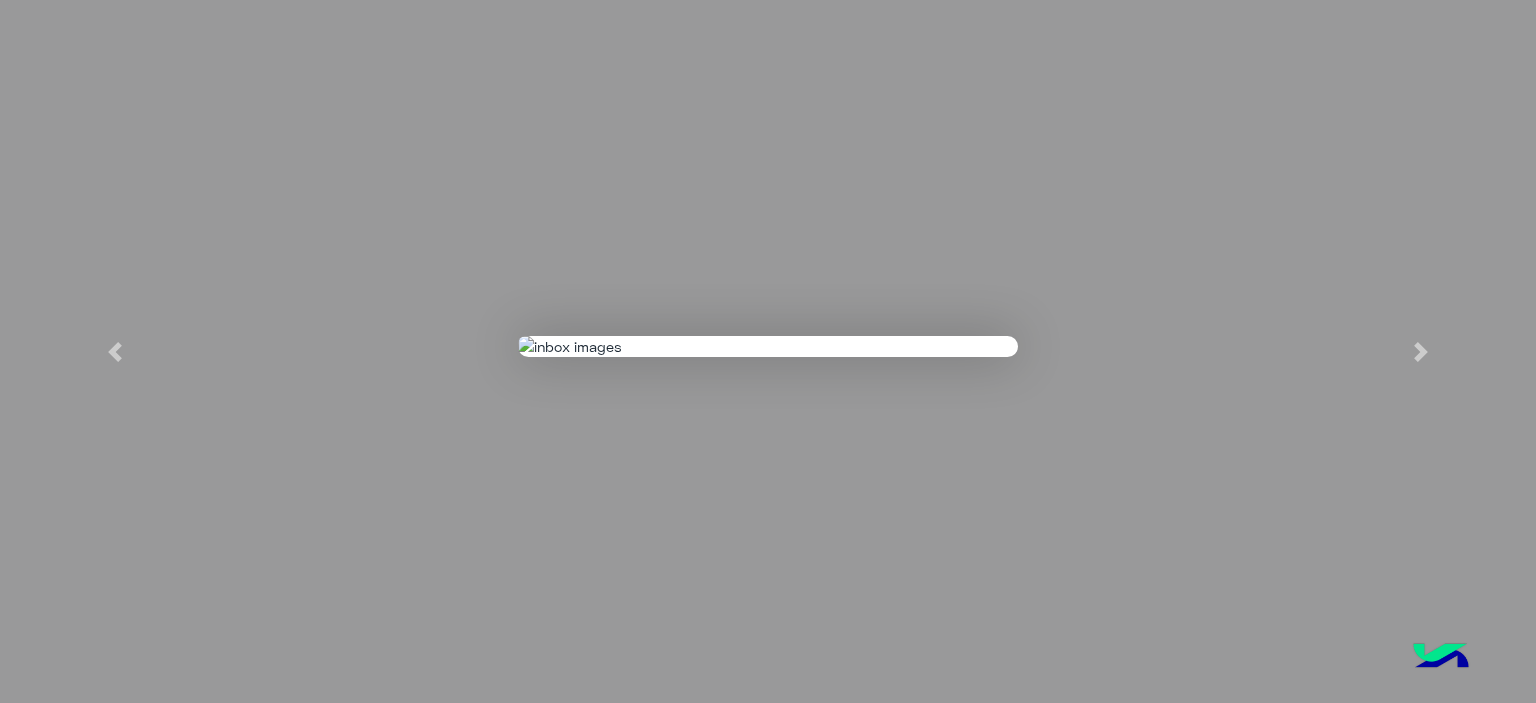 click at bounding box center (768, 346) 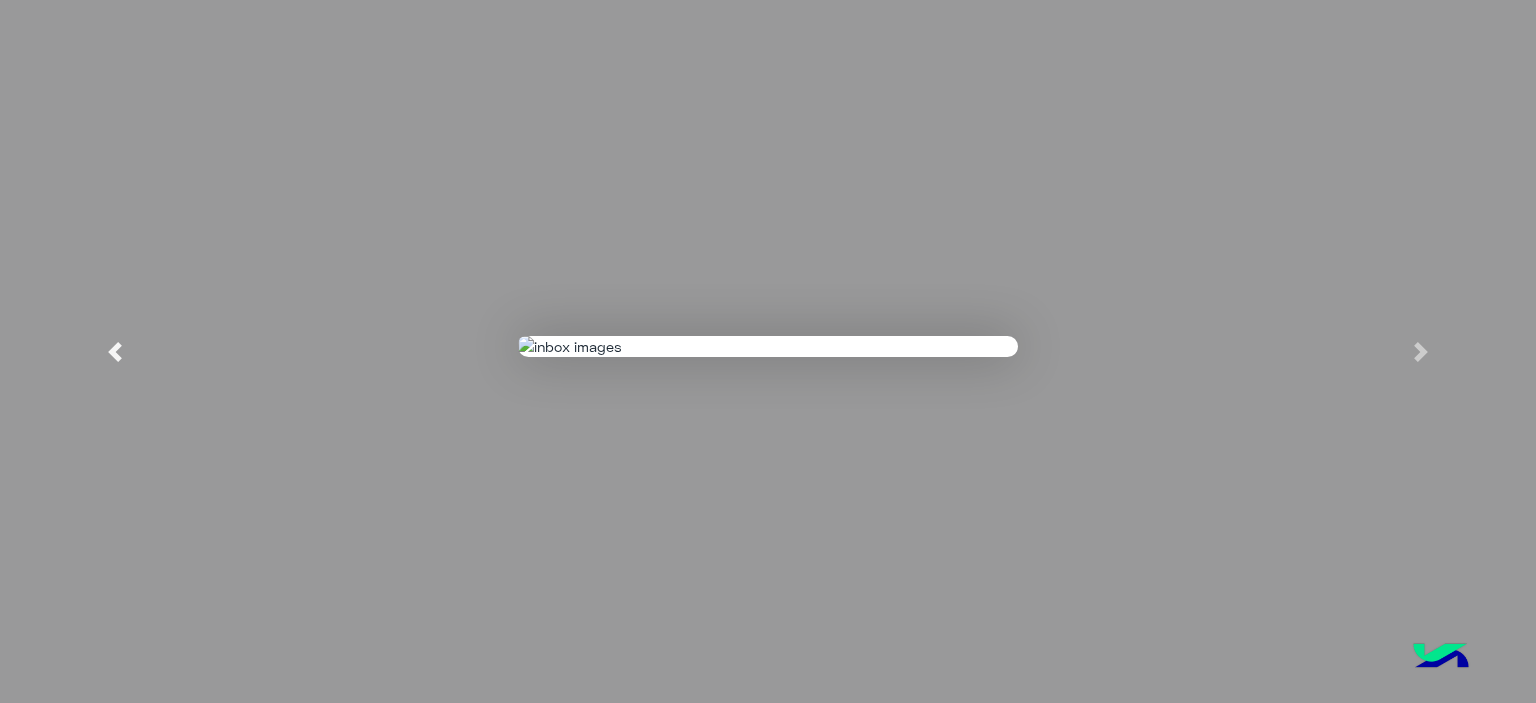 click at bounding box center [115, 352] 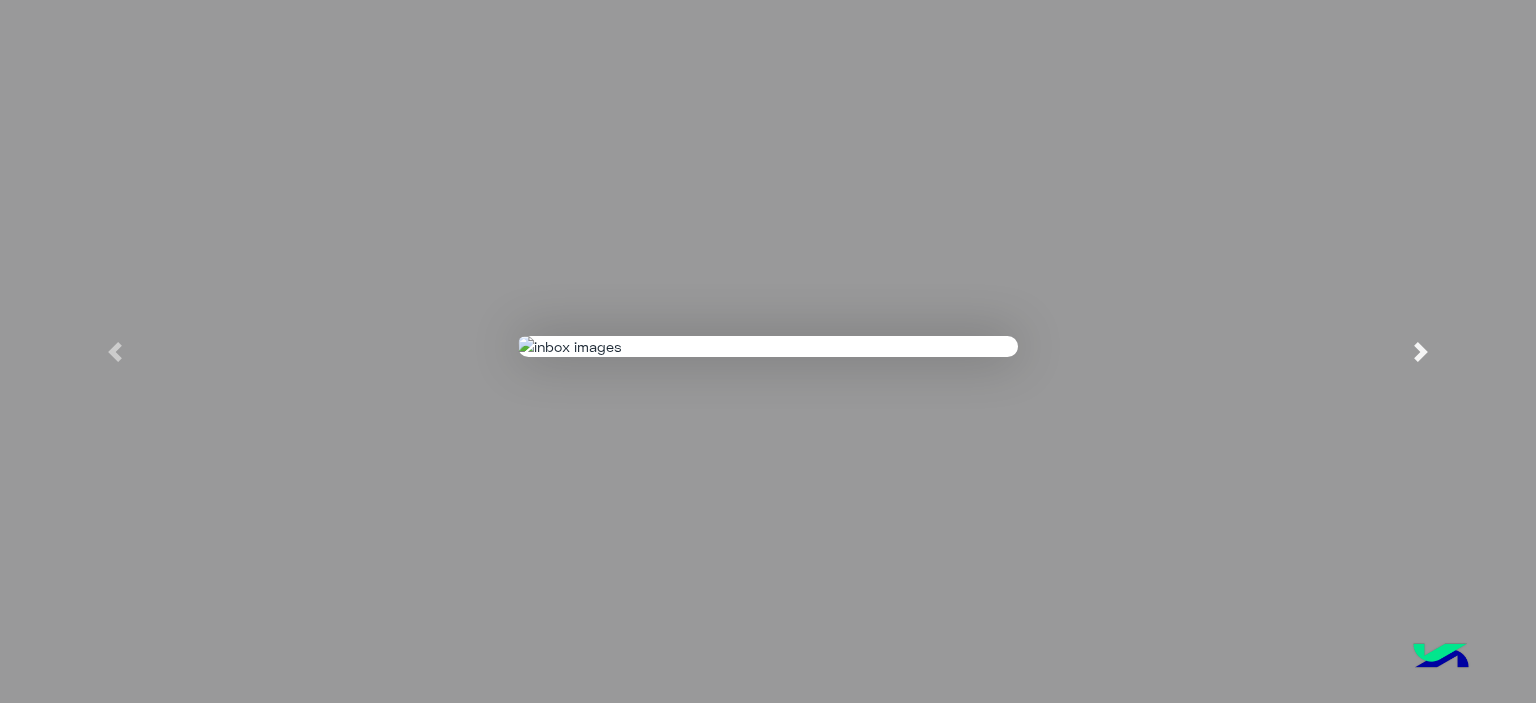 click at bounding box center (1421, 351) 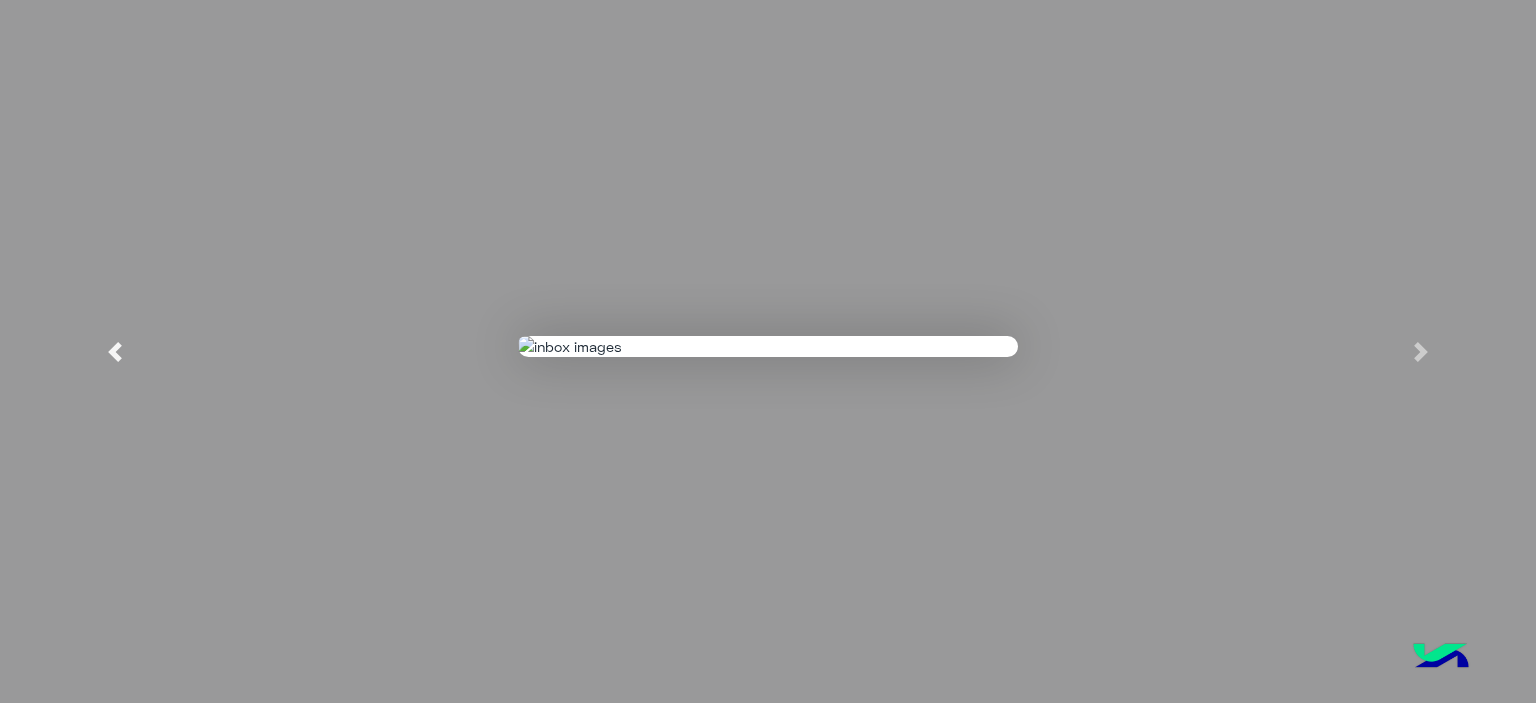 click at bounding box center (115, 351) 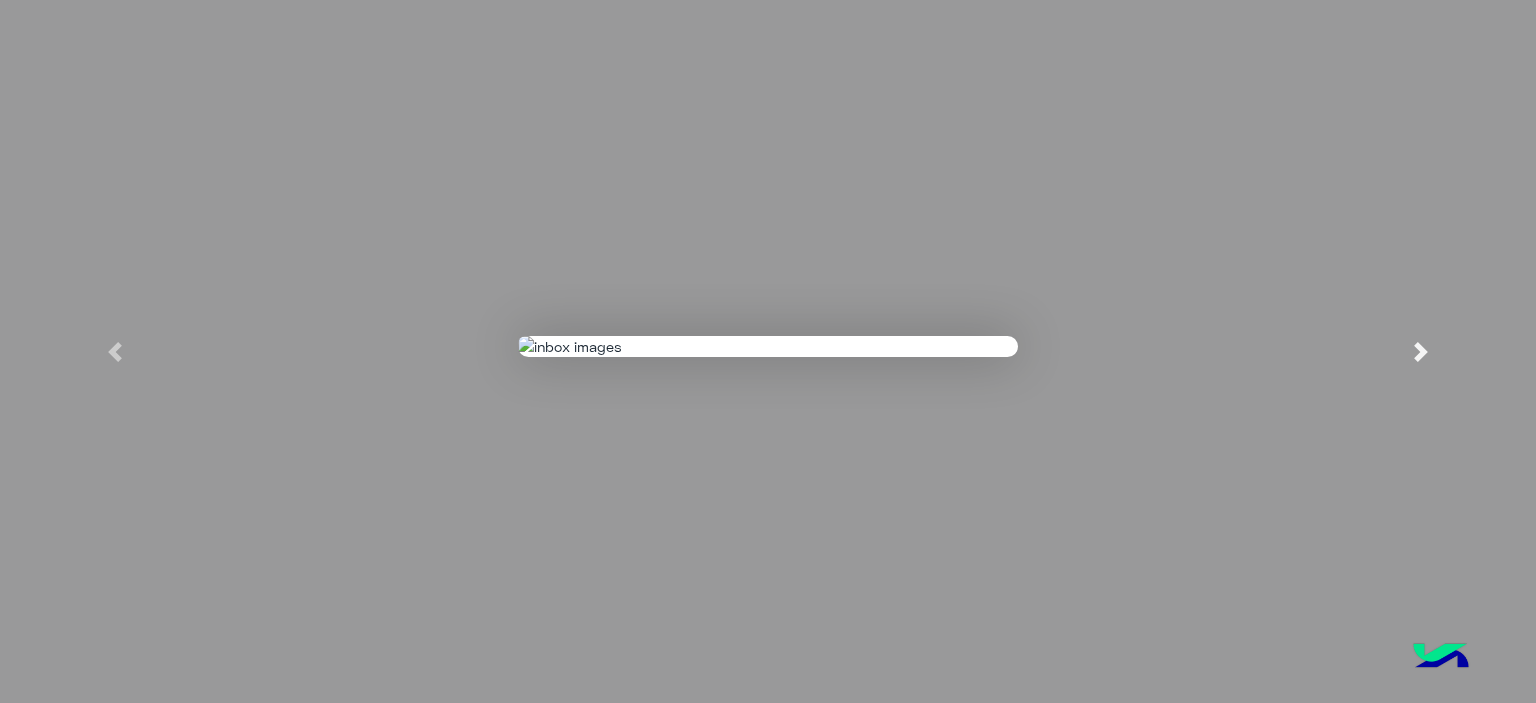 click at bounding box center (1421, 352) 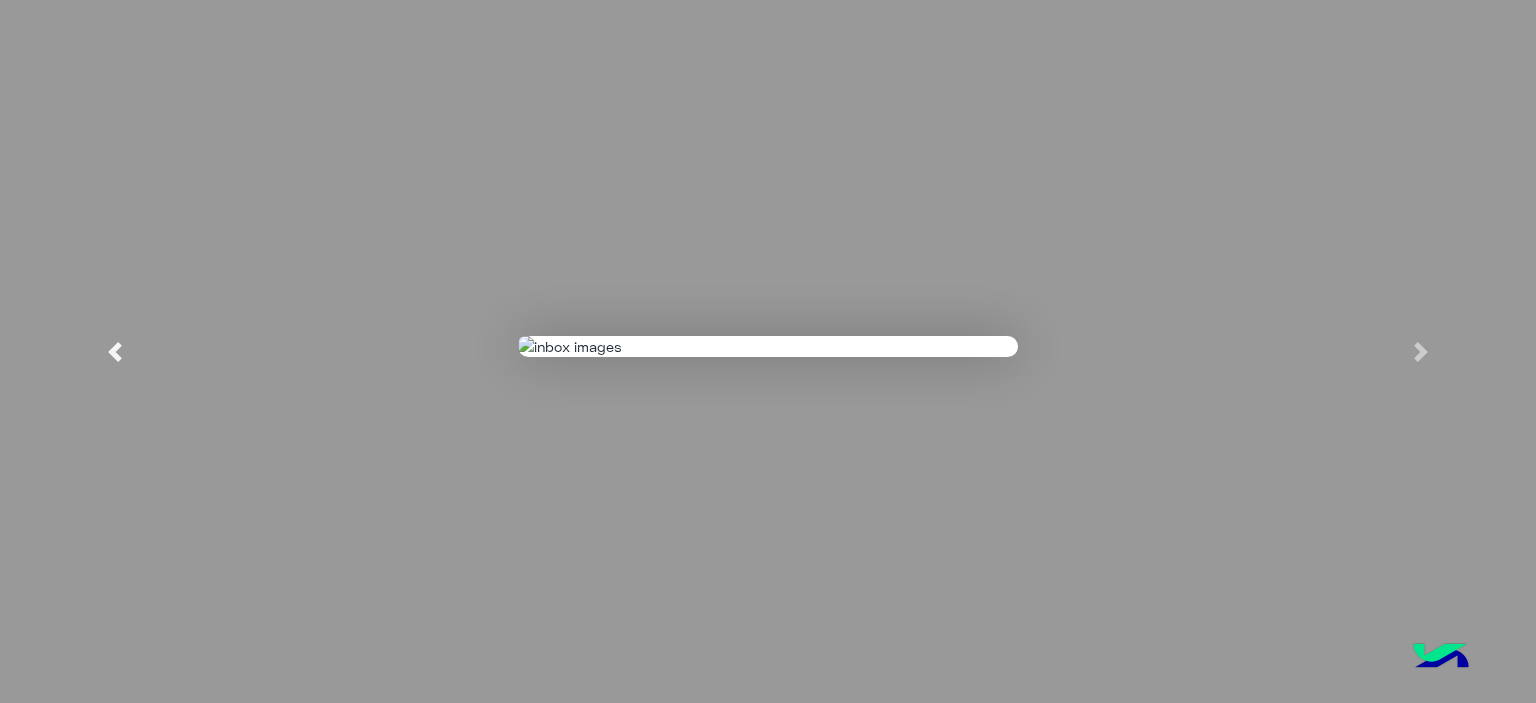 click at bounding box center (115, 351) 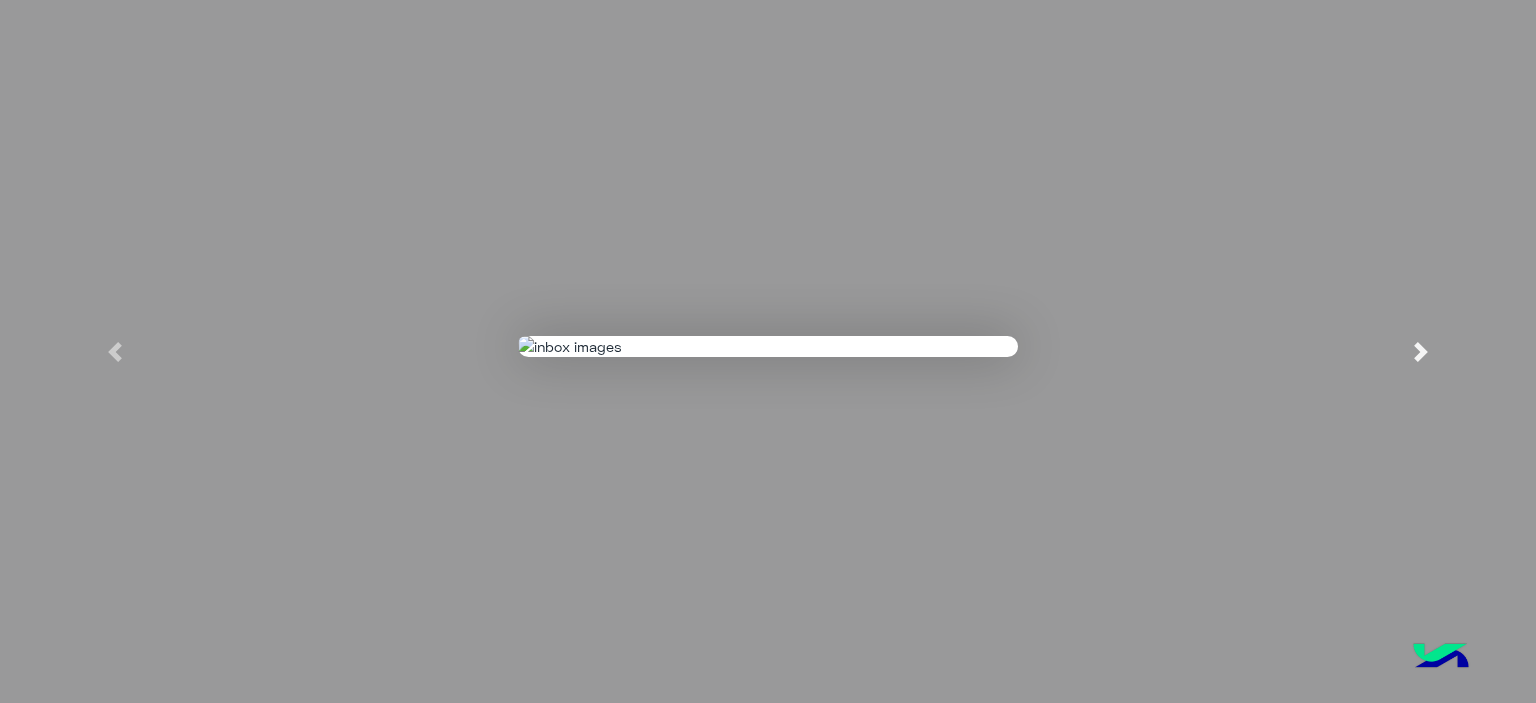 click at bounding box center (1421, 351) 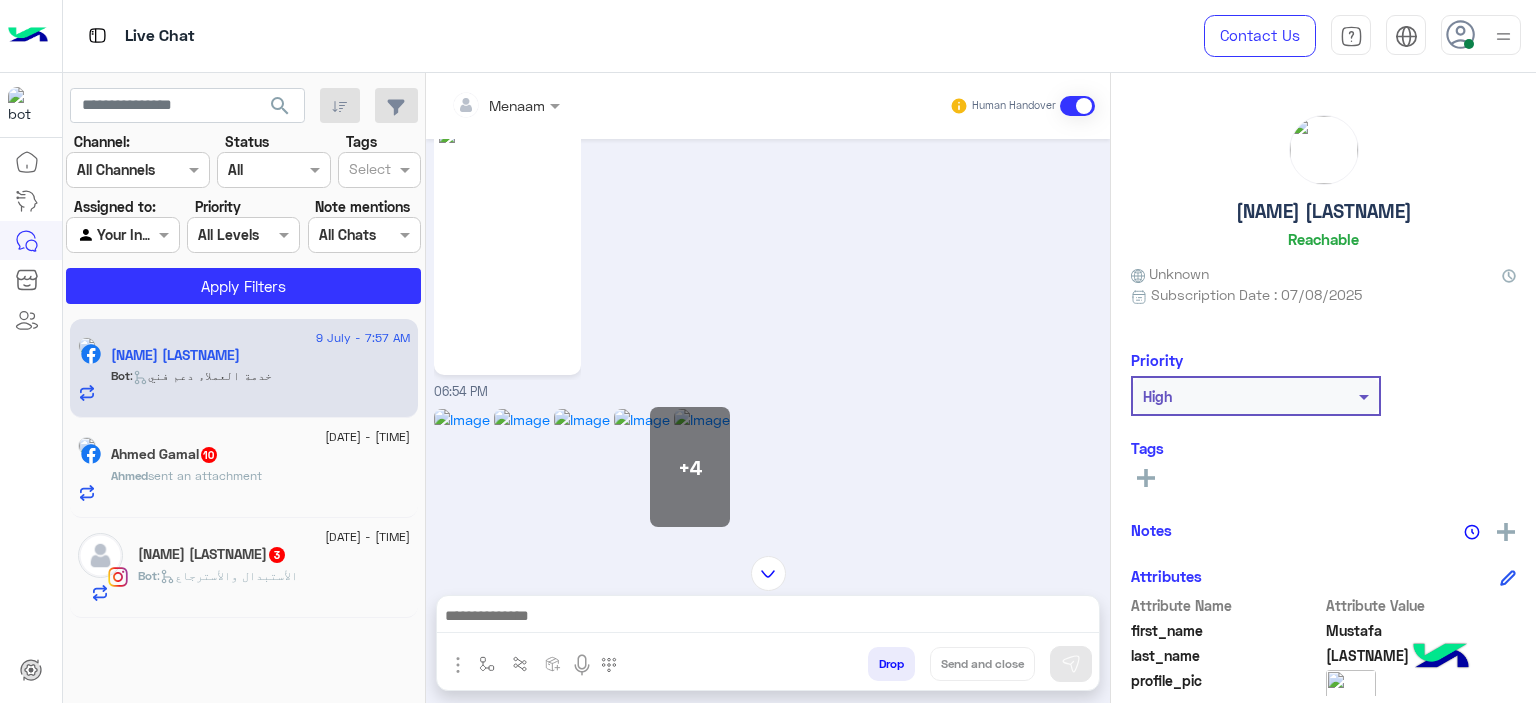 scroll, scrollTop: 1404, scrollLeft: 0, axis: vertical 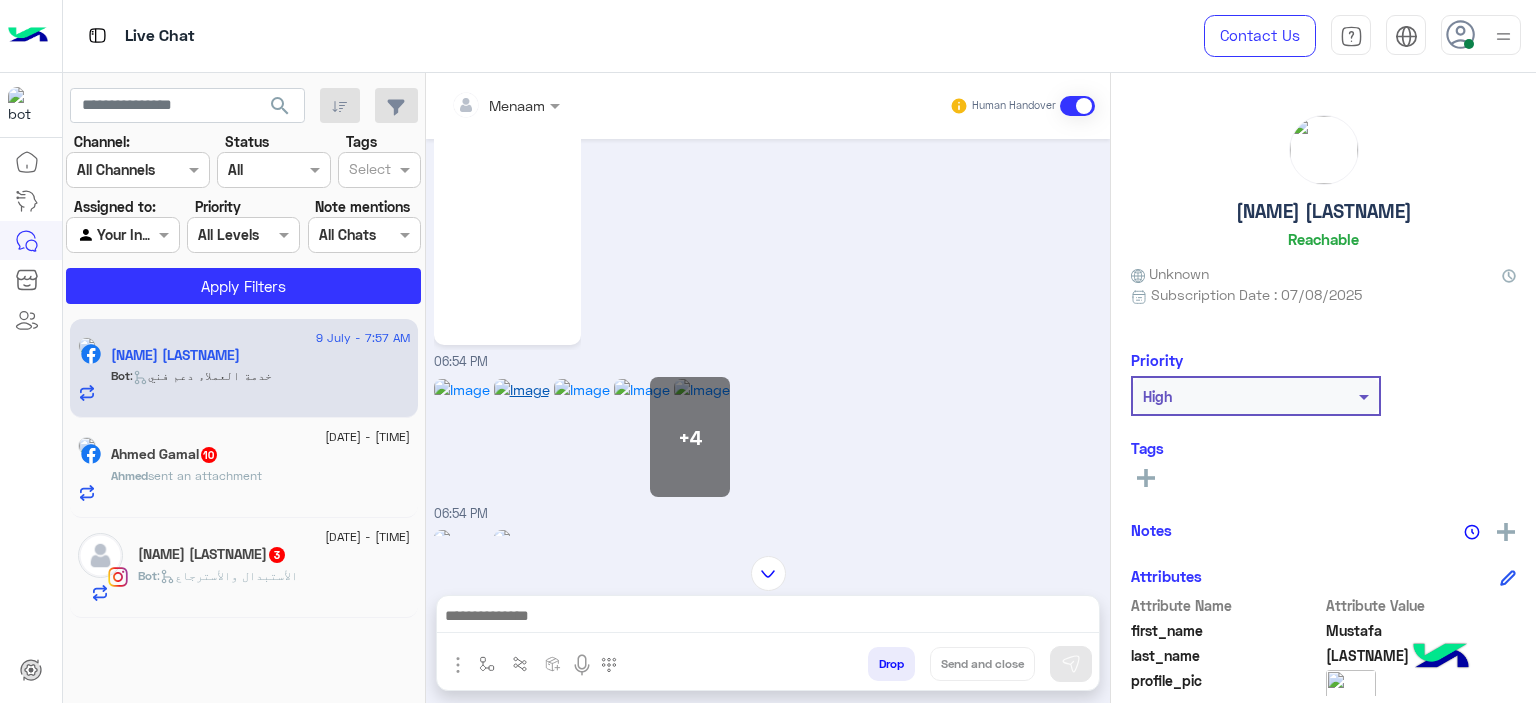 click at bounding box center [462, 389] 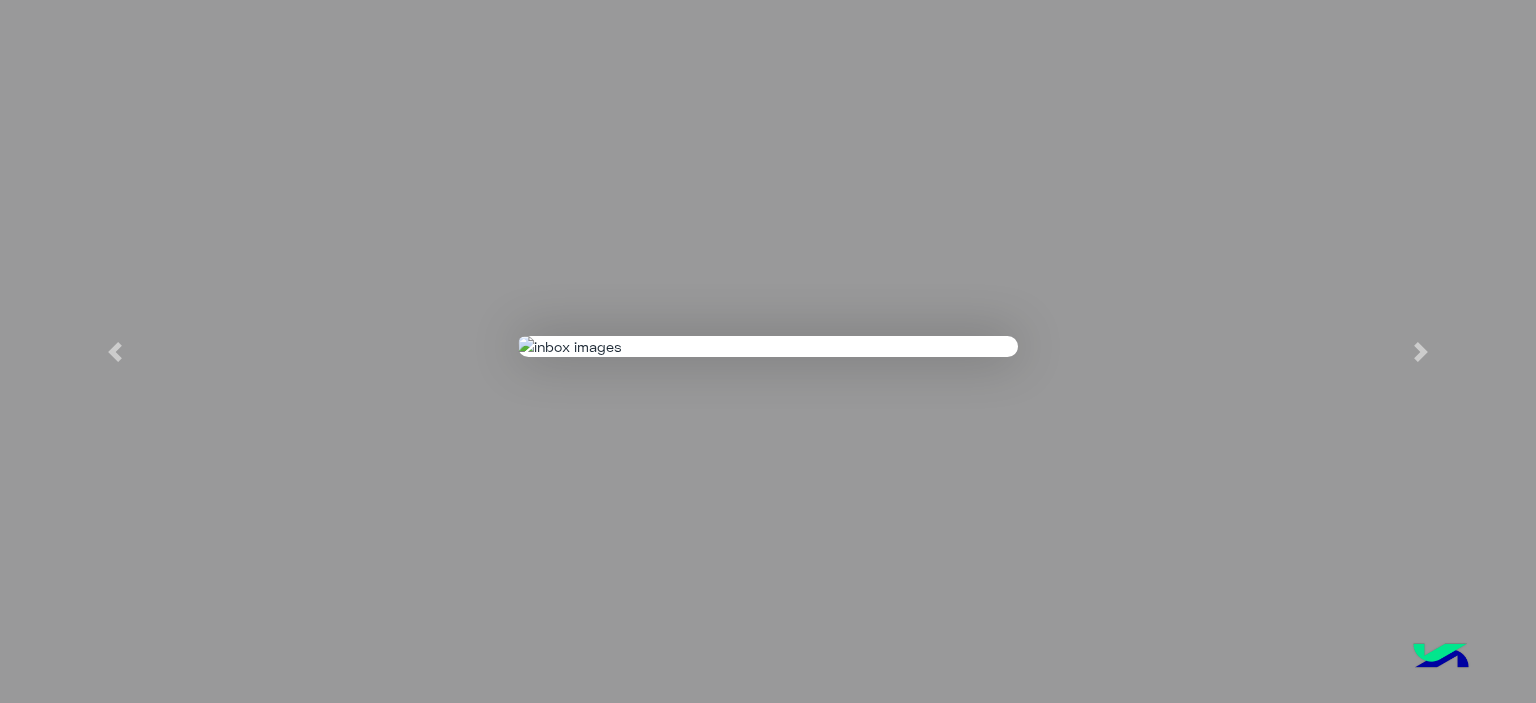 click at bounding box center (768, 346) 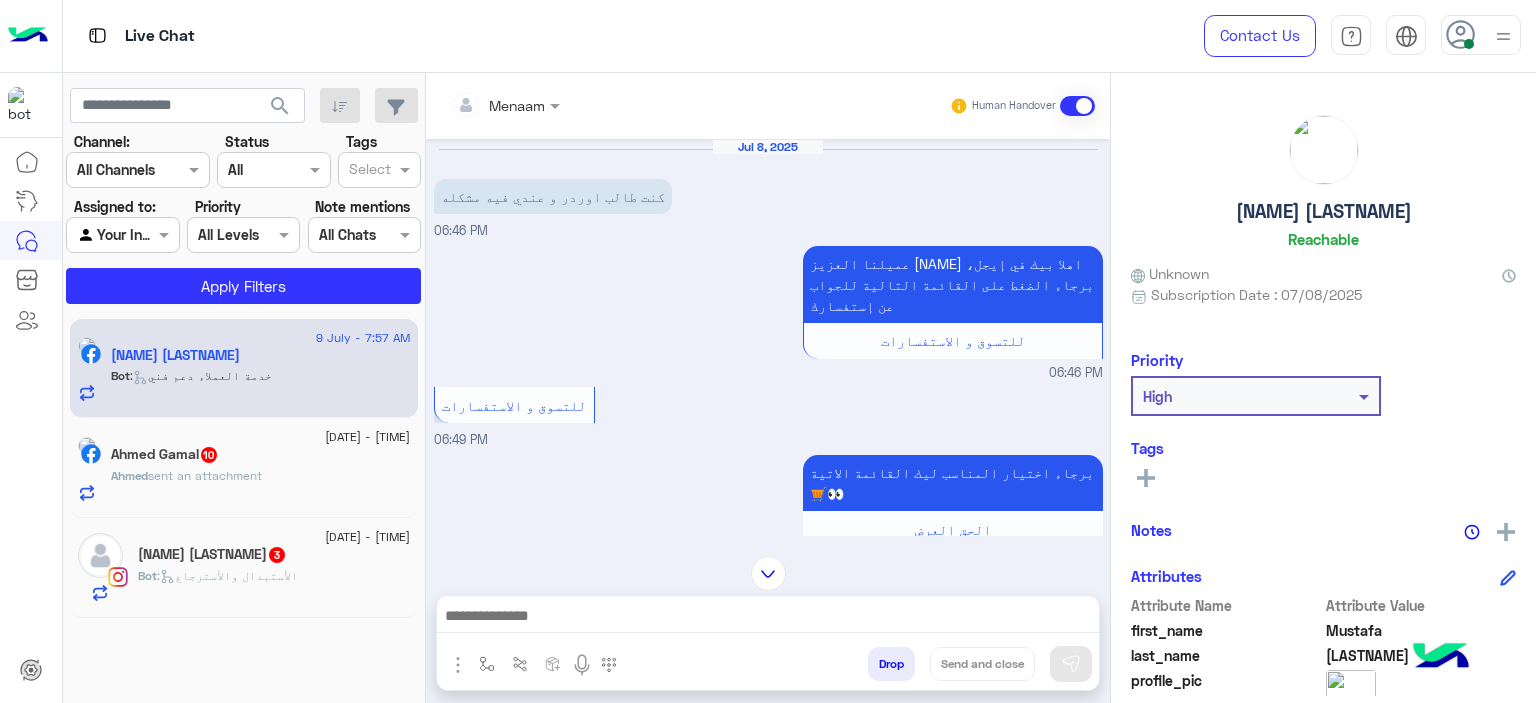 scroll, scrollTop: 810, scrollLeft: 0, axis: vertical 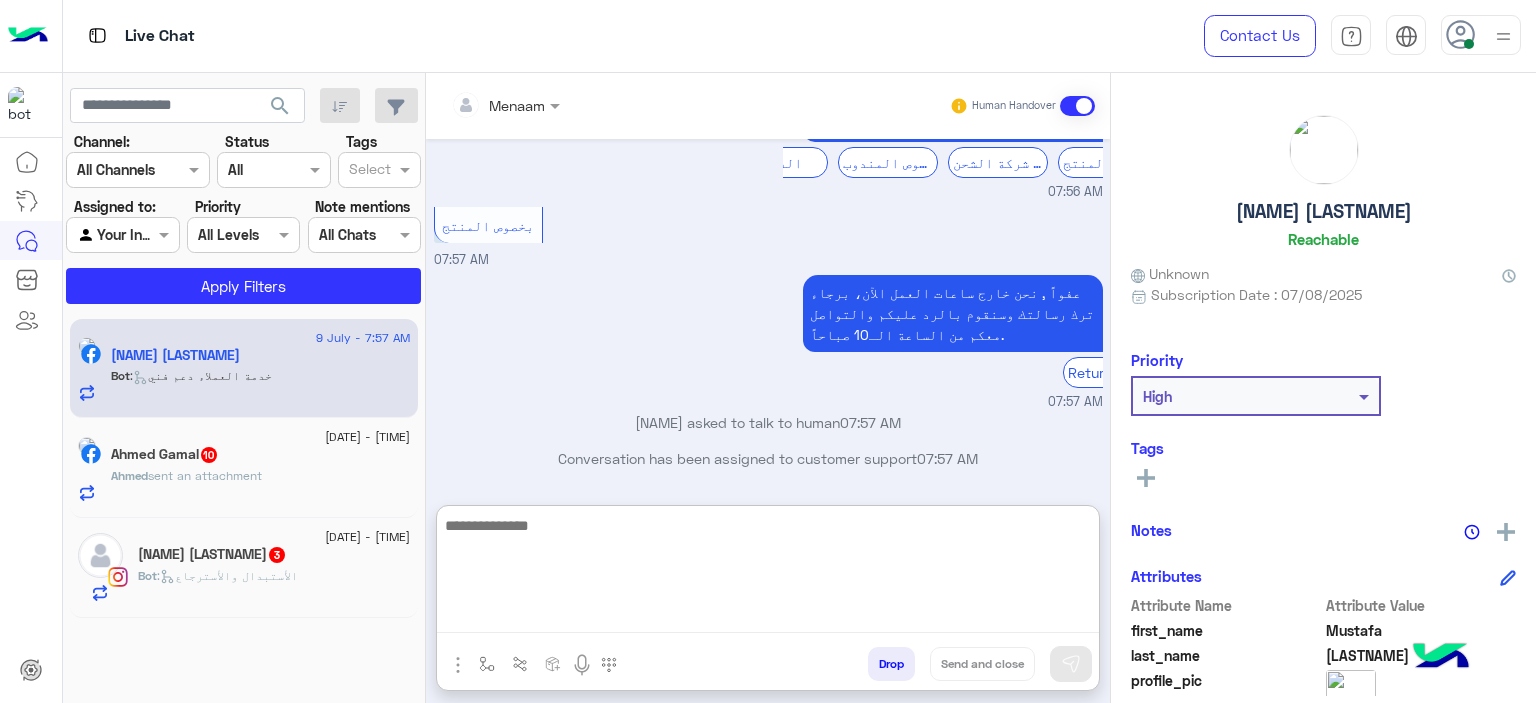 click at bounding box center [768, 573] 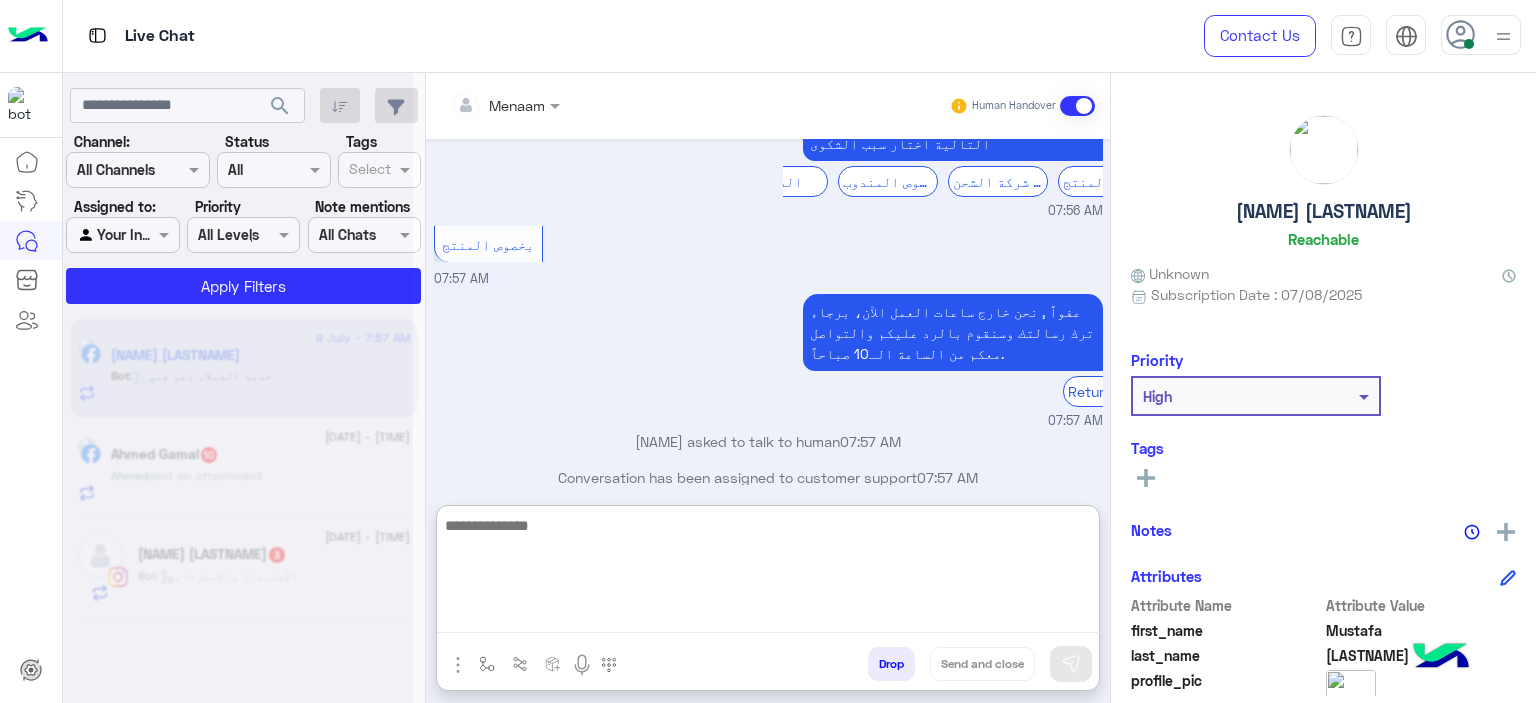 scroll, scrollTop: 0, scrollLeft: 0, axis: both 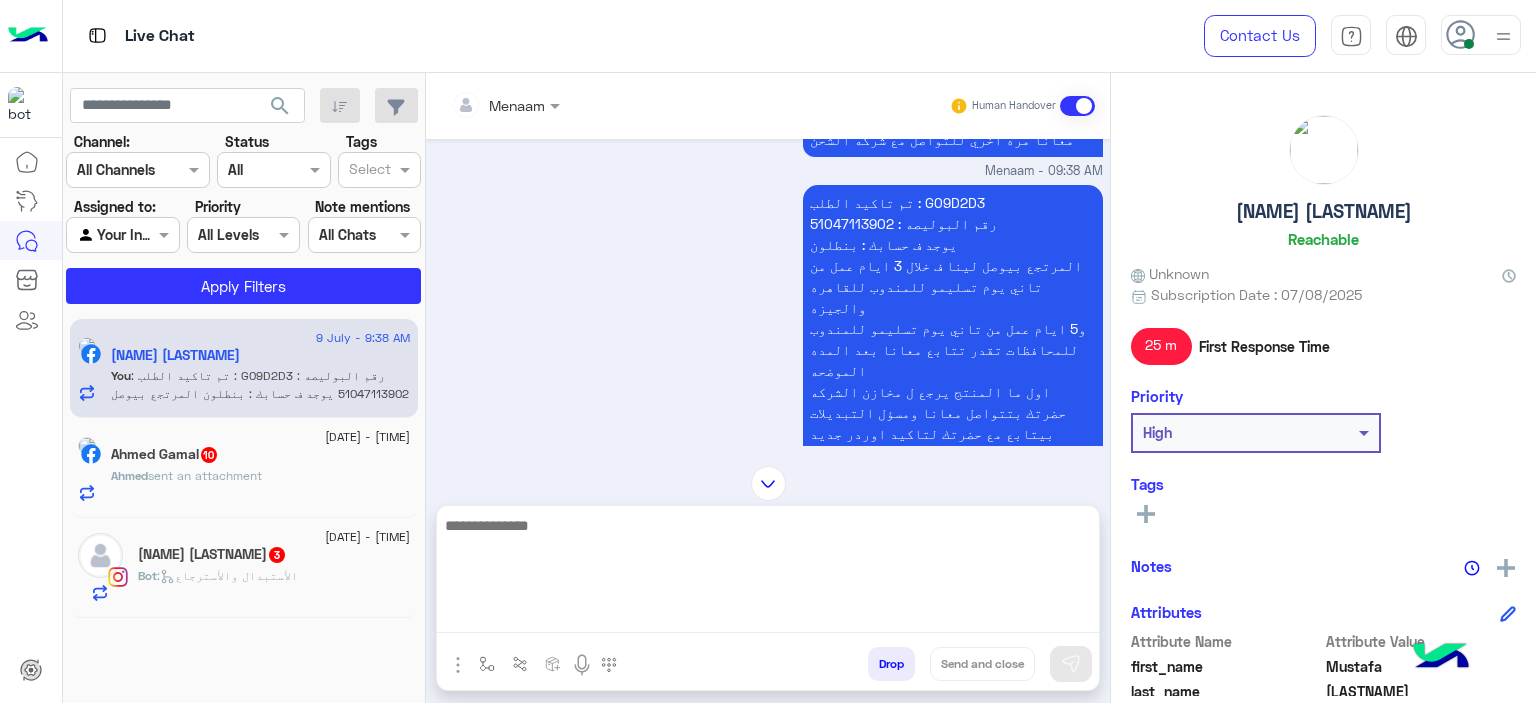 click on "تم تاكيد الطلب :   G09D2D3 رقم البوليصه :   51047113902 يوجد ف حسابك :   بنطلون  المرتجع بيوصل لينا ف خلال 3 ايام عمل من تاني يوم تسليمو للمندوب للقاهره والجيزه  و5 ايام عمل من تاني يوم تسليمو للمندوب للمحافظات تقدر تتابع معانا بعد المده الموضحه اول ما المنتج يرجع ل مخازن الشركه    حضرتك بتتواصل معانا  ومسؤل التبديلات بيتابع مع حضرتك لتاكيد اوردر جديد  المندوب هيتواصل معاك خلال 3 ايام عمل بحد اقصي لاستلام المنتج من حضرتك  تنبيه❌  ف حاله عدم التواصل مع حضرتك من قبل المندوب ف خلال المده برجاء التواصل معانا مره اخري للتواصل مع شركه الشحن" at bounding box center [953, -29] 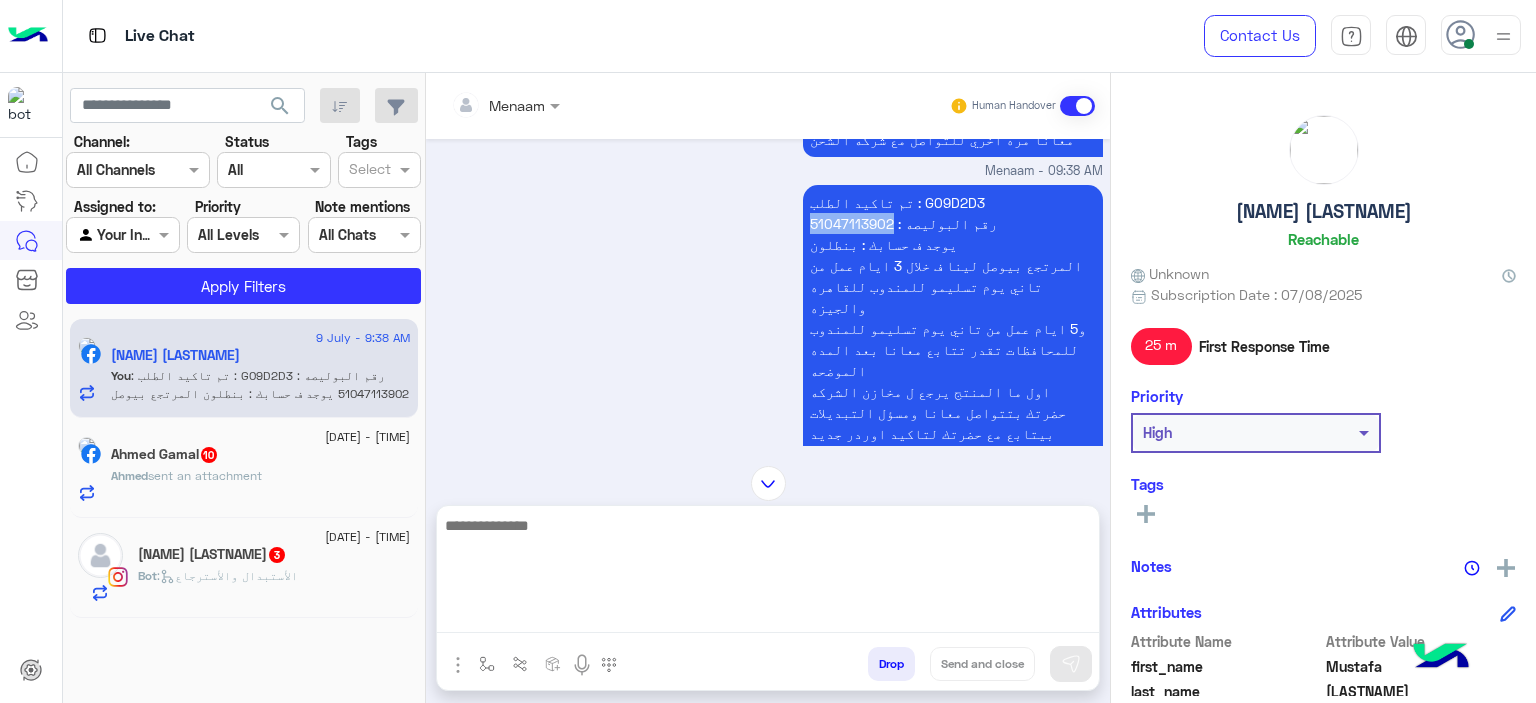 click on "تم تاكيد الطلب :   G09D2D3 رقم البوليصه :   51047113902 يوجد ف حسابك :   بنطلون  المرتجع بيوصل لينا ف خلال 3 ايام عمل من تاني يوم تسليمو للمندوب للقاهره والجيزه  و5 ايام عمل من تاني يوم تسليمو للمندوب للمحافظات تقدر تتابع معانا بعد المده الموضحه اول ما المنتج يرجع ل مخازن الشركه    حضرتك بتتواصل معانا  ومسؤل التبديلات بيتابع مع حضرتك لتاكيد اوردر جديد  المندوب هيتواصل معاك خلال 3 ايام عمل بحد اقصي لاستلام المنتج من حضرتك  تنبيه❌  ف حاله عدم التواصل مع حضرتك من قبل المندوب ف خلال المده برجاء التواصل معانا مره اخري للتواصل مع شركه الشحن" at bounding box center (953, -29) 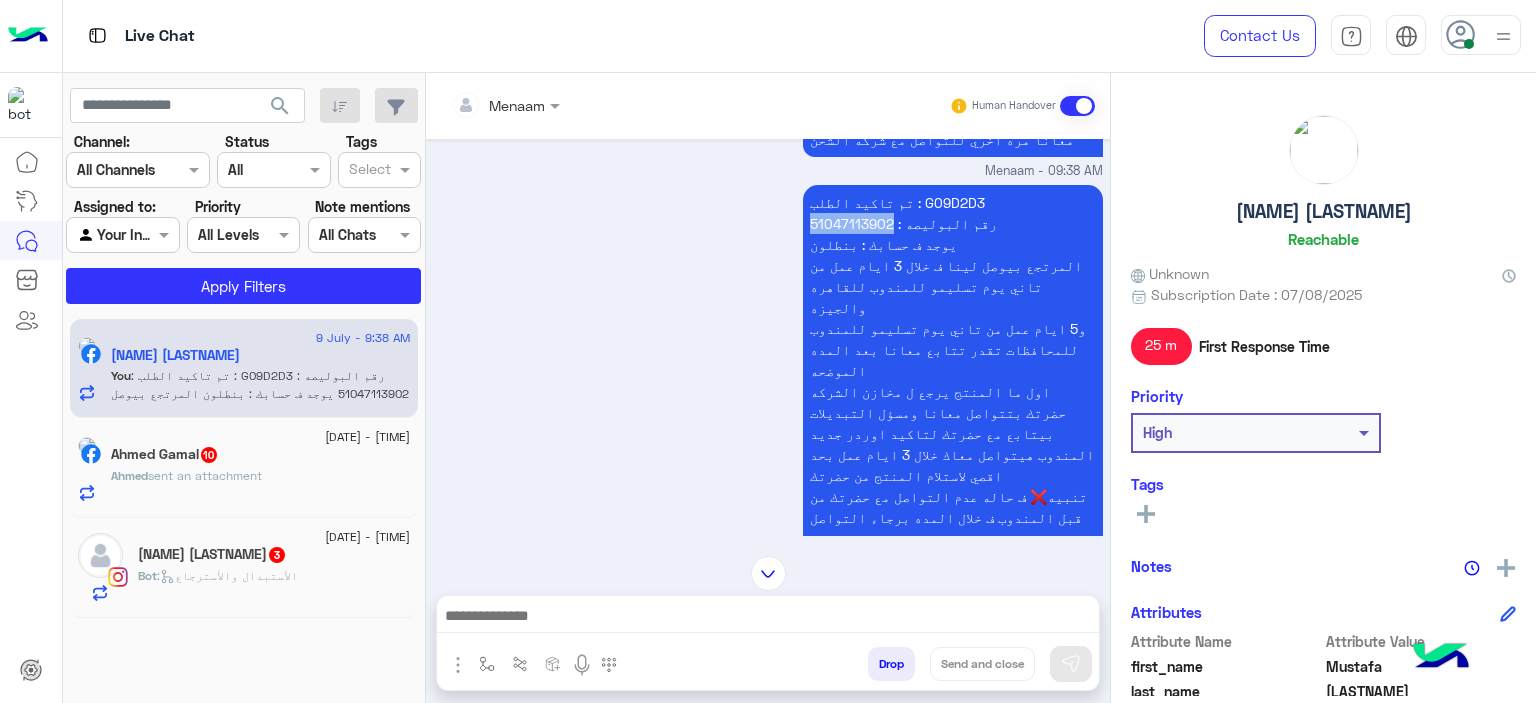 copy on "51047113902" 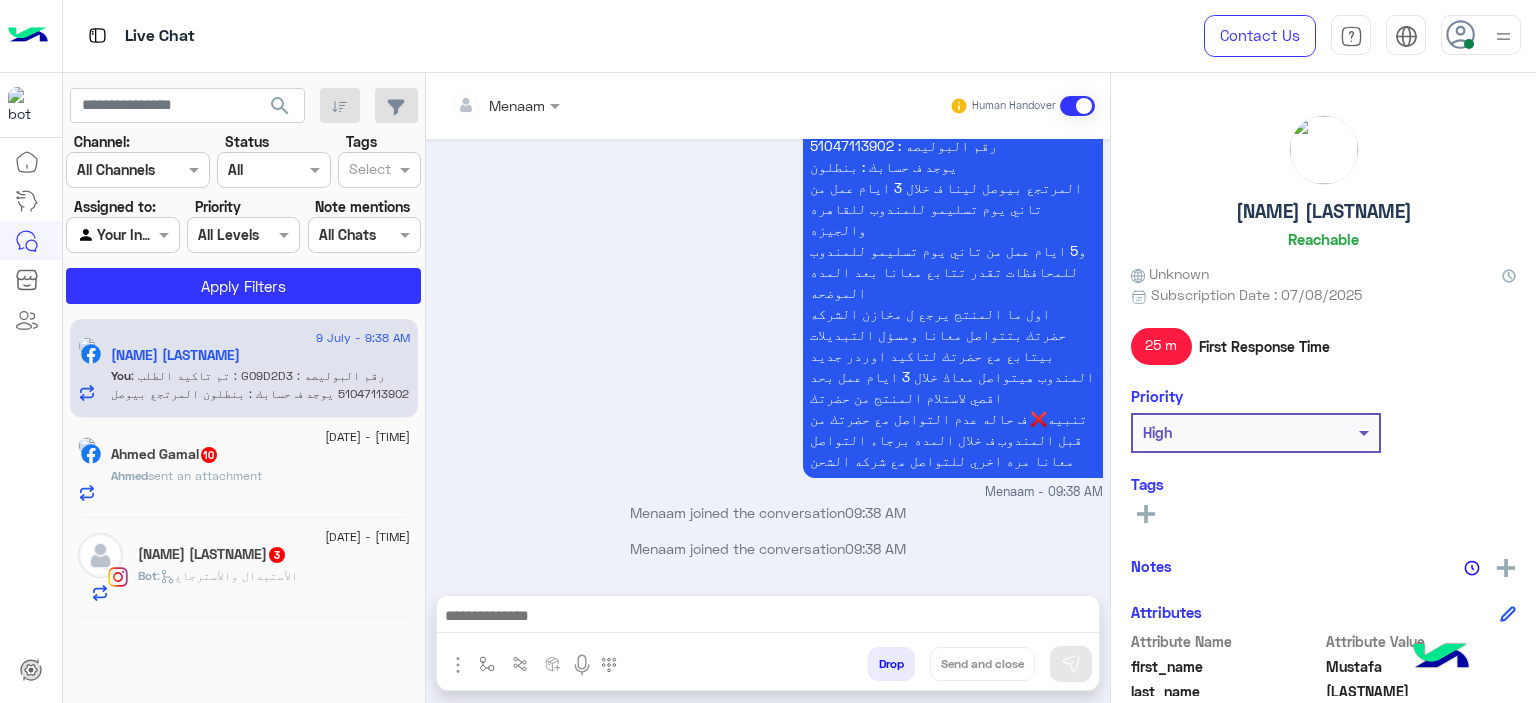 click on "[NAME] sent an attachment" at bounding box center [261, 384] 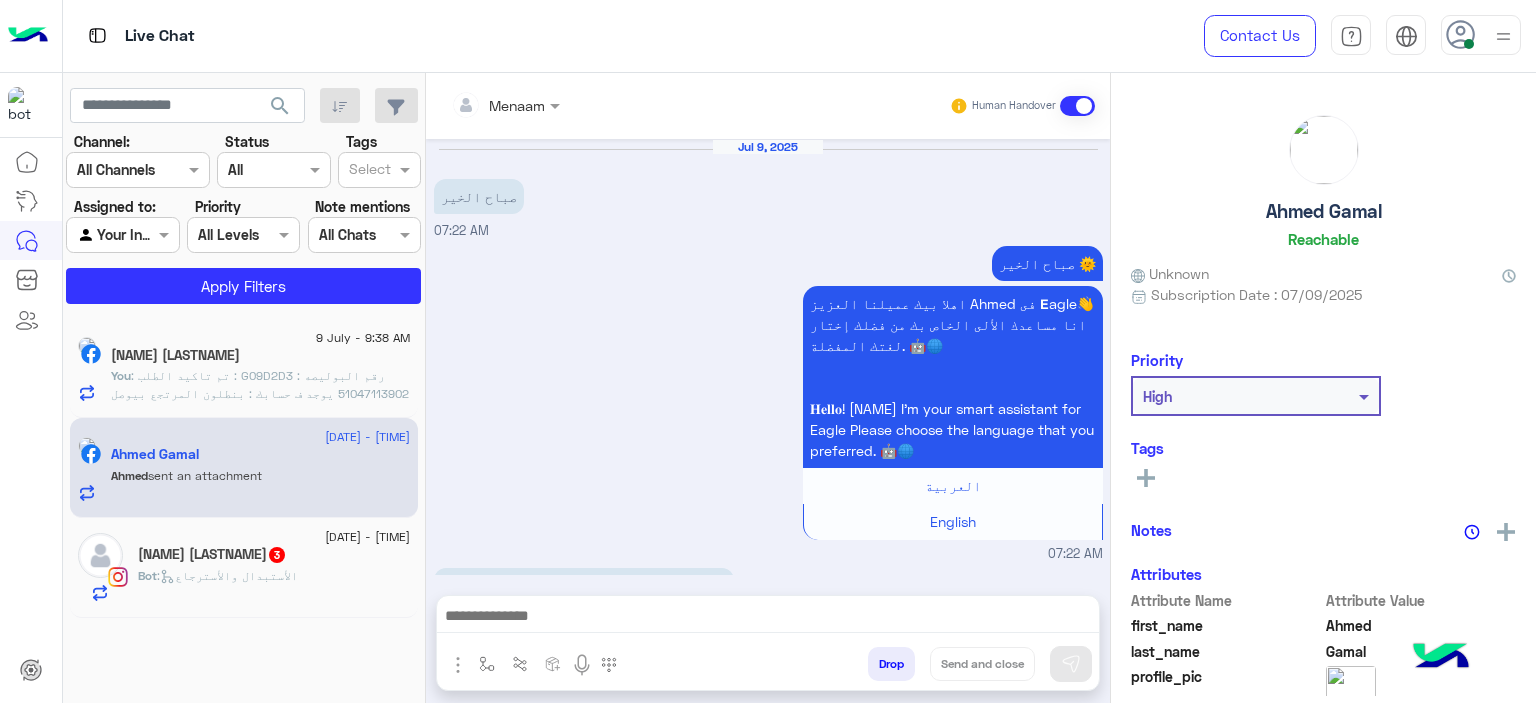 scroll, scrollTop: 2176, scrollLeft: 0, axis: vertical 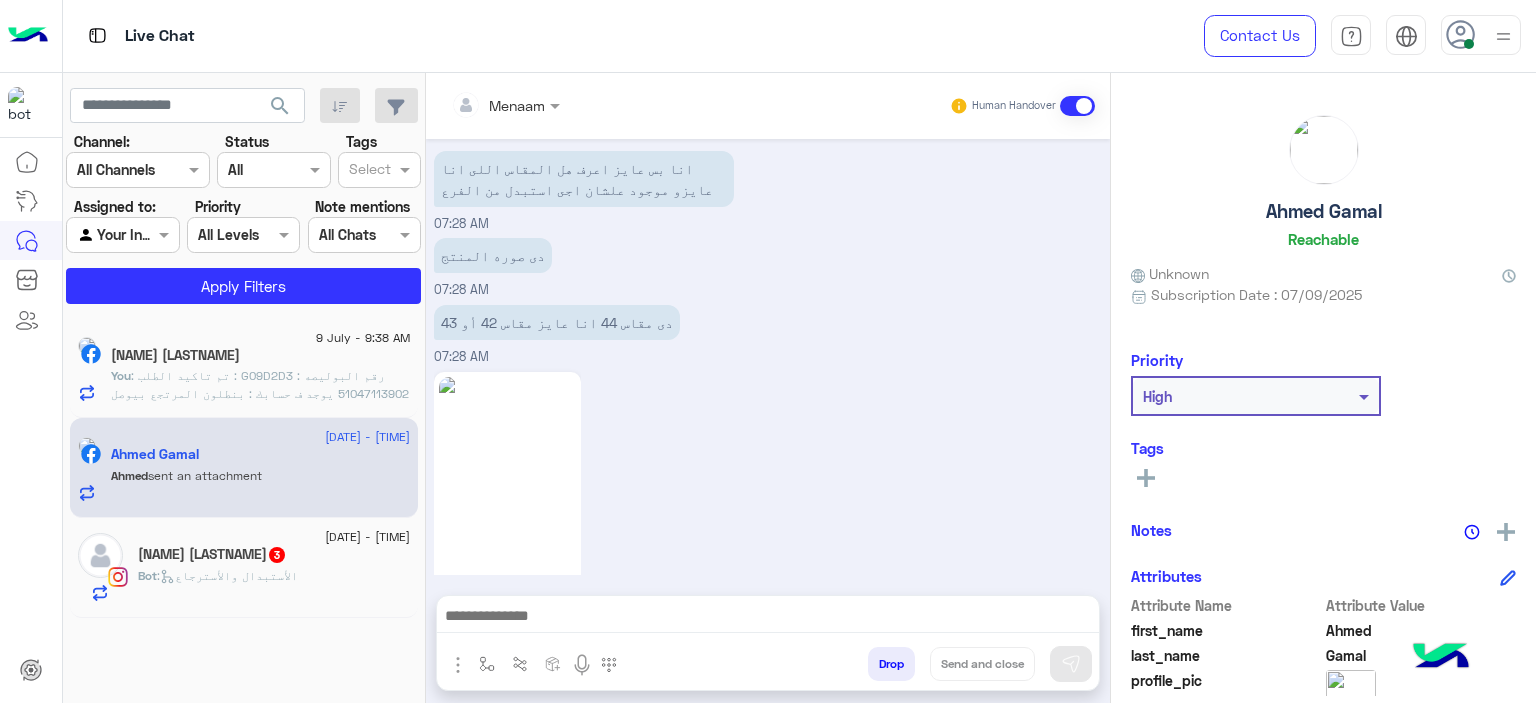 click on "[NAME] [LASTNAME]" at bounding box center (261, 357) 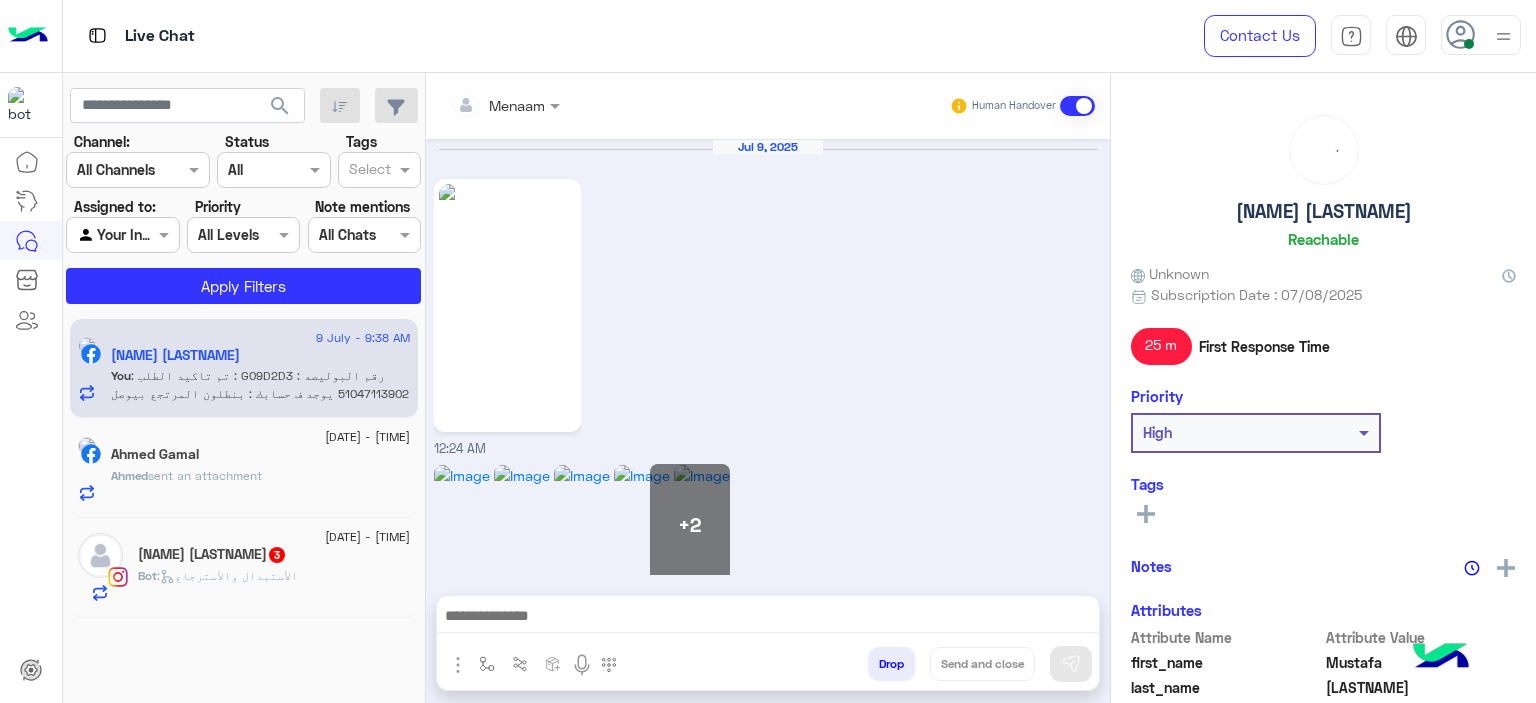 scroll, scrollTop: 2268, scrollLeft: 0, axis: vertical 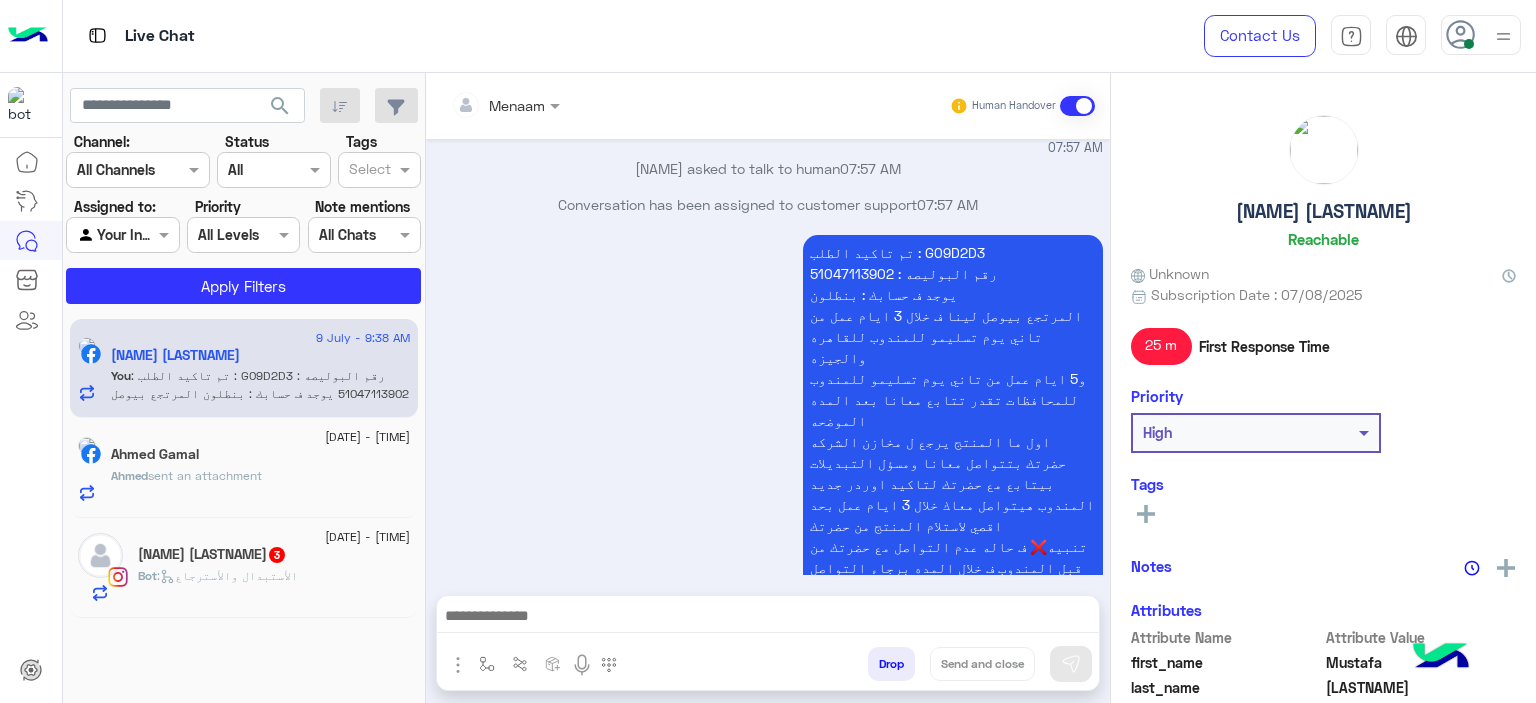 click on "Drop" at bounding box center [891, 664] 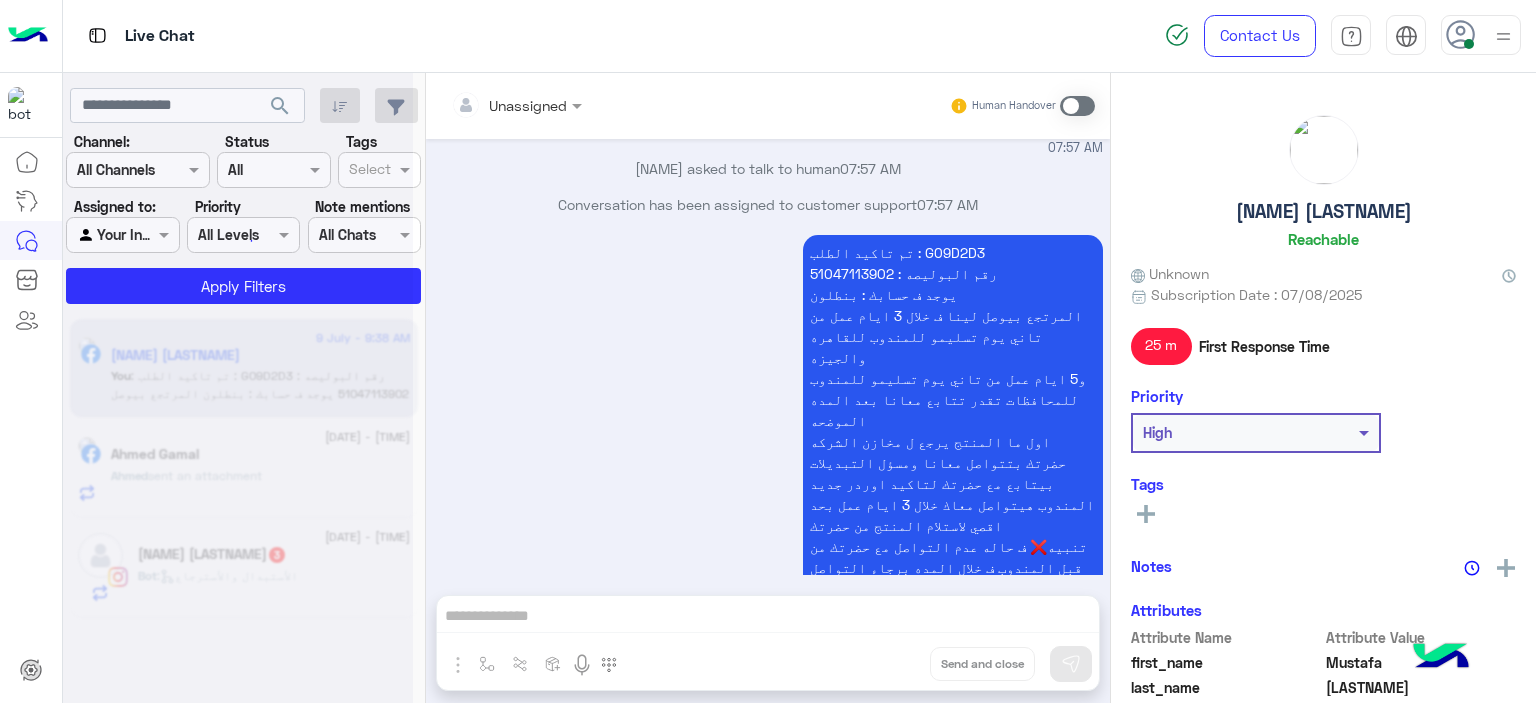 scroll, scrollTop: 2304, scrollLeft: 0, axis: vertical 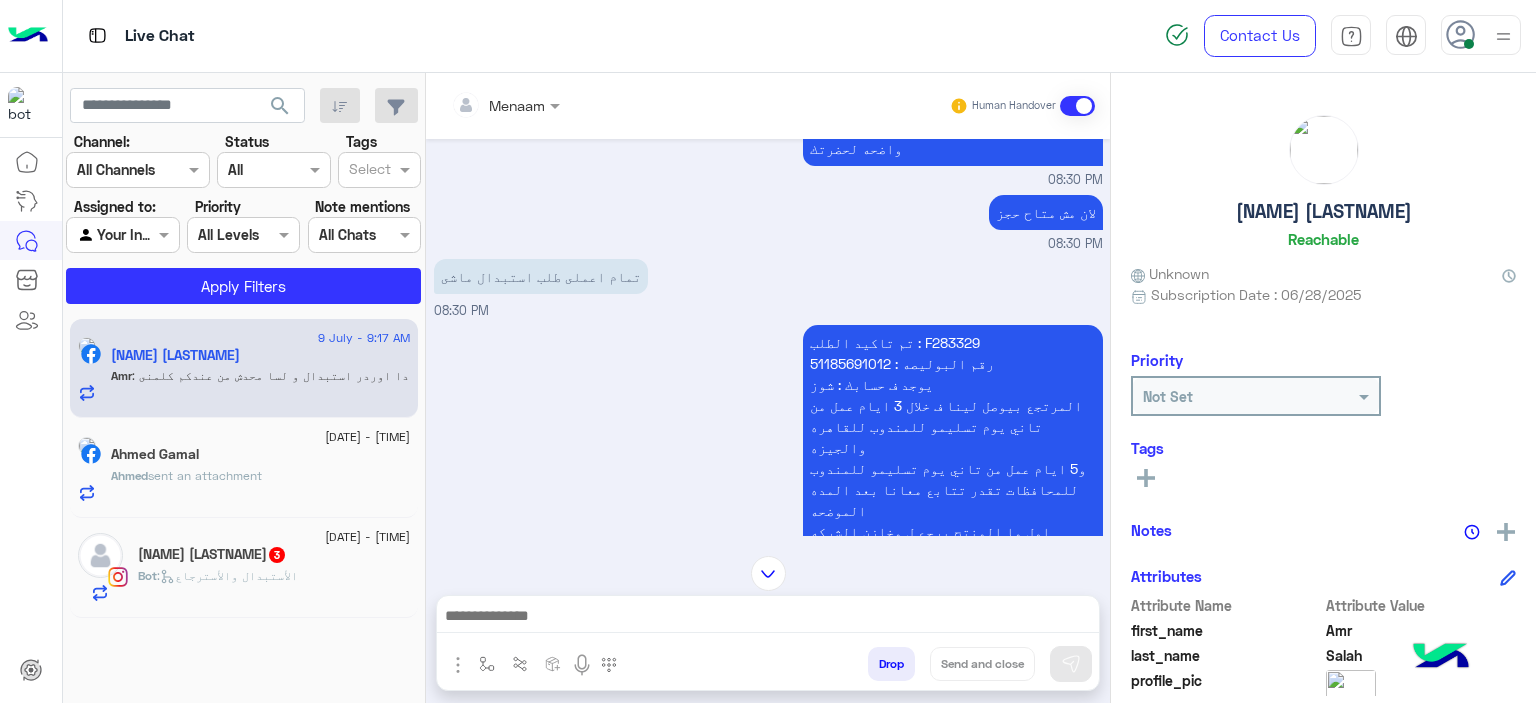 click on "تم تاكيد الطلب :   F283329 رقم البوليصه :  51185691012 يوجد ف حسابك :  شوز  المرتجع بيوصل لينا ف خلال 3 ايام عمل من تاني يوم تسليمو للمندوب للقاهره والجيزه  و5 ايام عمل من تاني يوم تسليمو للمندوب للمحافظات تقدر تتابع معانا بعد المده الموضحه اول ما المنتج يرجع ل مخازن الشركه    حضرتك بتتواصل معانا  ومسؤل التبديلات بيتابع مع حضرتك لتاكيد اوردر جديد  المندوب هيتواصل معاك خلال 3 ايام عمل بحد اقصي لاستلام المنتج من حضرتك" at bounding box center [953, 489] 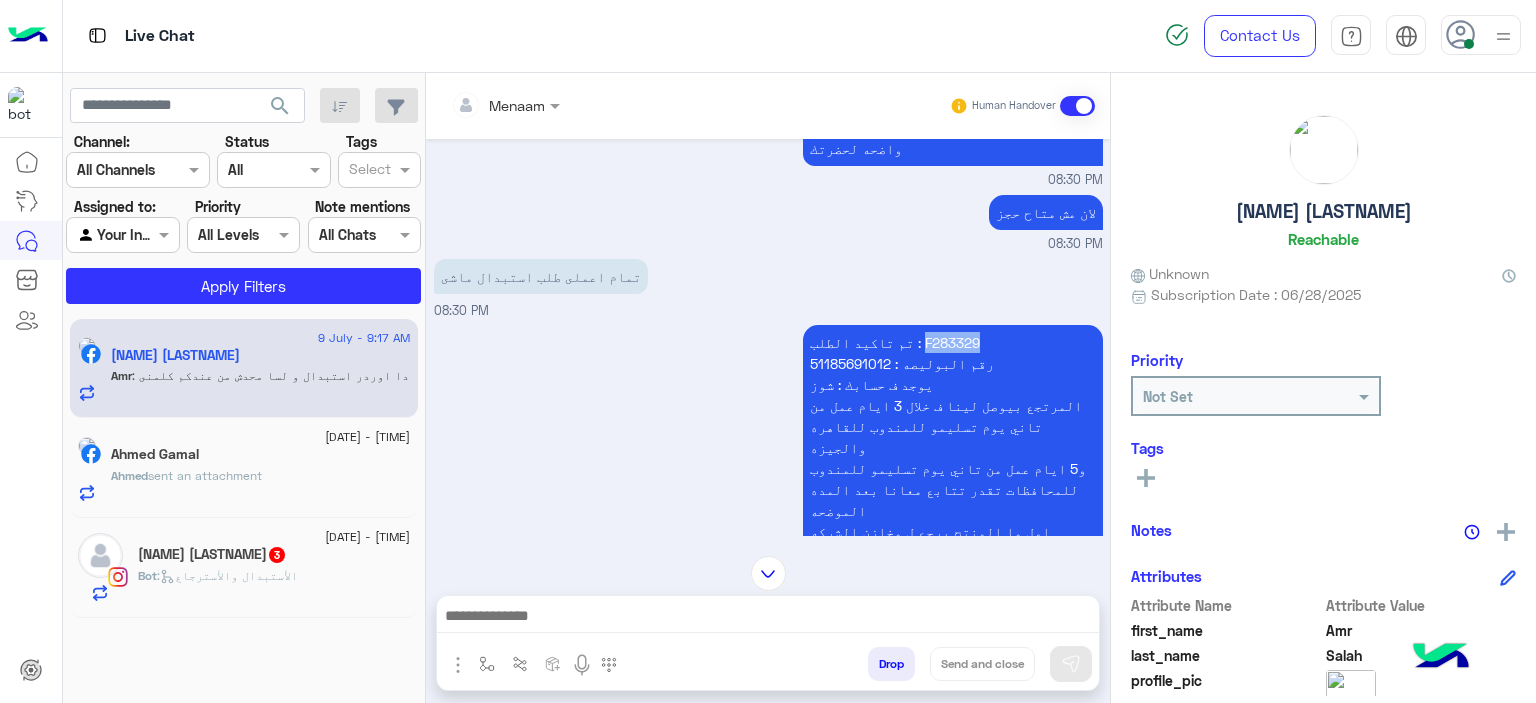 click on "تم تاكيد الطلب :   F283329 رقم البوليصه :  51185691012 يوجد ف حسابك :  شوز  المرتجع بيوصل لينا ف خلال 3 ايام عمل من تاني يوم تسليمو للمندوب للقاهره والجيزه  و5 ايام عمل من تاني يوم تسليمو للمندوب للمحافظات تقدر تتابع معانا بعد المده الموضحه اول ما المنتج يرجع ل مخازن الشركه    حضرتك بتتواصل معانا  ومسؤل التبديلات بيتابع مع حضرتك لتاكيد اوردر جديد  المندوب هيتواصل معاك خلال 3 ايام عمل بحد اقصي لاستلام المنتج من حضرتك" at bounding box center (953, 489) 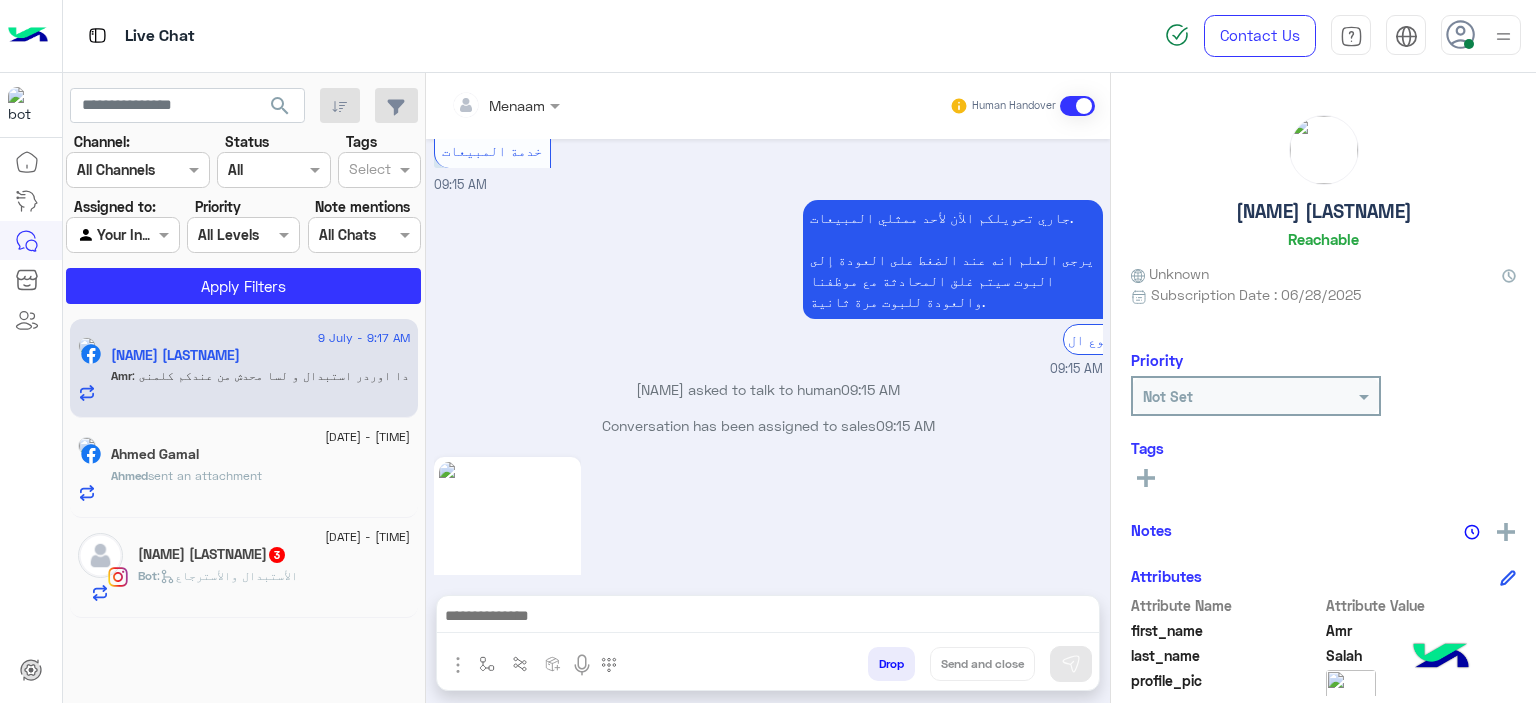scroll, scrollTop: 6092, scrollLeft: 0, axis: vertical 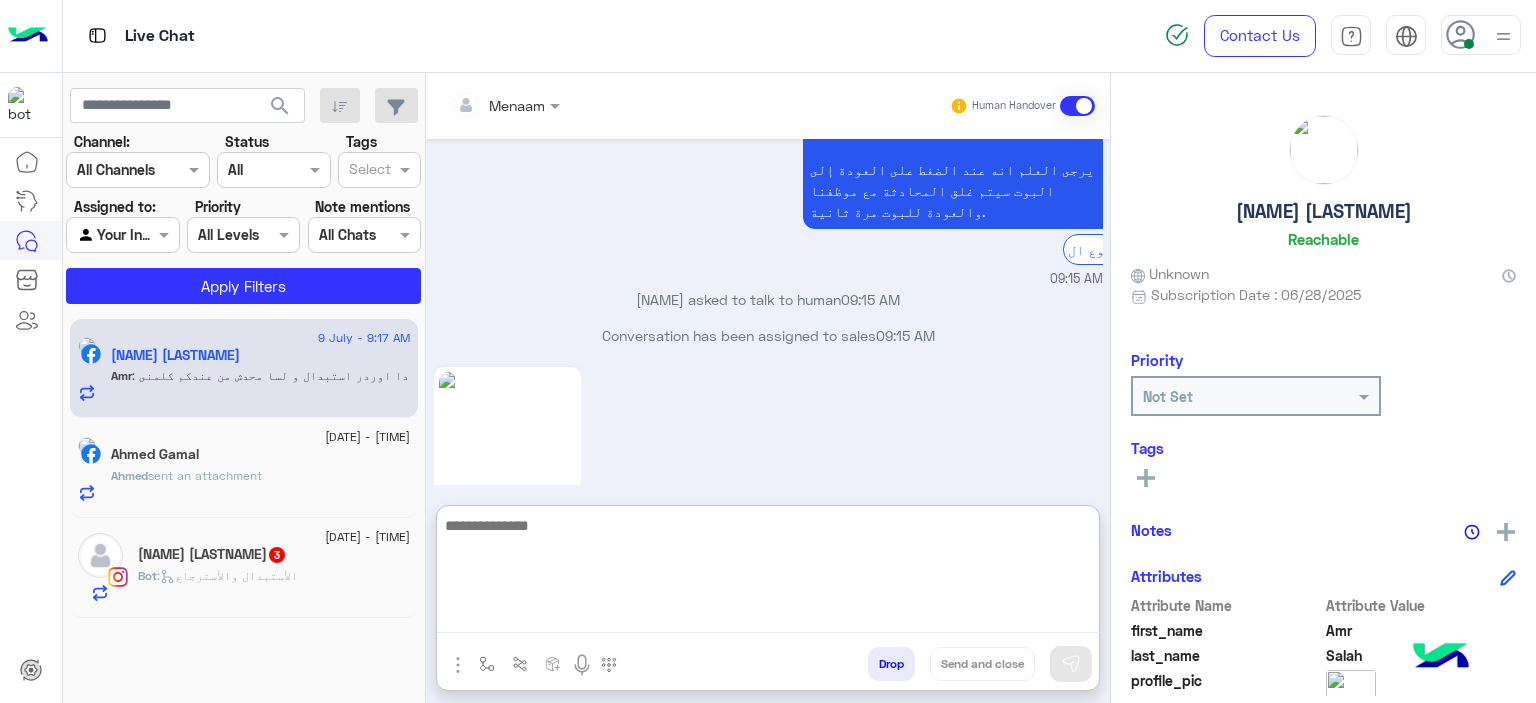 paste on "**********" 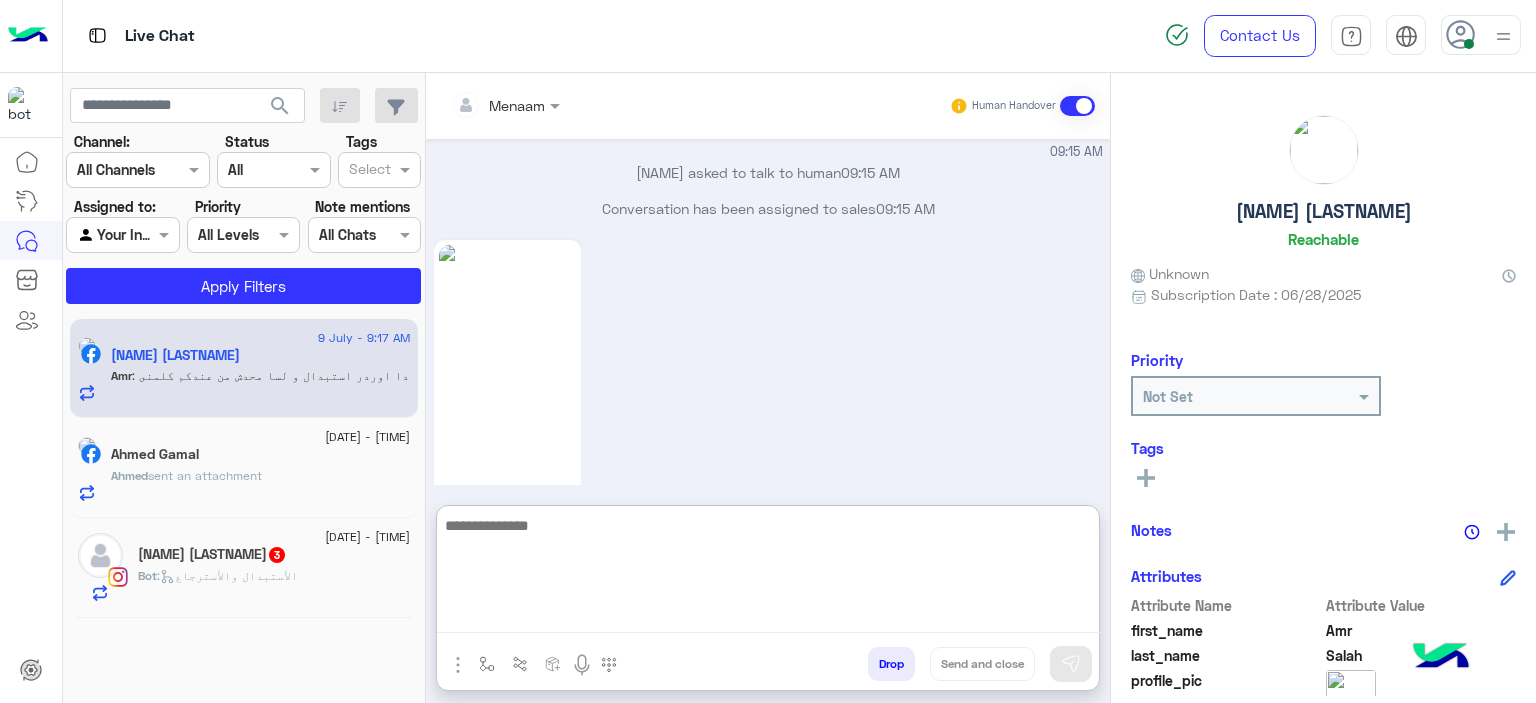 scroll, scrollTop: 6345, scrollLeft: 0, axis: vertical 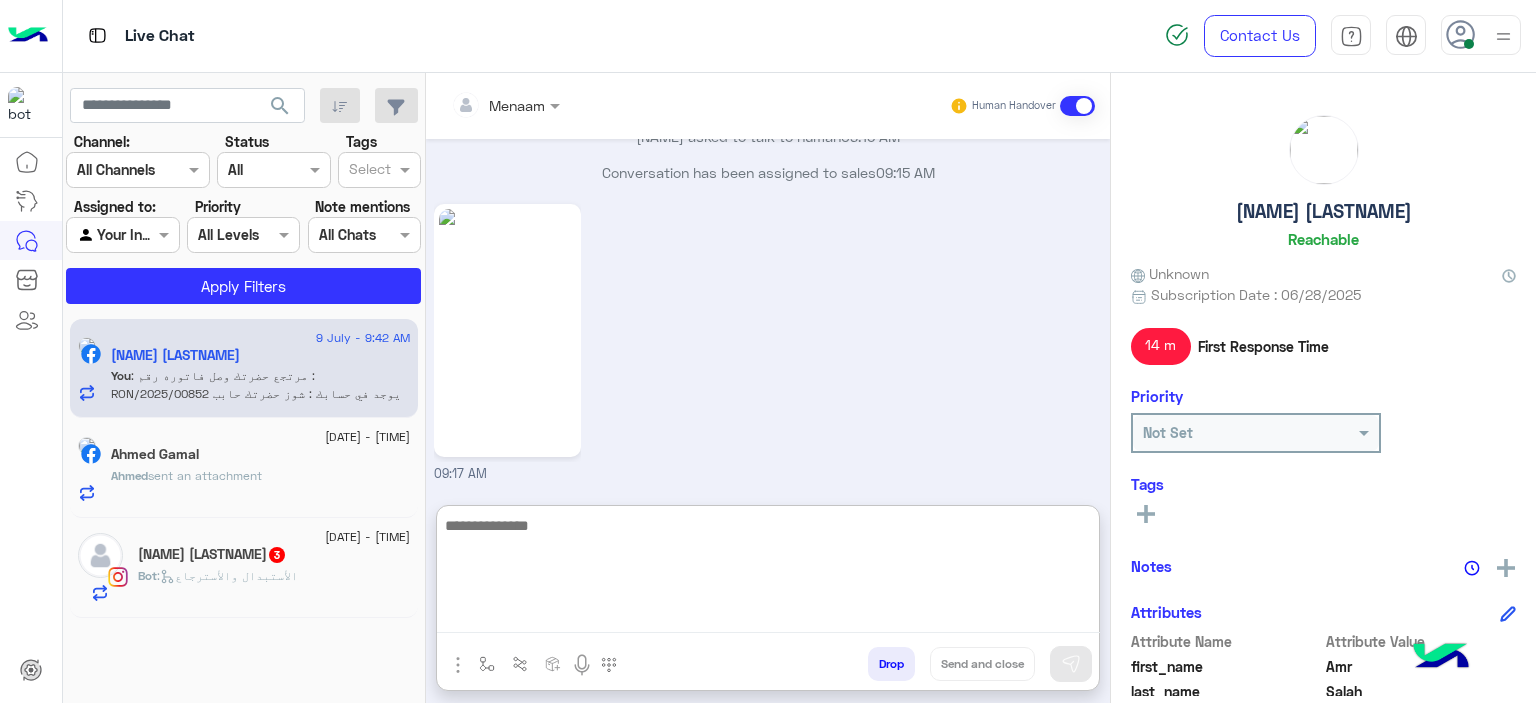 click on "[NAME] sent an attachment" at bounding box center [261, 384] 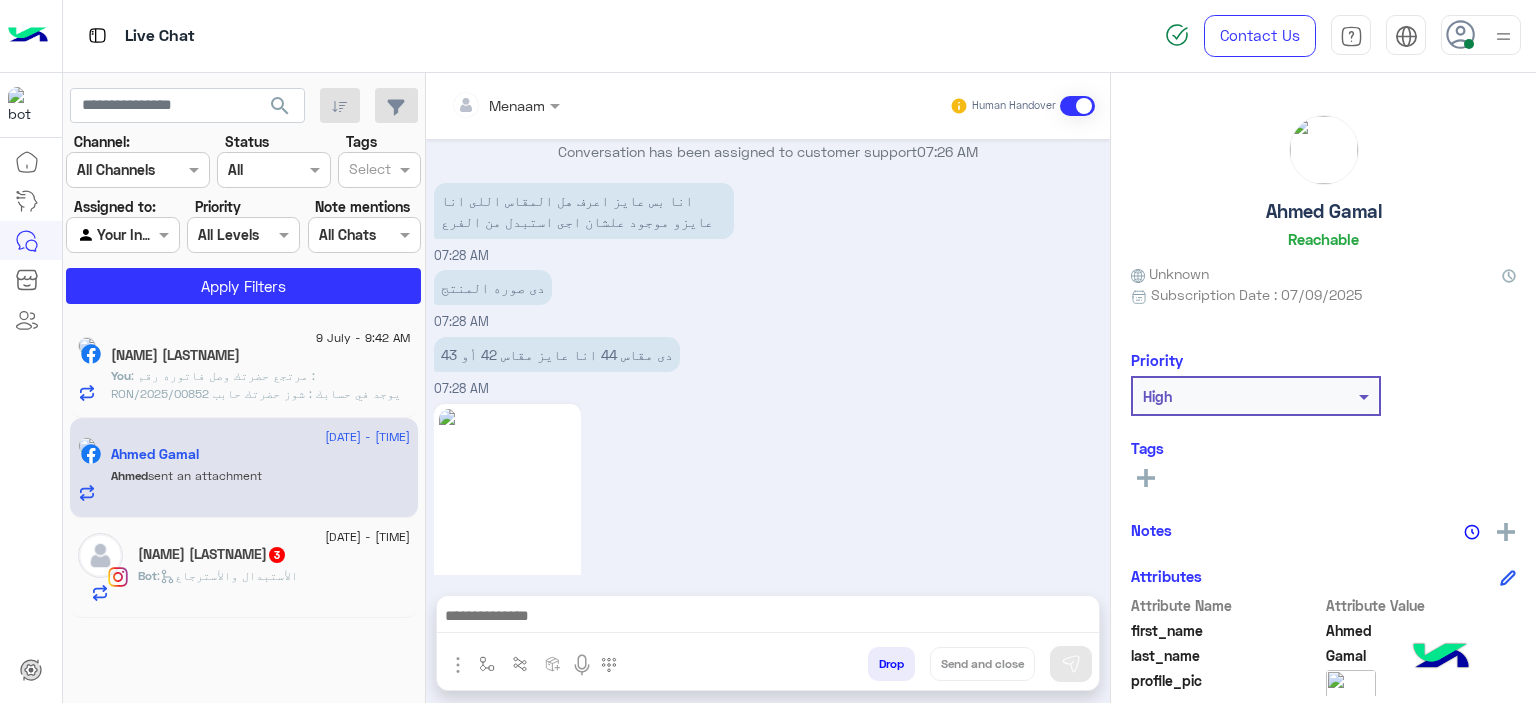 scroll, scrollTop: 2176, scrollLeft: 0, axis: vertical 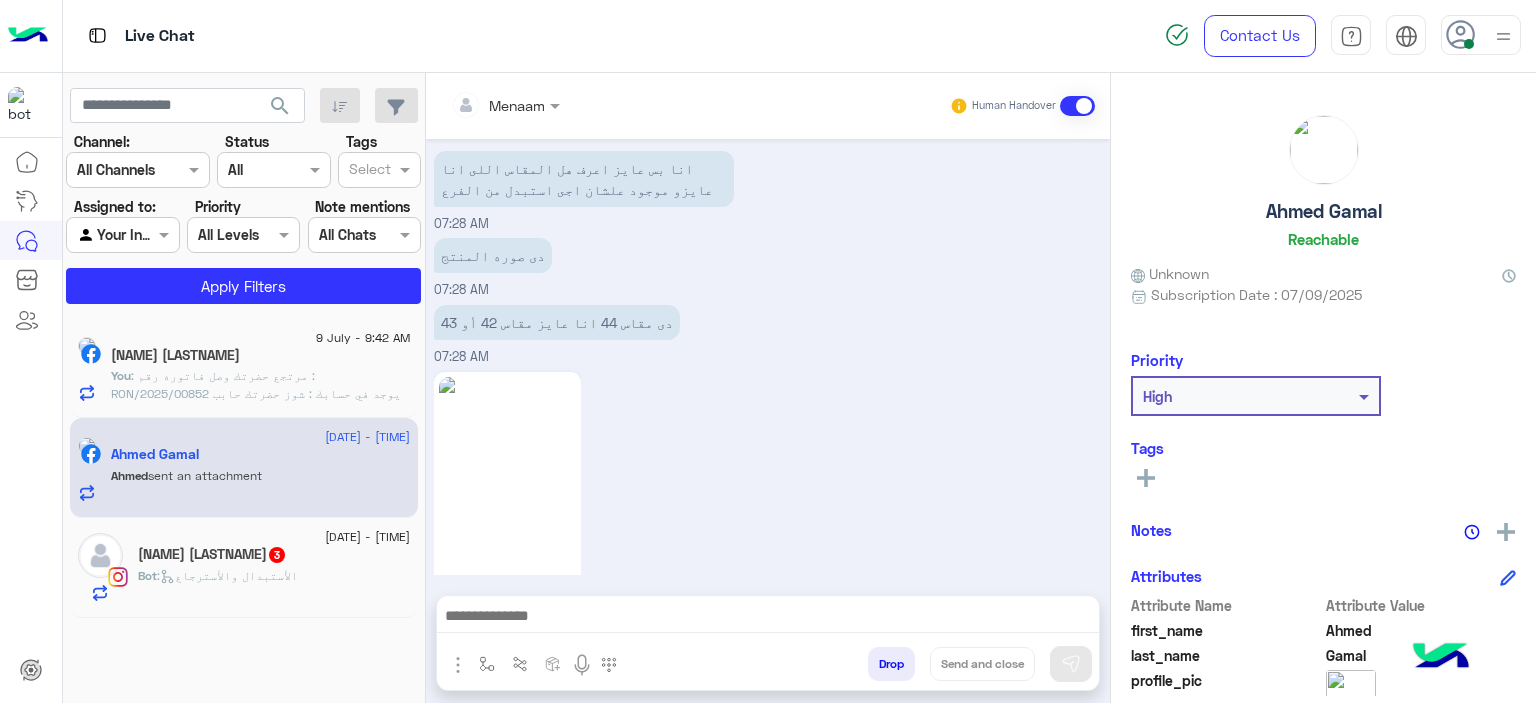 drag, startPoint x: 613, startPoint y: 598, endPoint x: 612, endPoint y: 615, distance: 17.029387 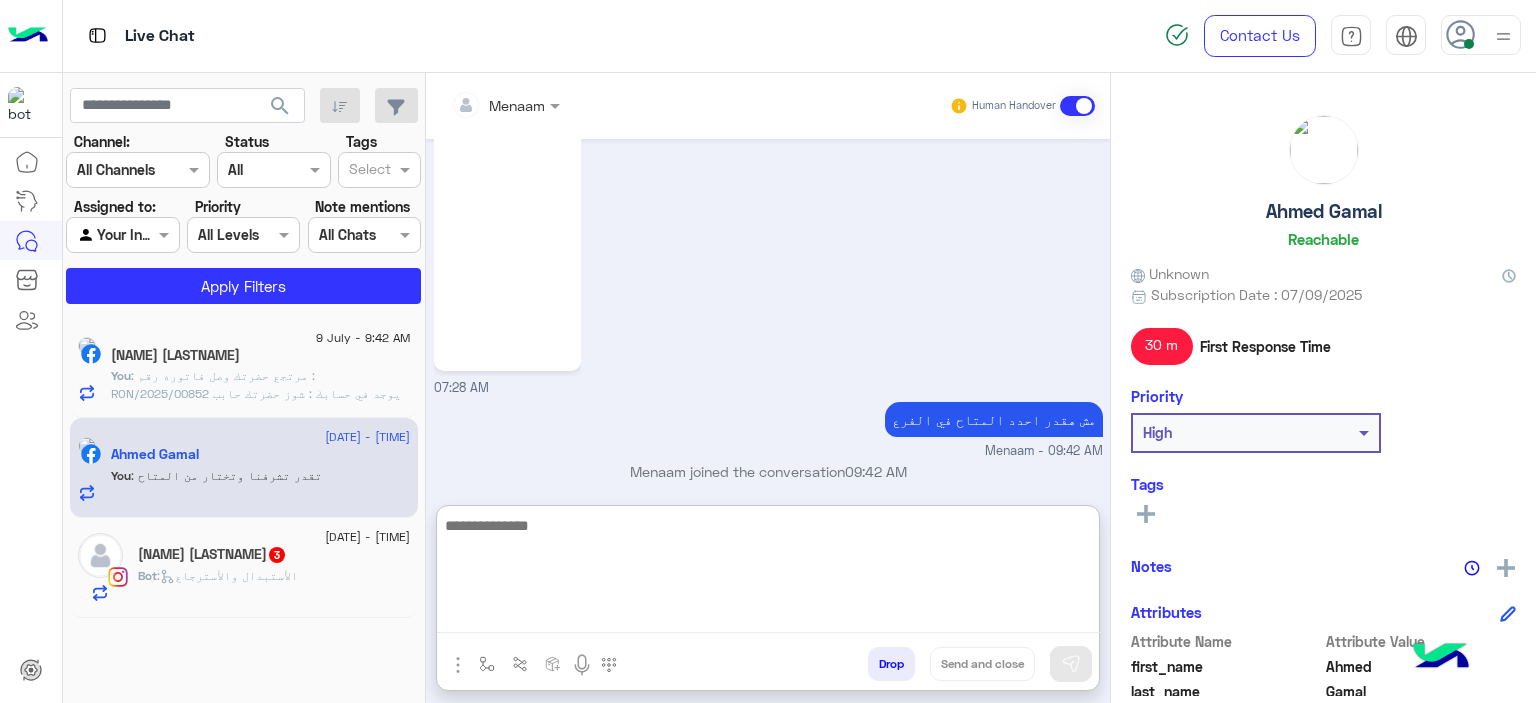 scroll, scrollTop: 2493, scrollLeft: 0, axis: vertical 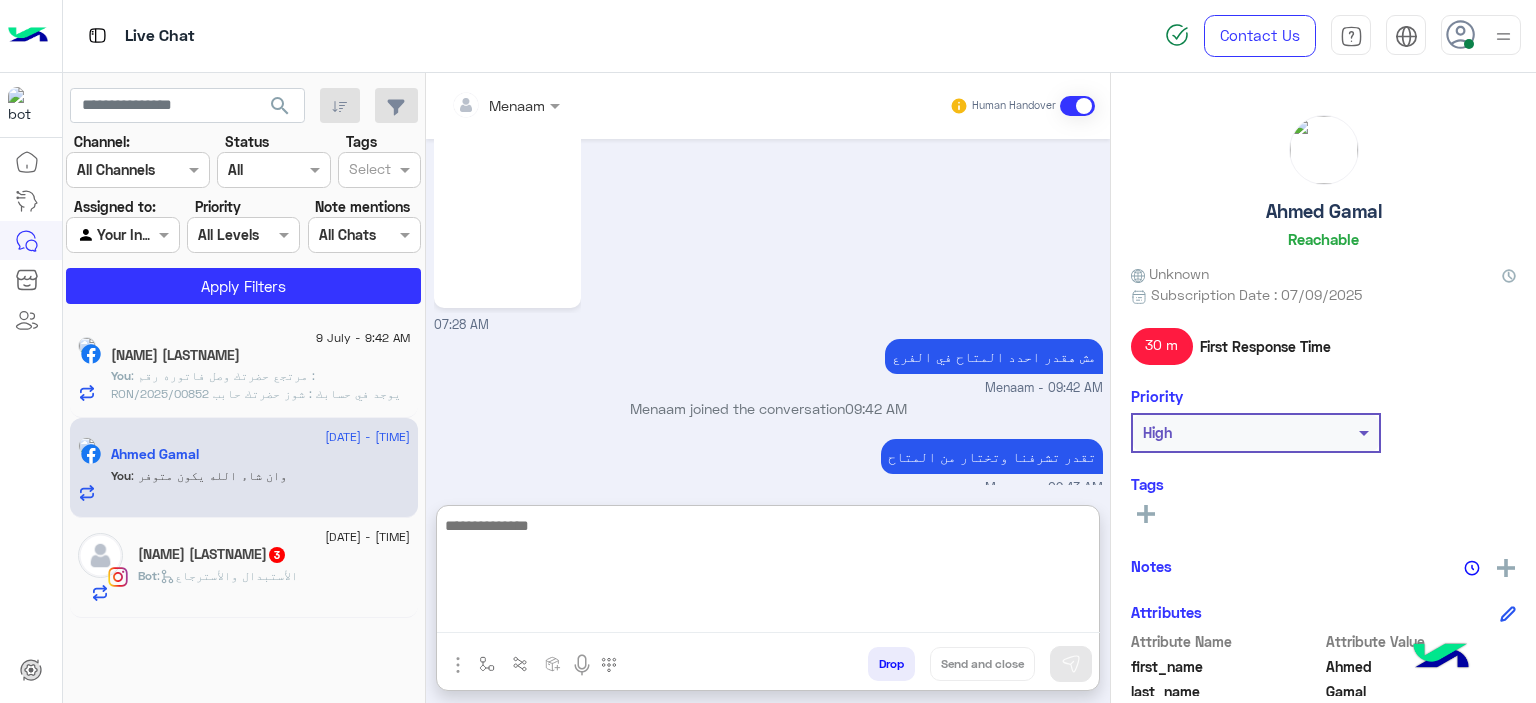 click on ":   الأستبدال والأسترجاع" at bounding box center [256, 393] 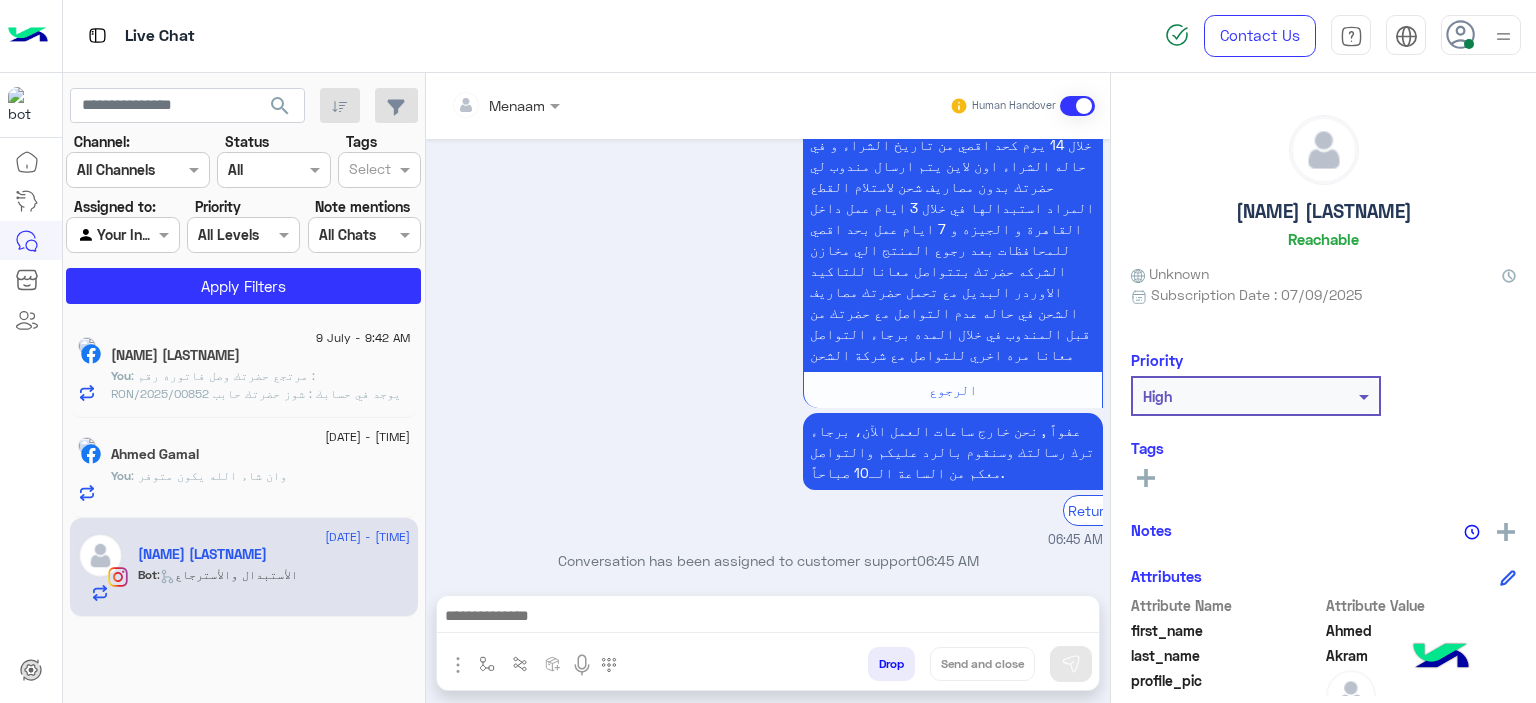scroll, scrollTop: 795, scrollLeft: 0, axis: vertical 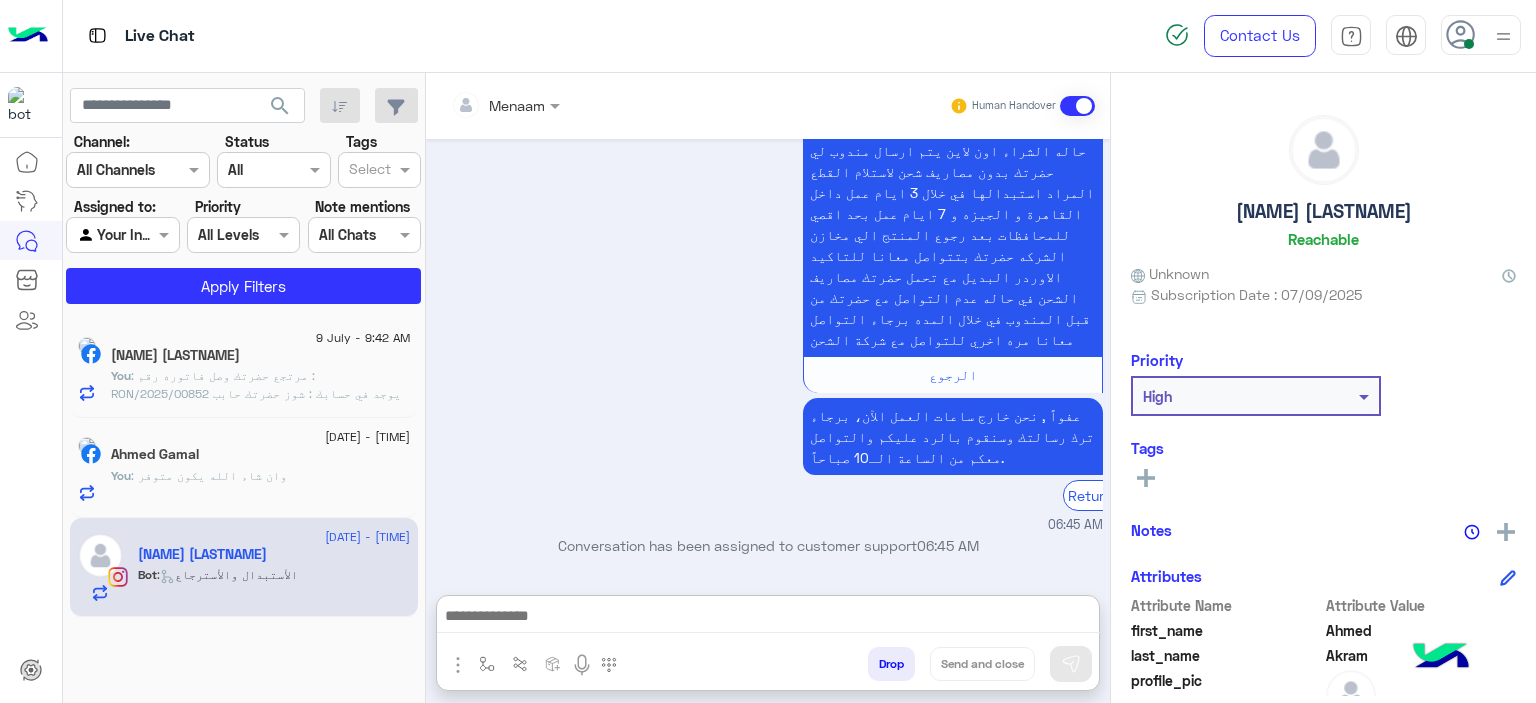 click at bounding box center (768, 618) 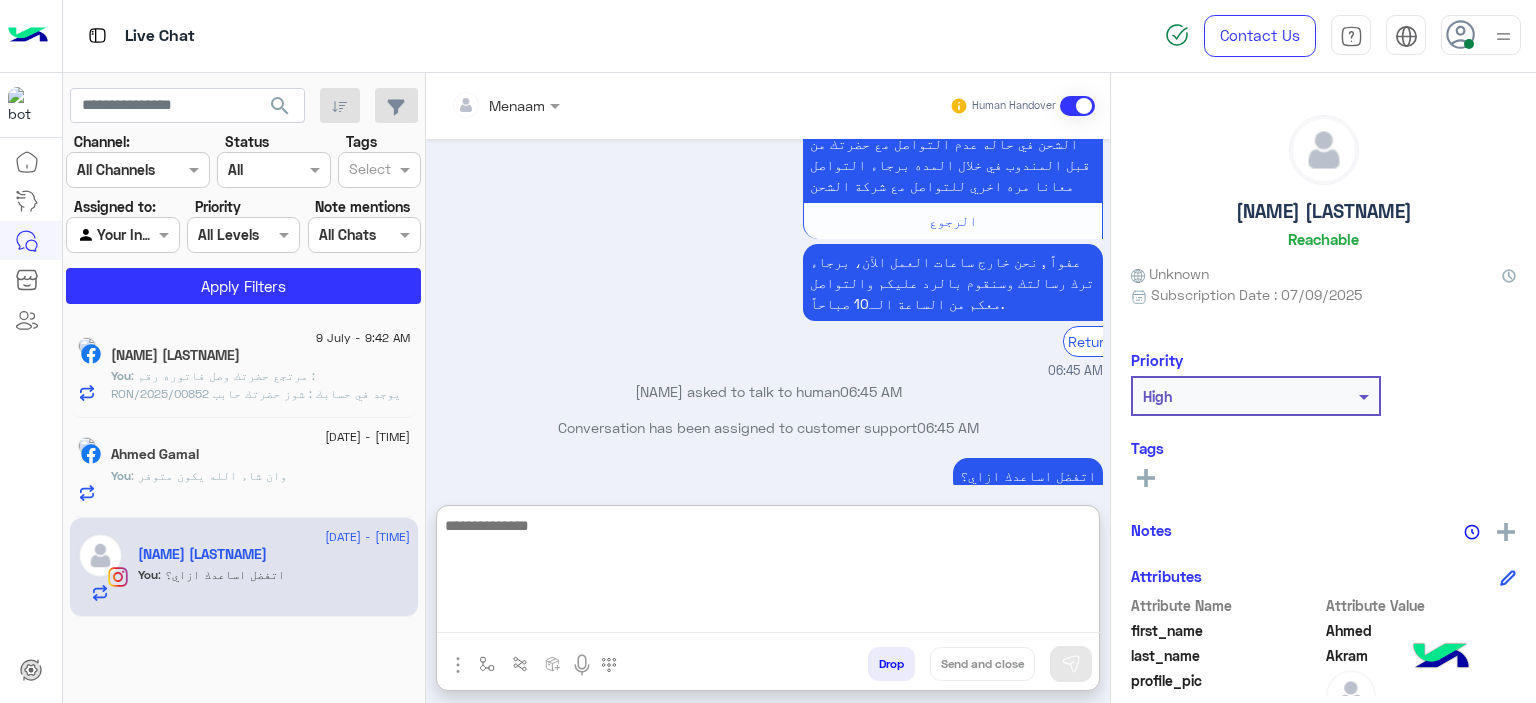 scroll, scrollTop: 985, scrollLeft: 0, axis: vertical 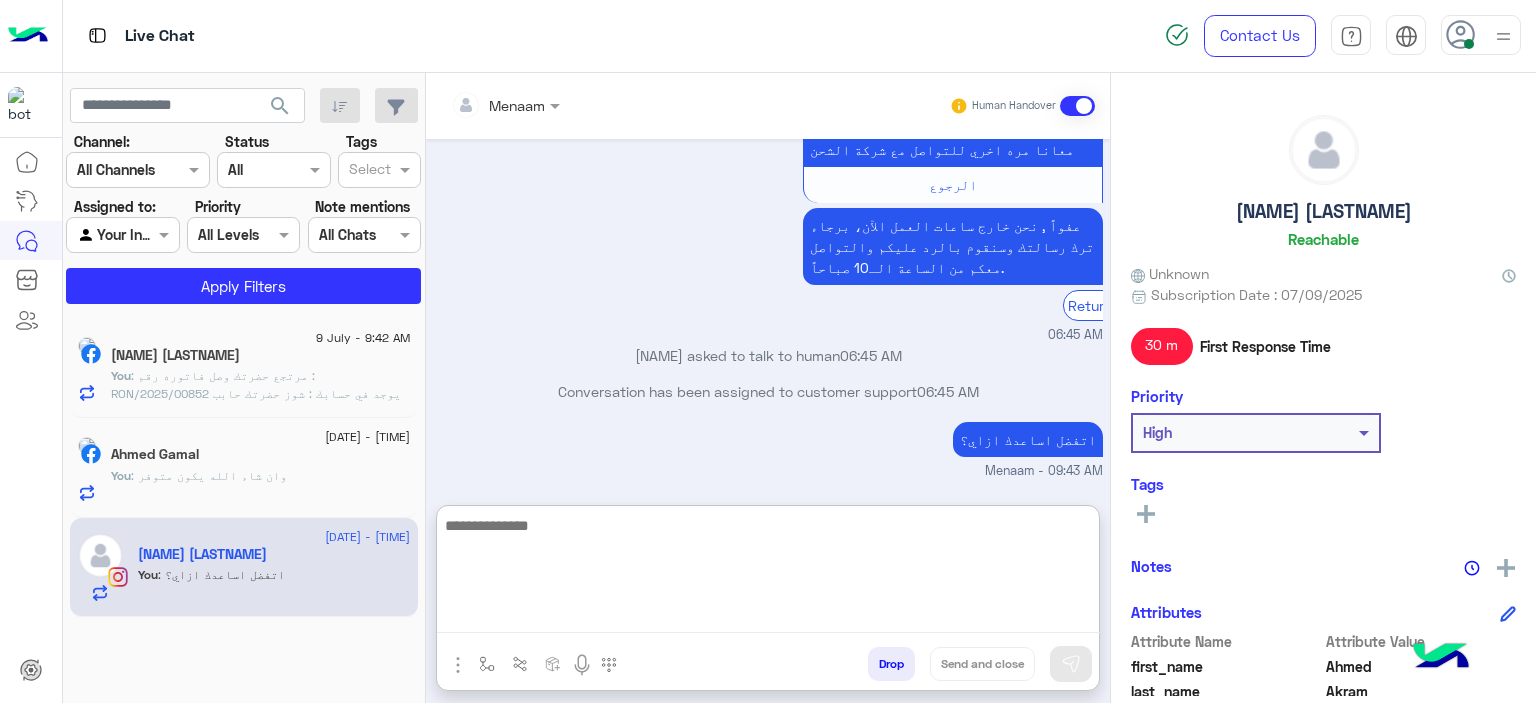 click on ": مرتجع حضرتك وصل
فاتوره رقم :  RON/2025/00852
يوجد في حسابك :  شوز
حضرتك حابب تاكد اوردر بديل معنا ؟" at bounding box center [256, 393] 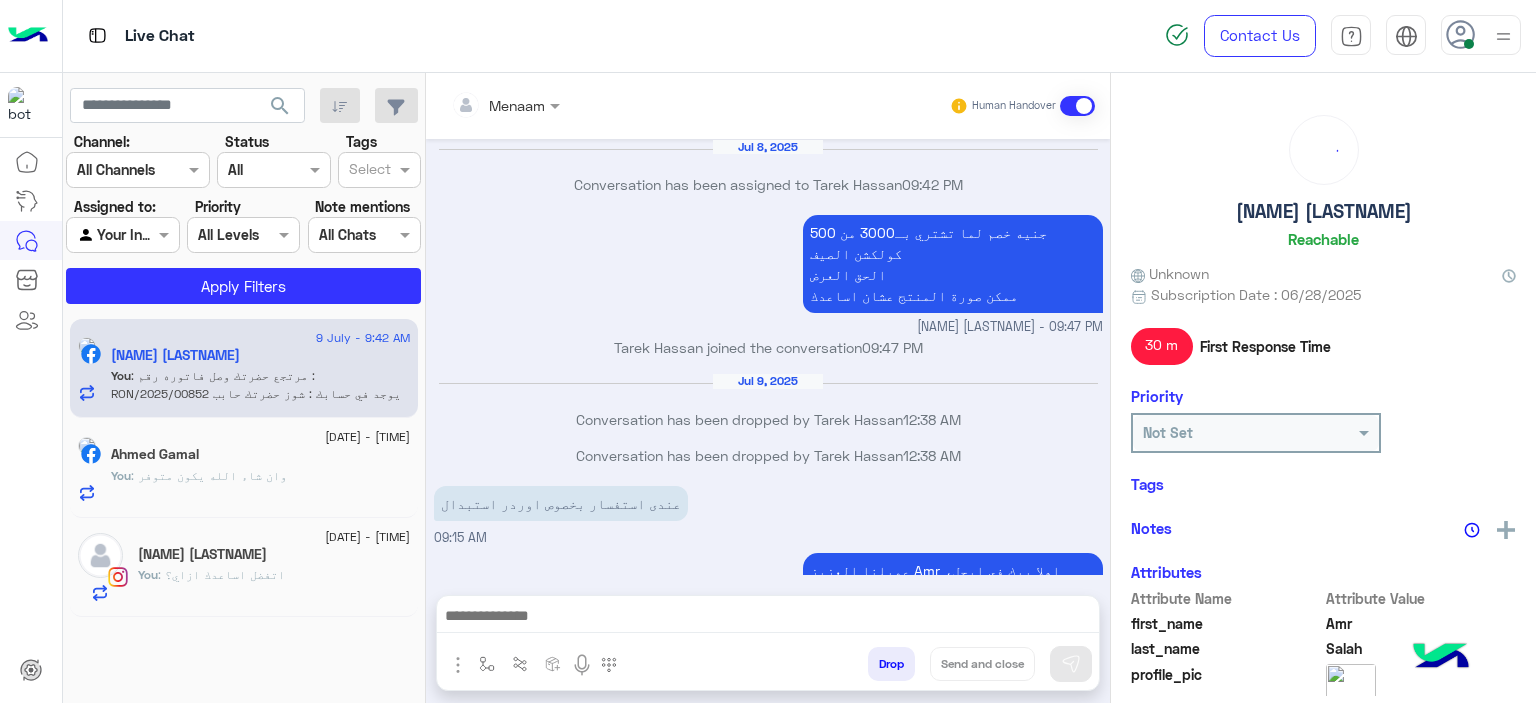 scroll, scrollTop: 1728, scrollLeft: 0, axis: vertical 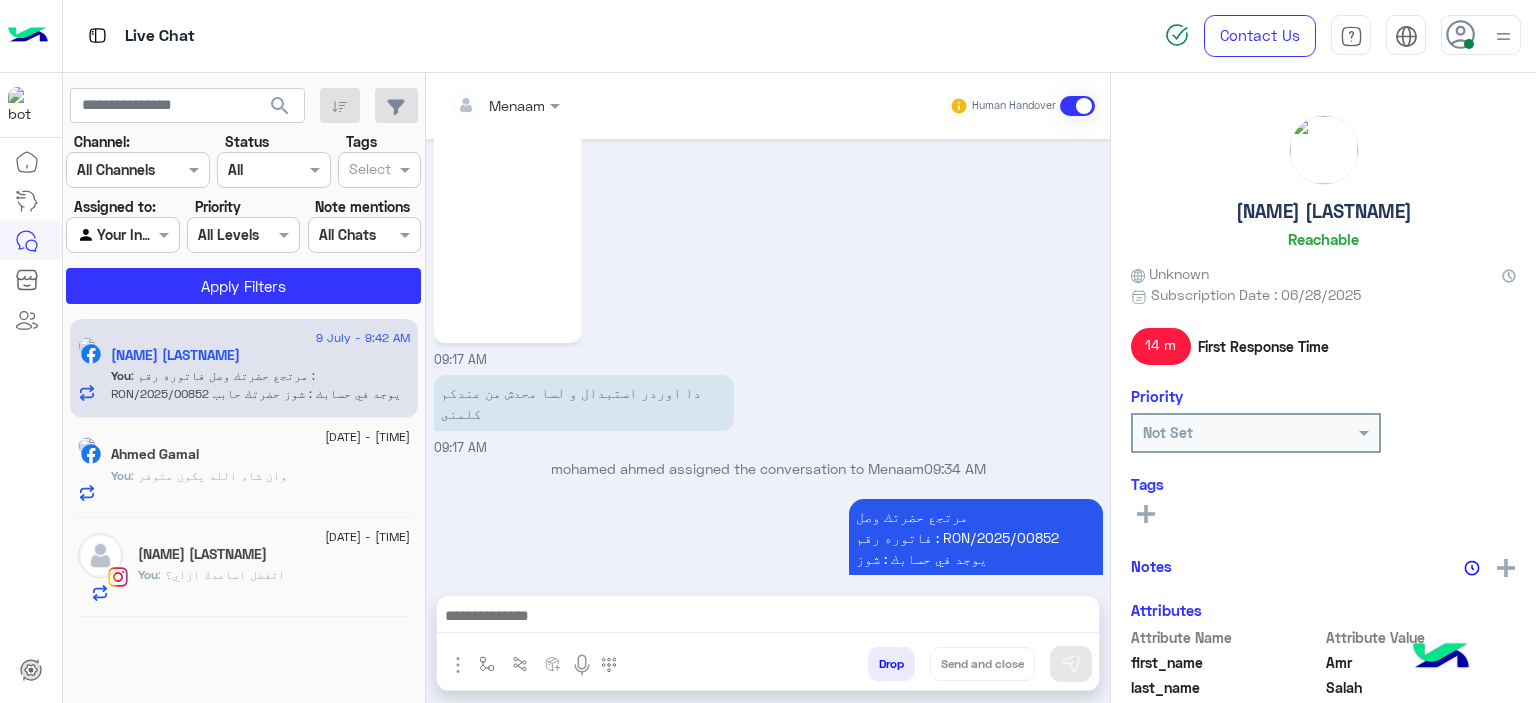 click on "[DATE] - [TIME] [NAME]  You  : وان شاء الله يكون متوفر" at bounding box center [244, 369] 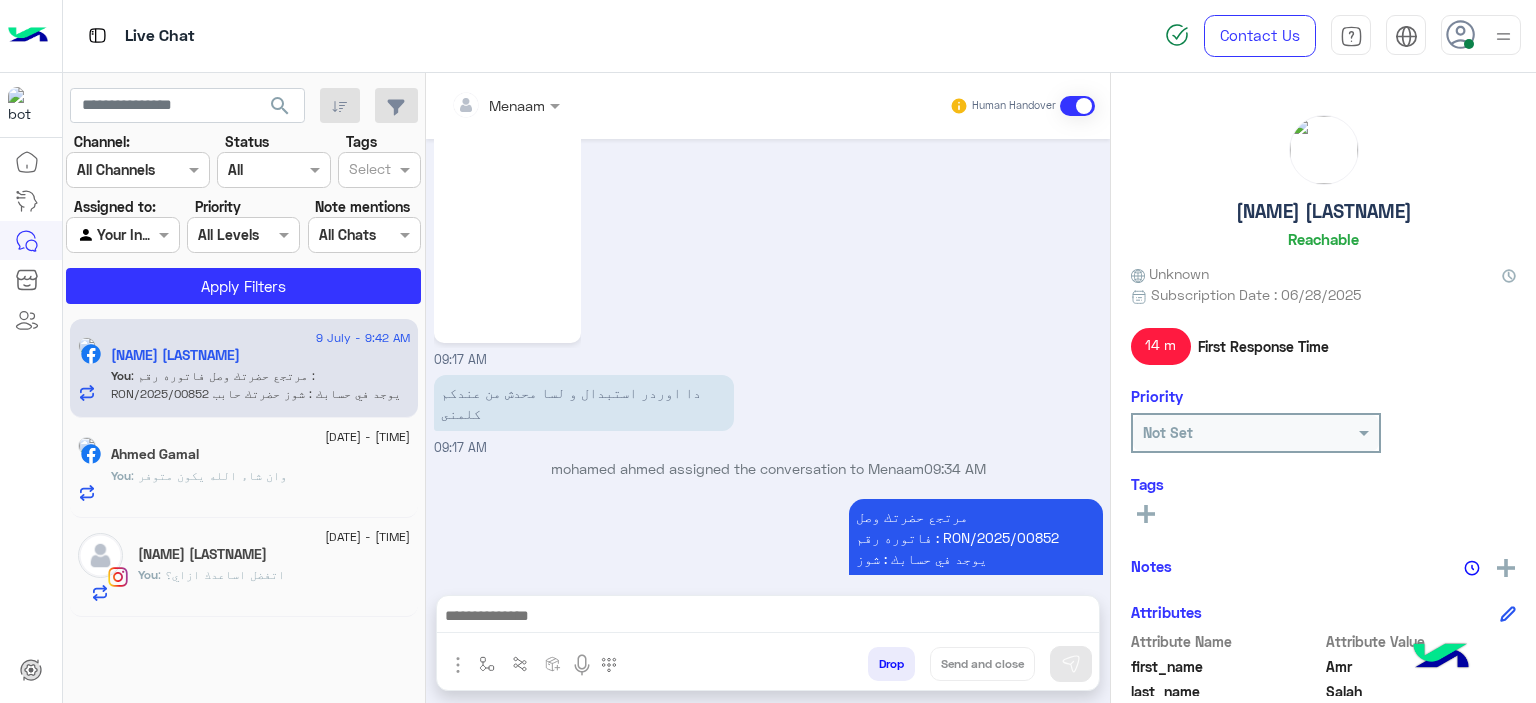 click on ": وان شاء الله يكون متوفر" at bounding box center [256, 393] 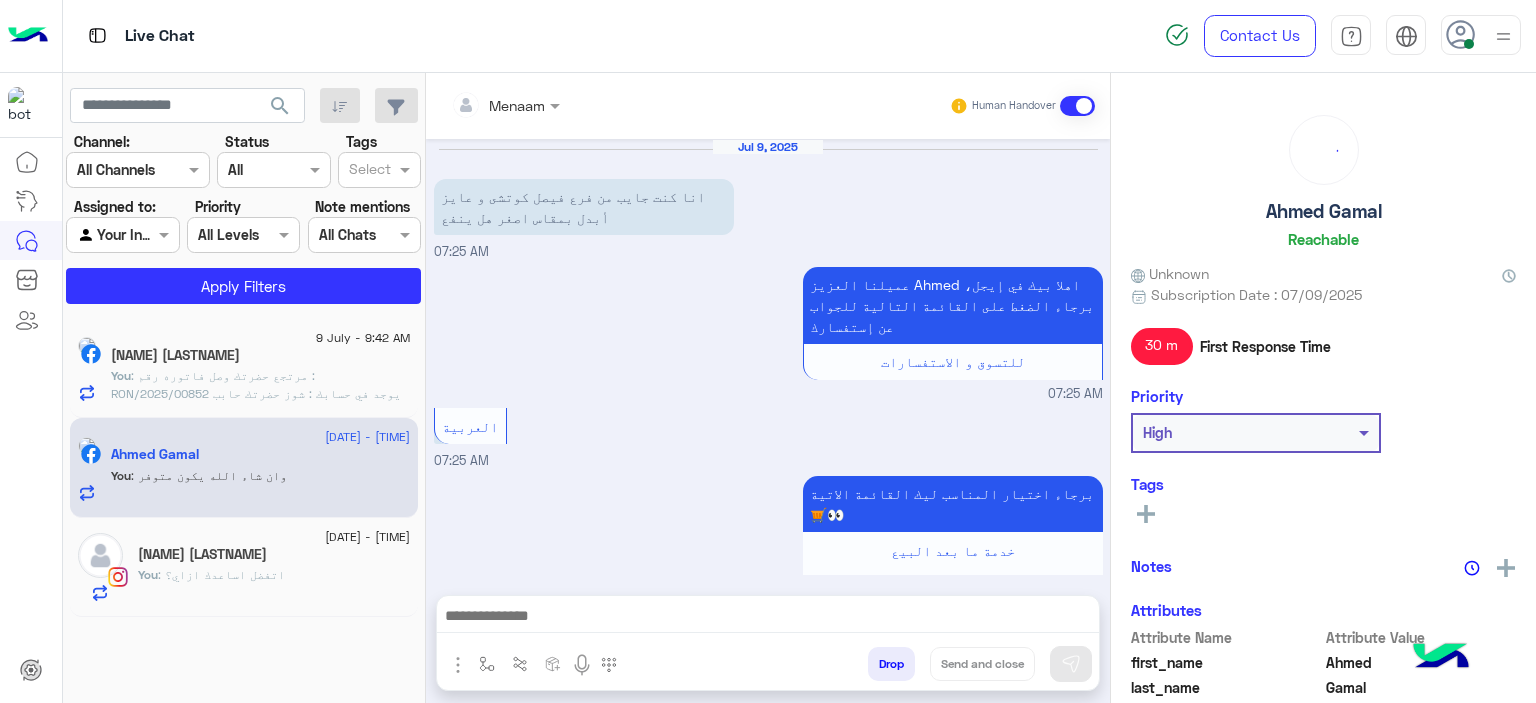 scroll, scrollTop: 2014, scrollLeft: 0, axis: vertical 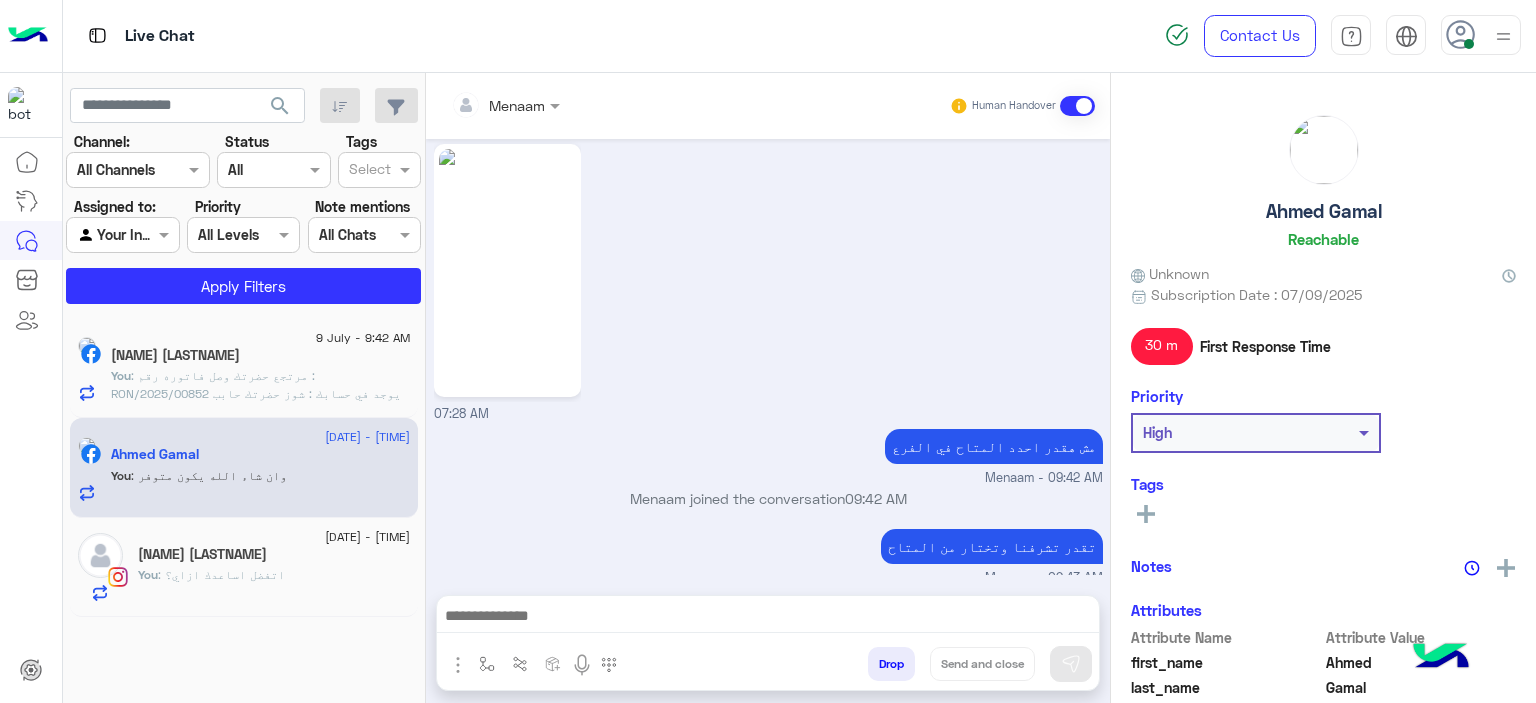 click on ": اتفضل اساعدك ازاي؟" at bounding box center [256, 393] 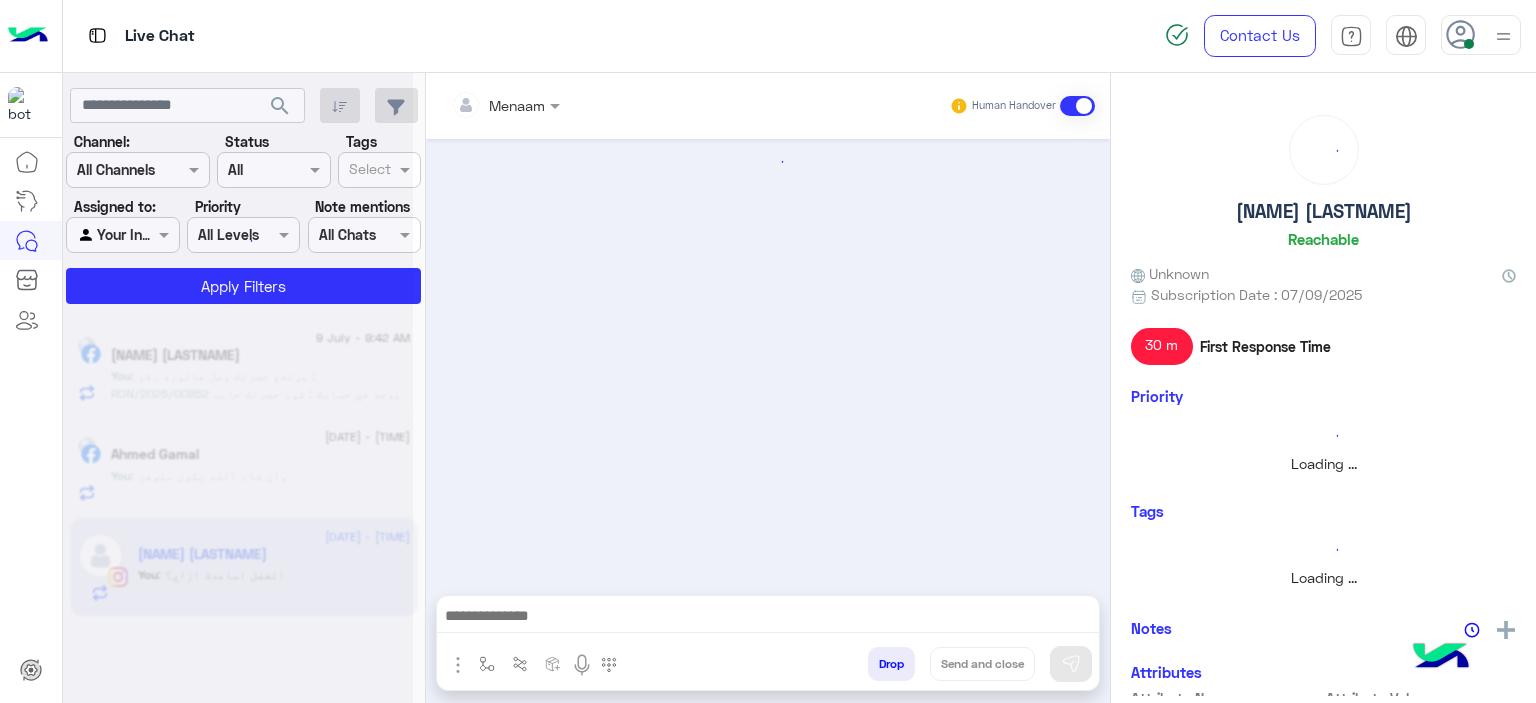 scroll, scrollTop: 895, scrollLeft: 0, axis: vertical 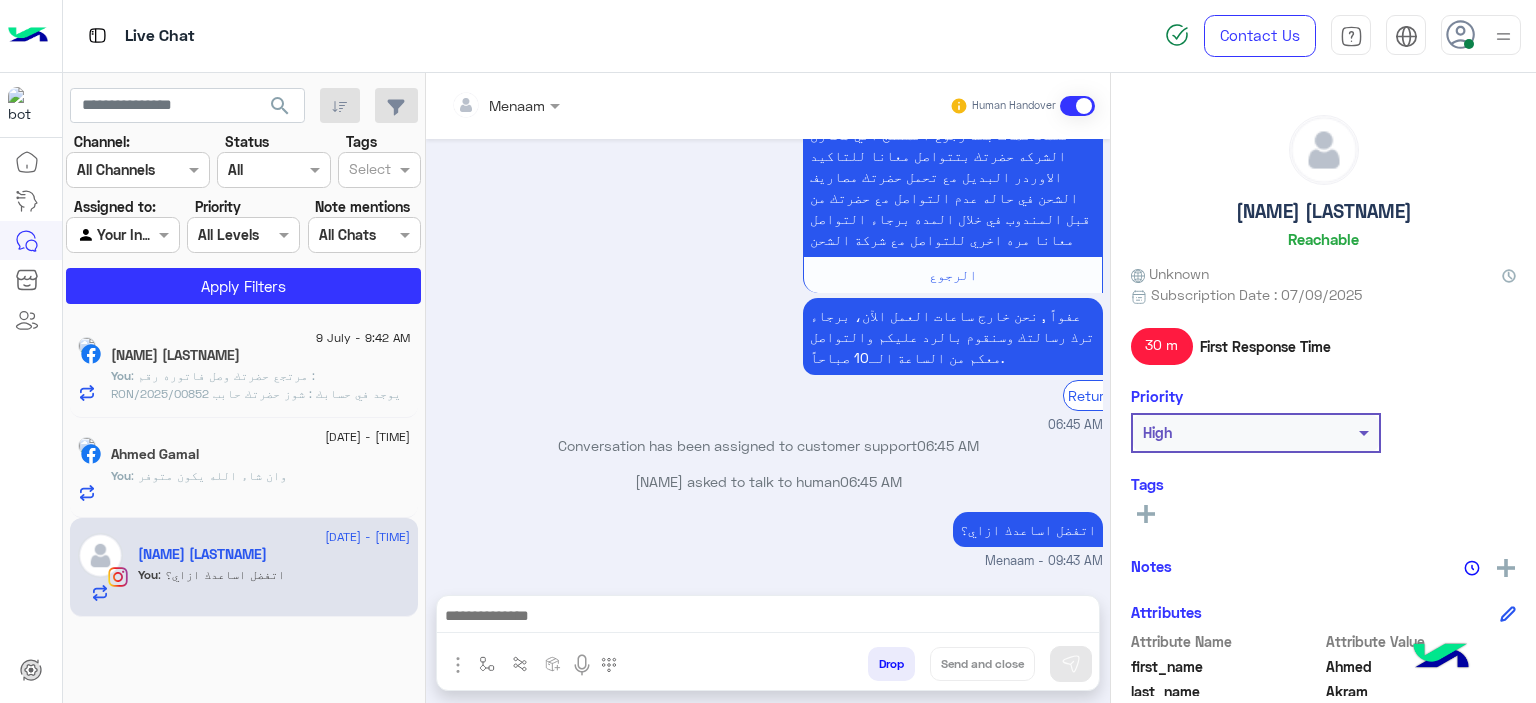 click on "Ahmed Gamal" at bounding box center [261, 357] 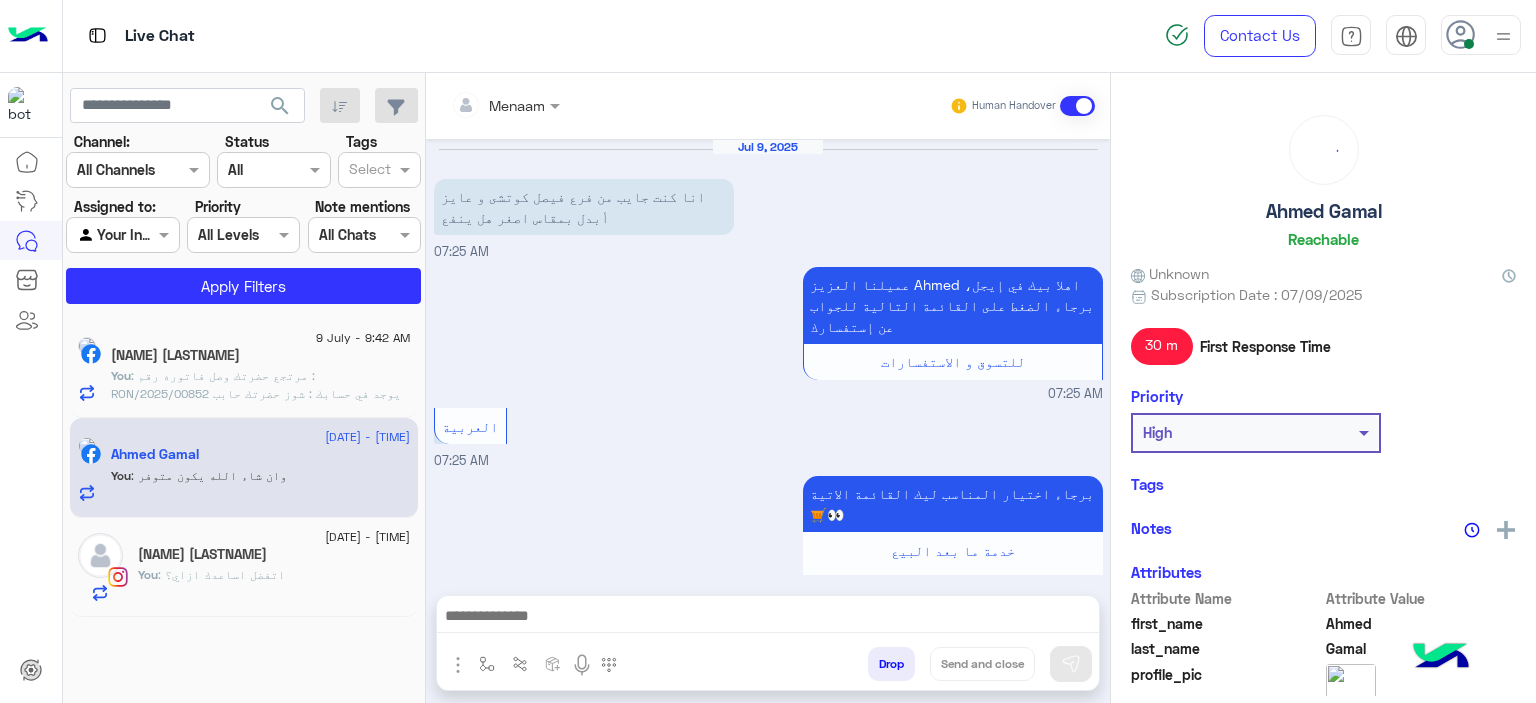 scroll, scrollTop: 2014, scrollLeft: 0, axis: vertical 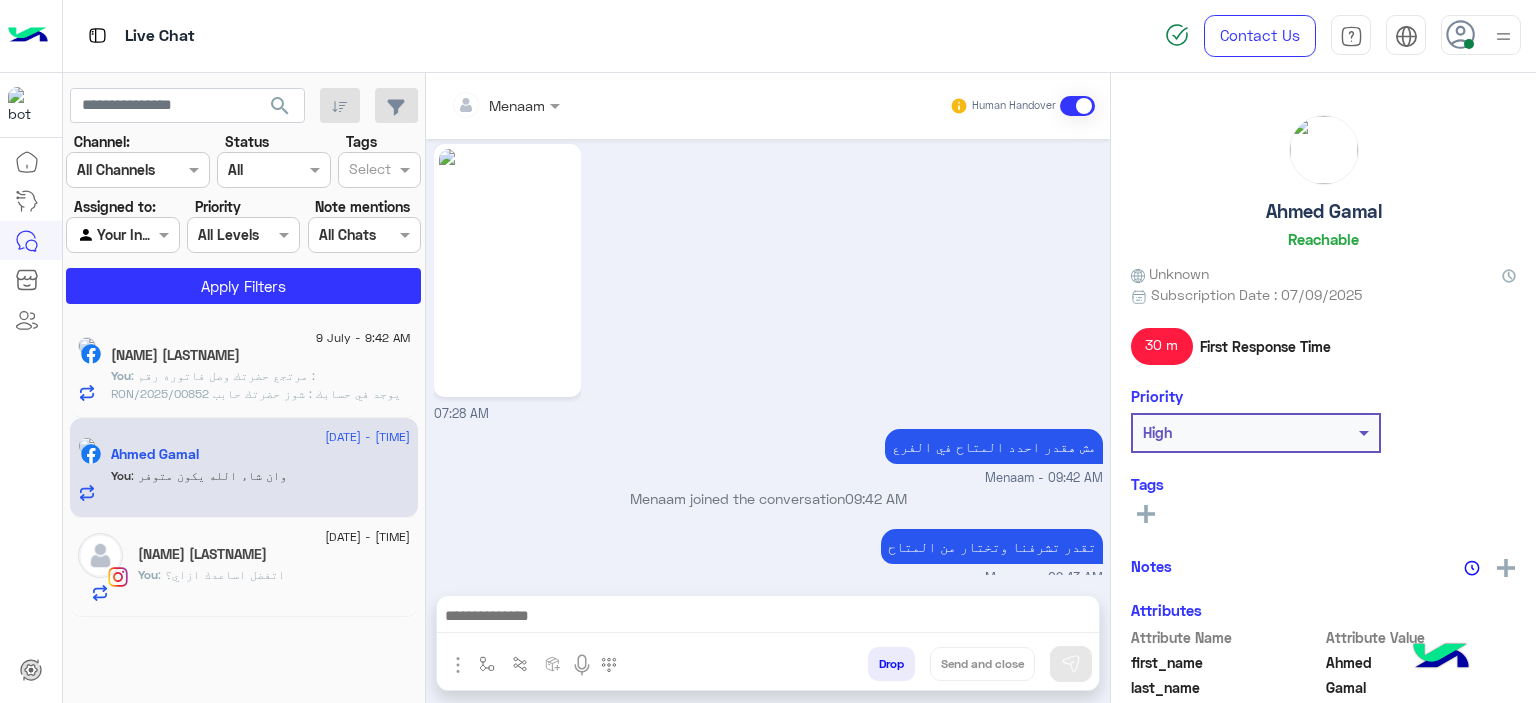 click on ": مرتجع حضرتك وصل
فاتوره رقم :  RON/2025/00852
يوجد في حسابك :  شوز
حضرتك حابب تاكد اوردر بديل معنا ؟" at bounding box center [256, 393] 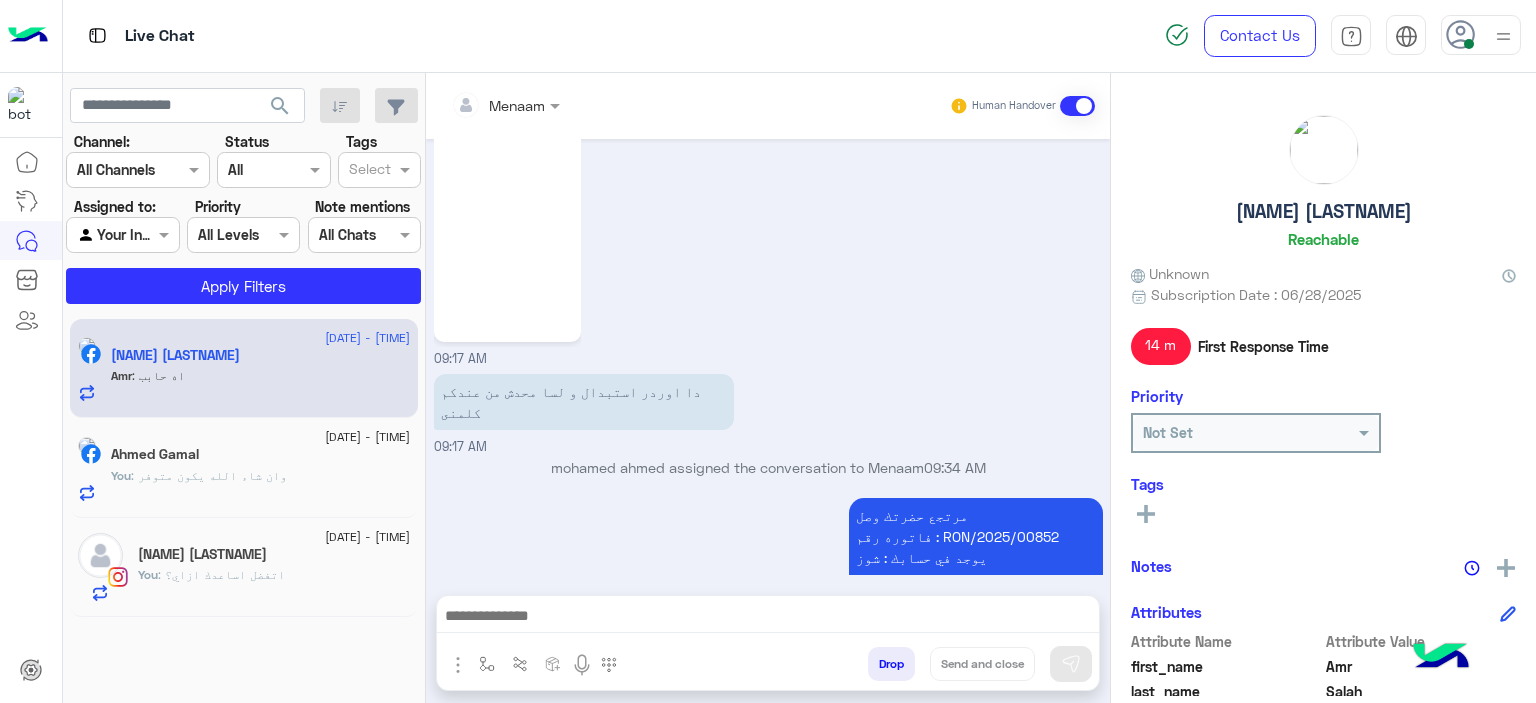 scroll, scrollTop: 1796, scrollLeft: 0, axis: vertical 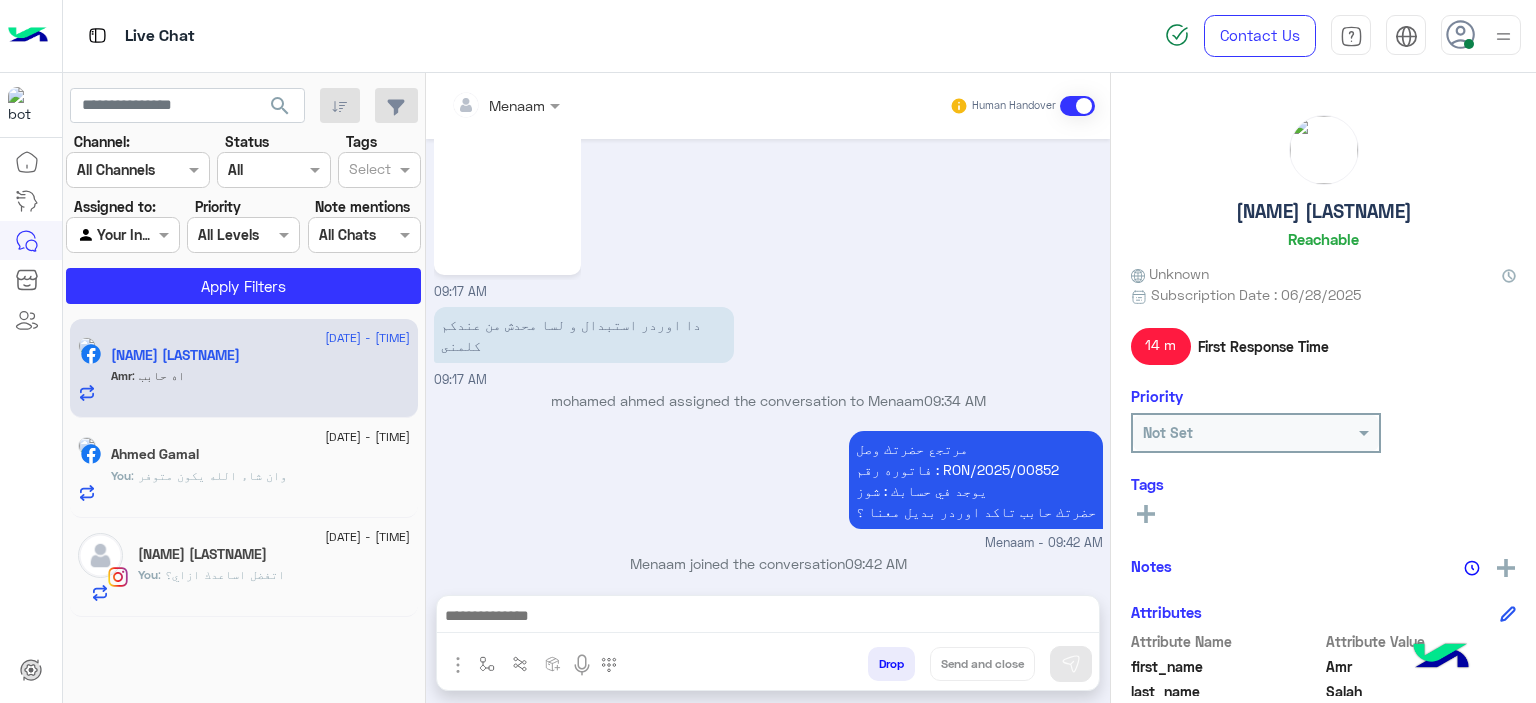 click at bounding box center [768, 618] 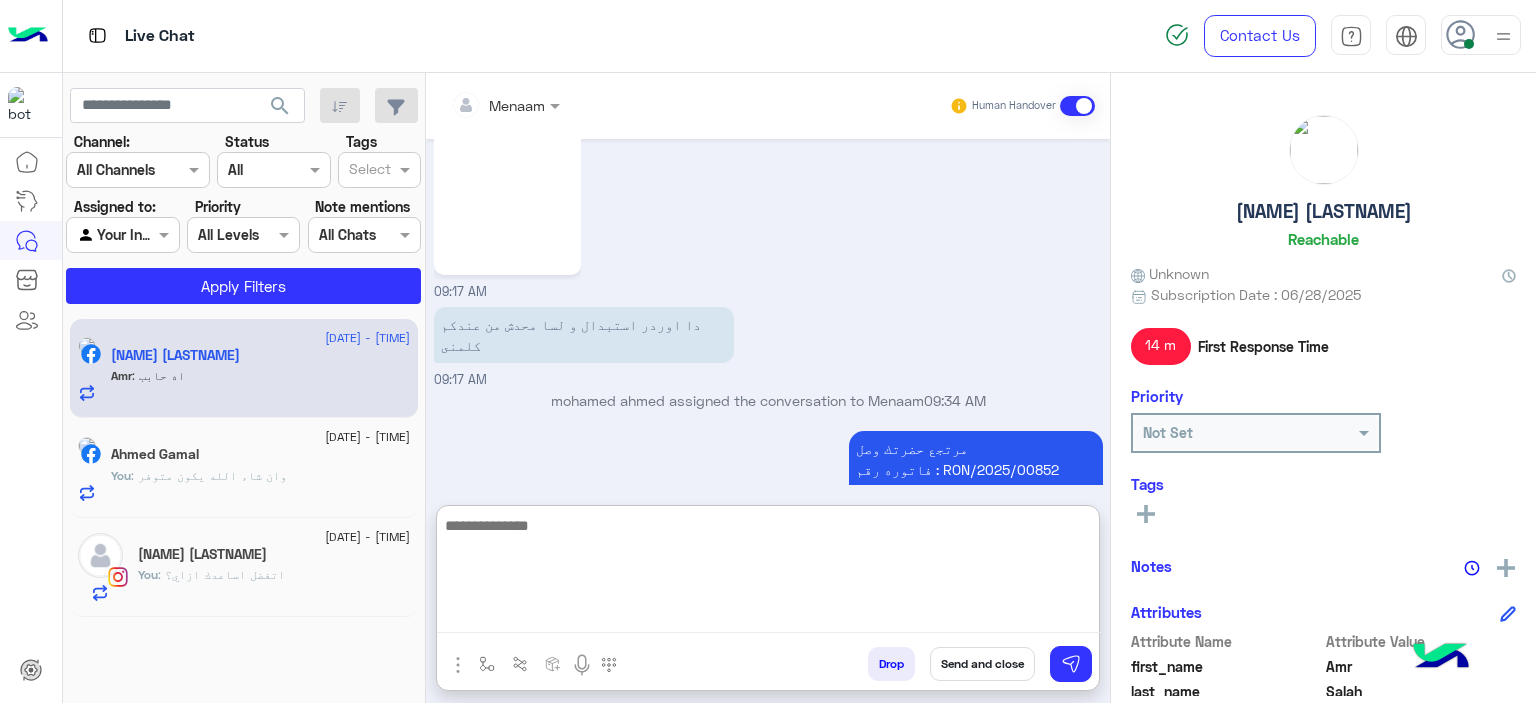 scroll, scrollTop: 1971, scrollLeft: 0, axis: vertical 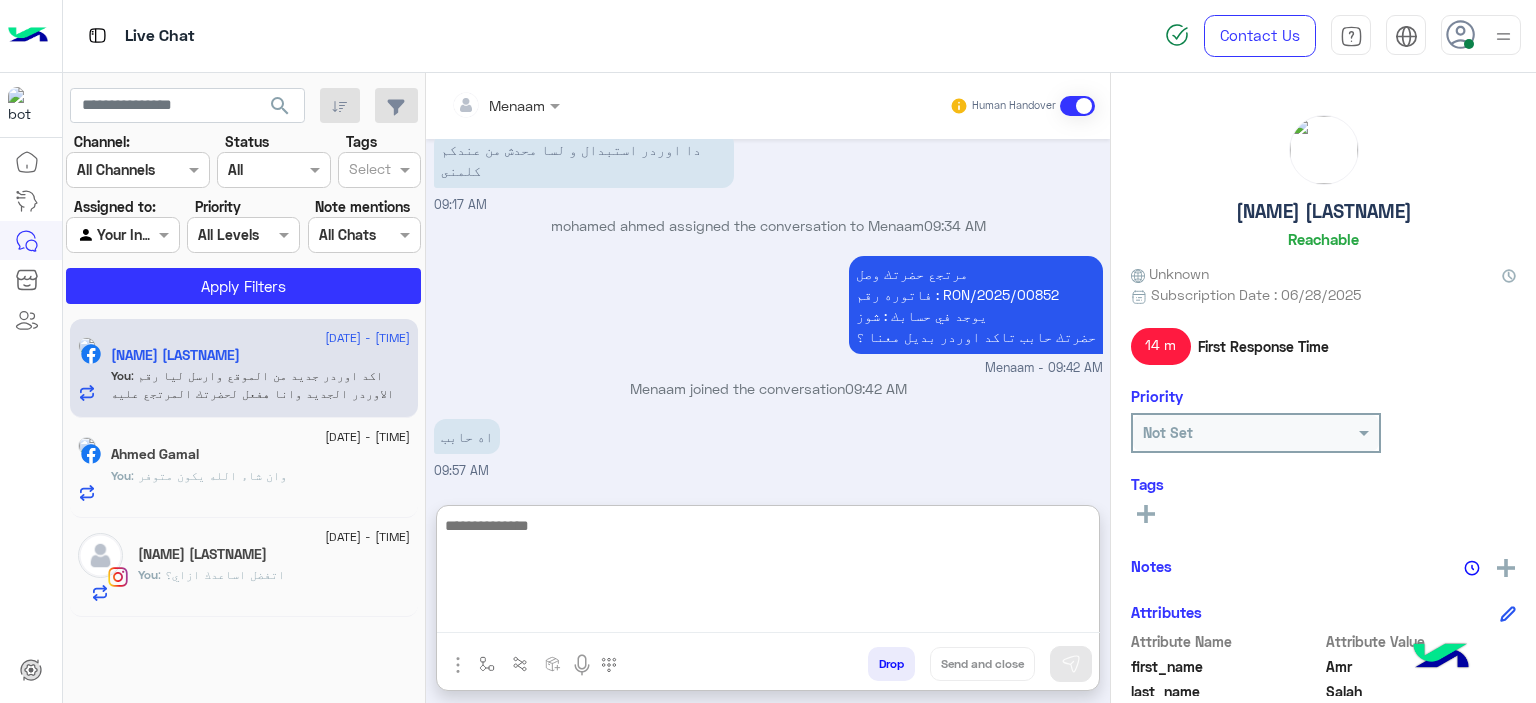 click on "[DATE] - [TIME] [NAME]  You  : وان شاء الله يكون متوفر" at bounding box center [244, 369] 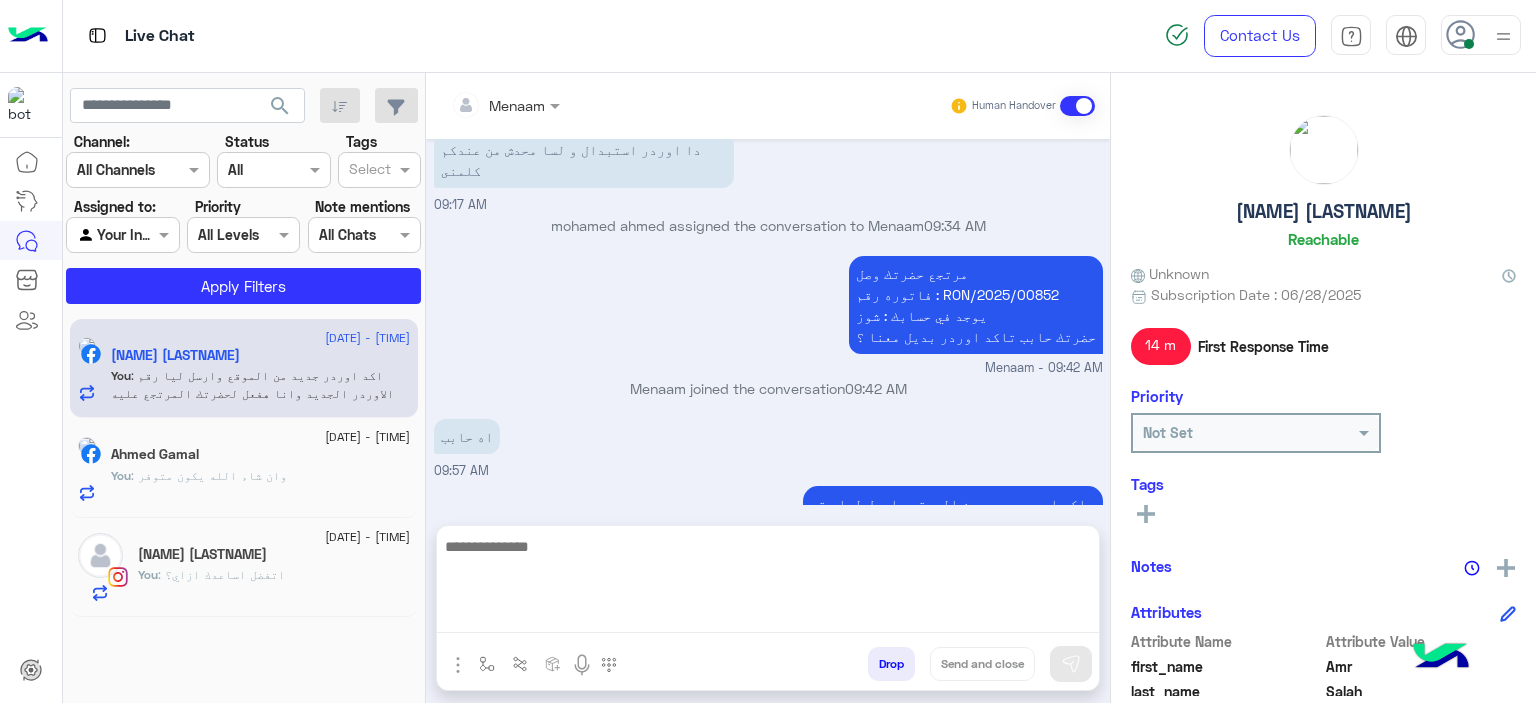 scroll, scrollTop: 1880, scrollLeft: 0, axis: vertical 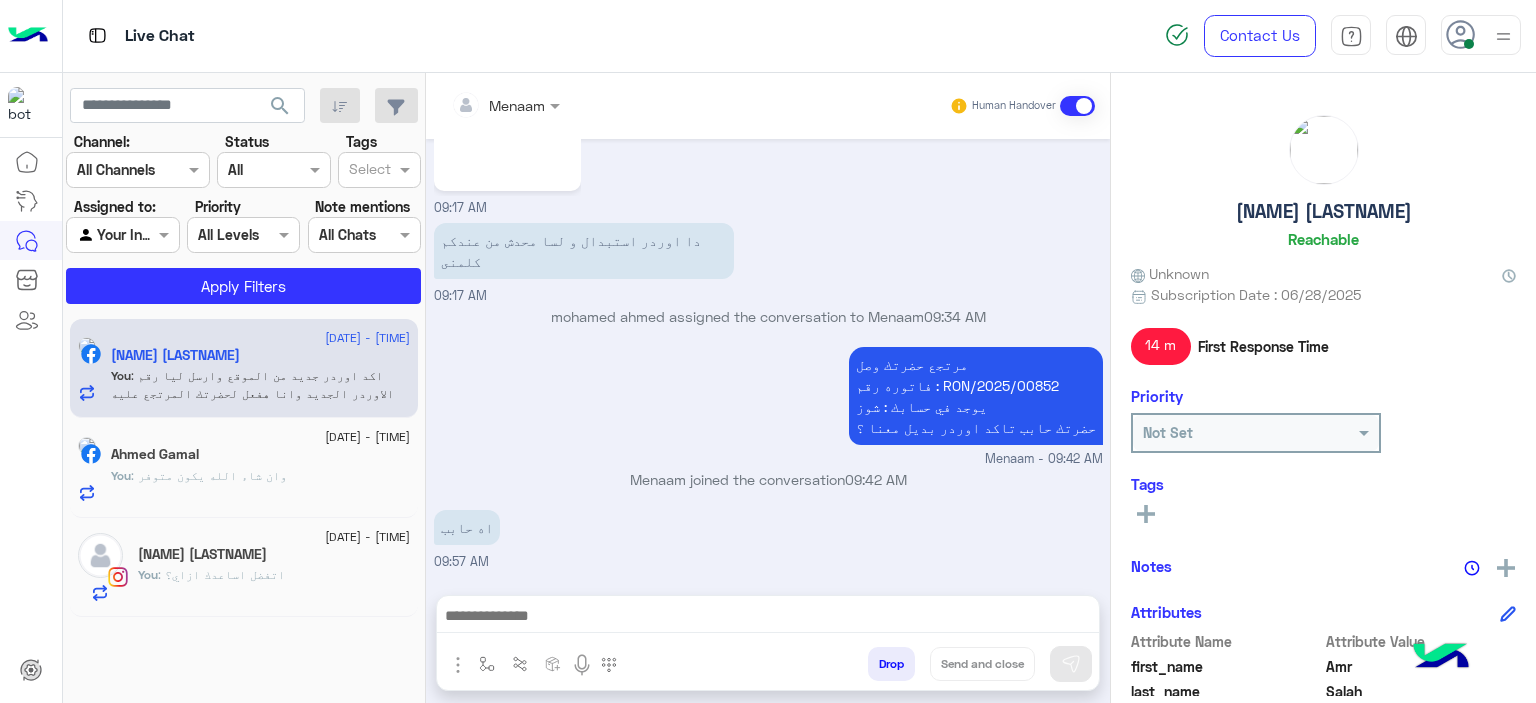 click on "You  : وان شاء الله يكون متوفر" at bounding box center [261, 384] 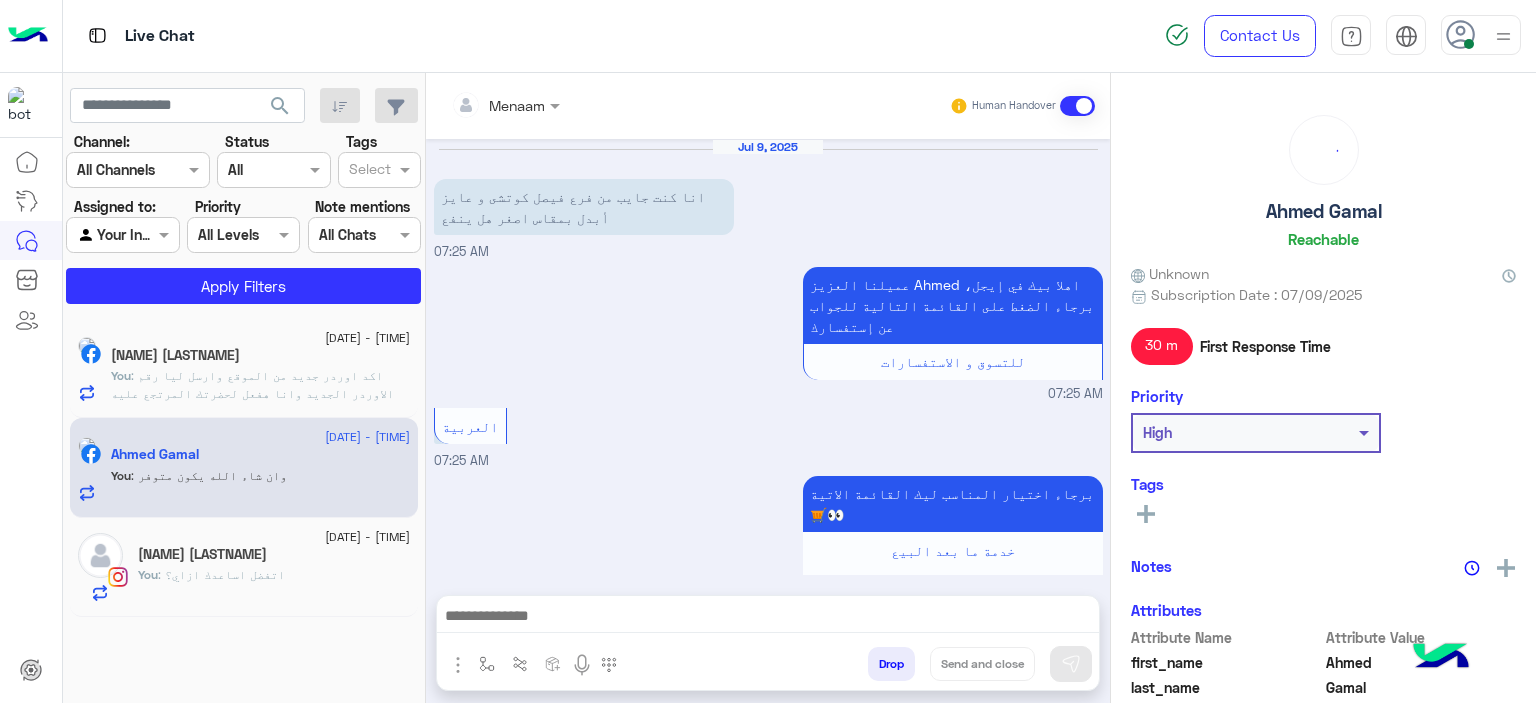scroll, scrollTop: 2014, scrollLeft: 0, axis: vertical 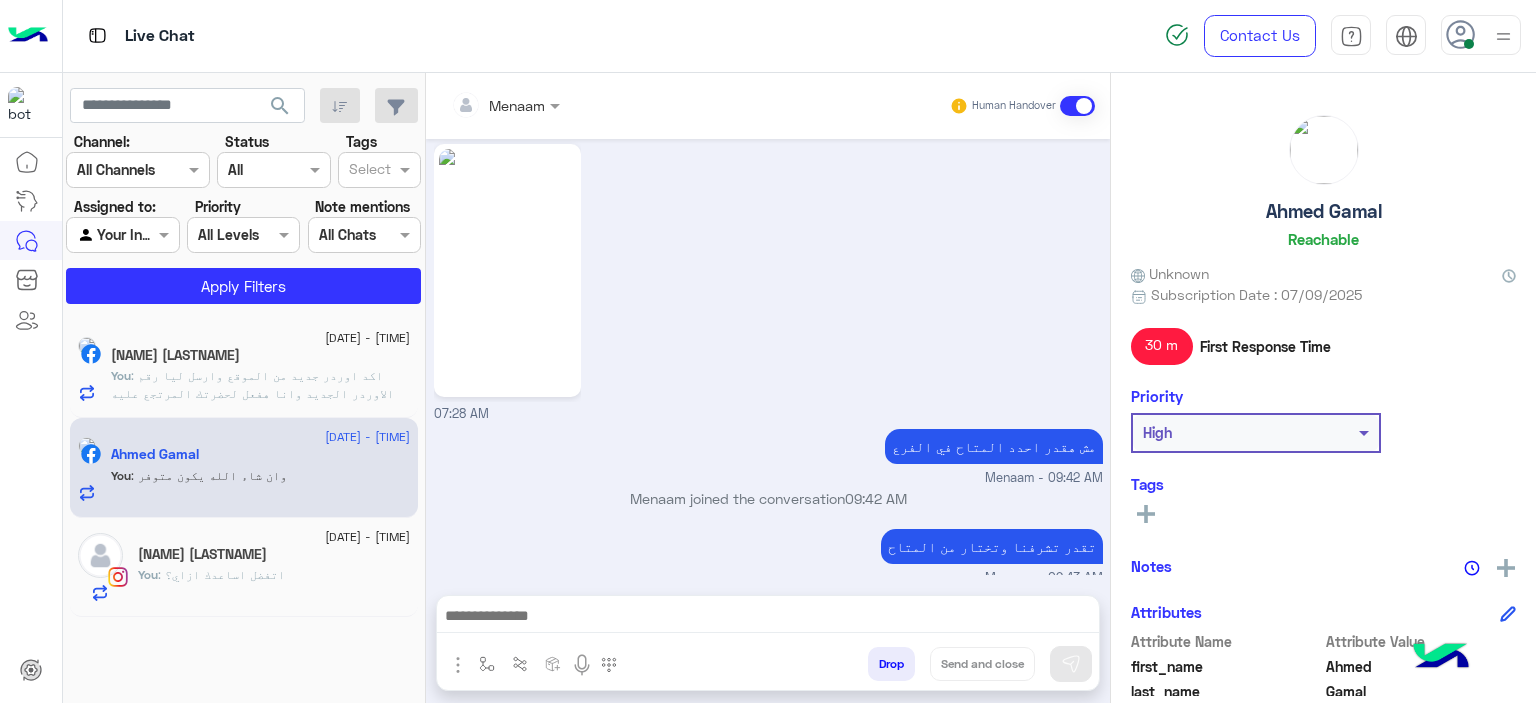 click on "You  : اتفضل اساعدك ازاي؟" at bounding box center (261, 384) 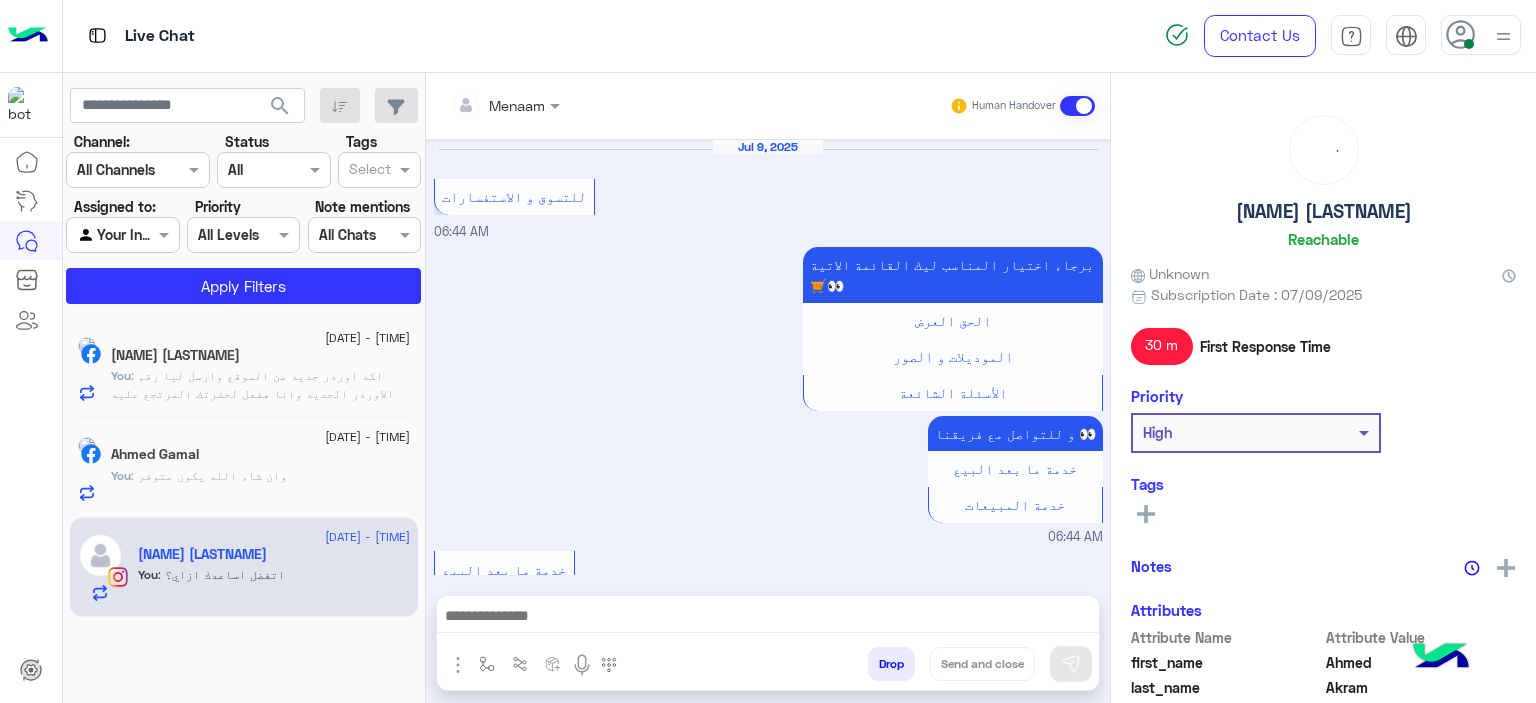 scroll, scrollTop: 895, scrollLeft: 0, axis: vertical 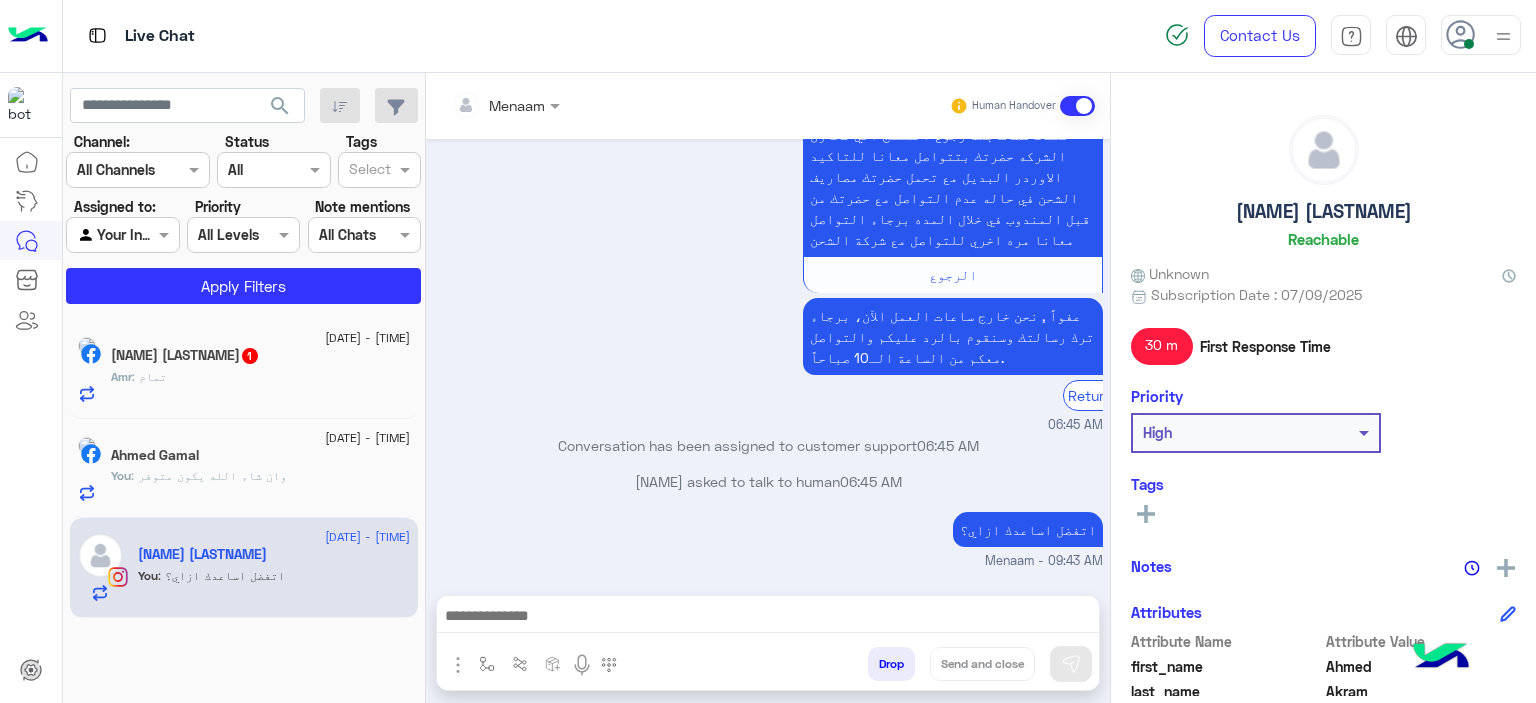 click on "[NAME] : تمام" at bounding box center [261, 385] 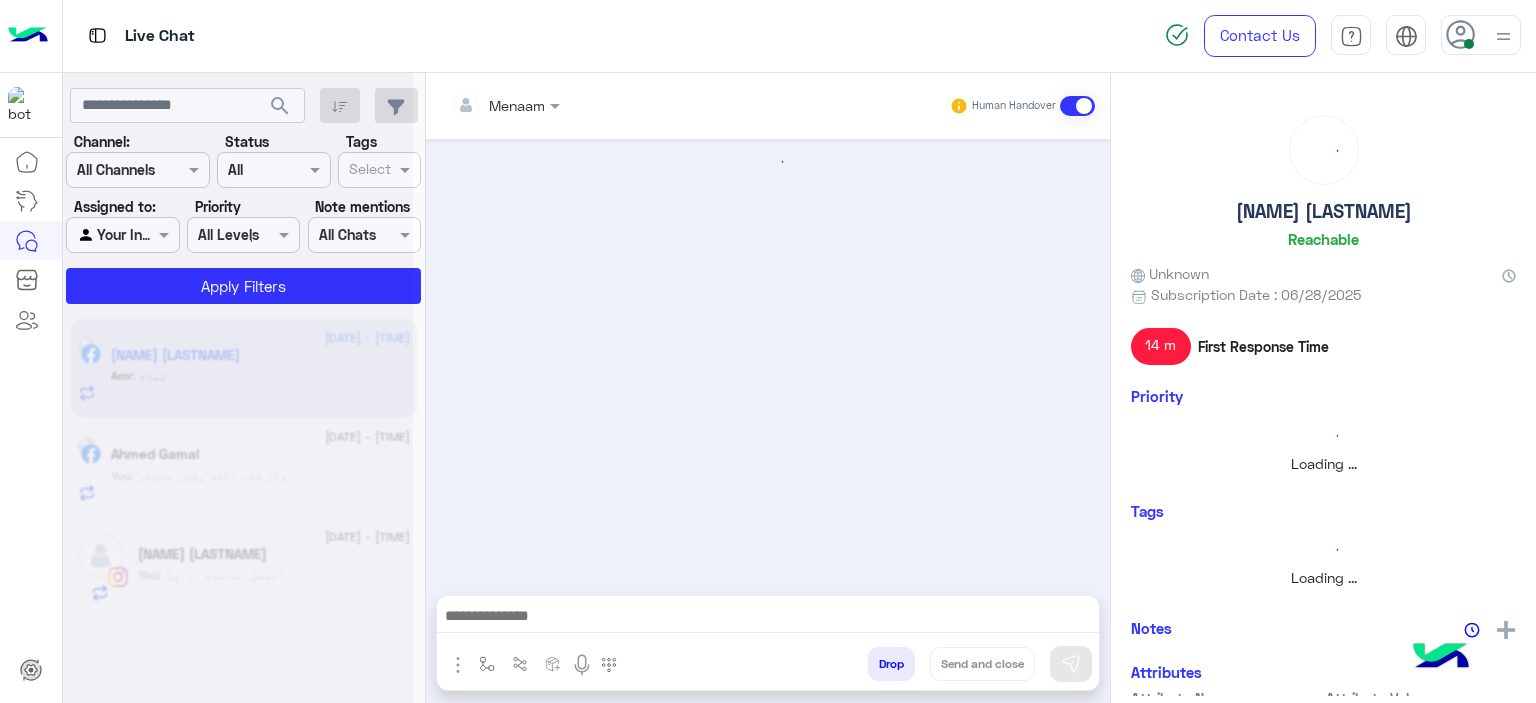 scroll, scrollTop: 1712, scrollLeft: 0, axis: vertical 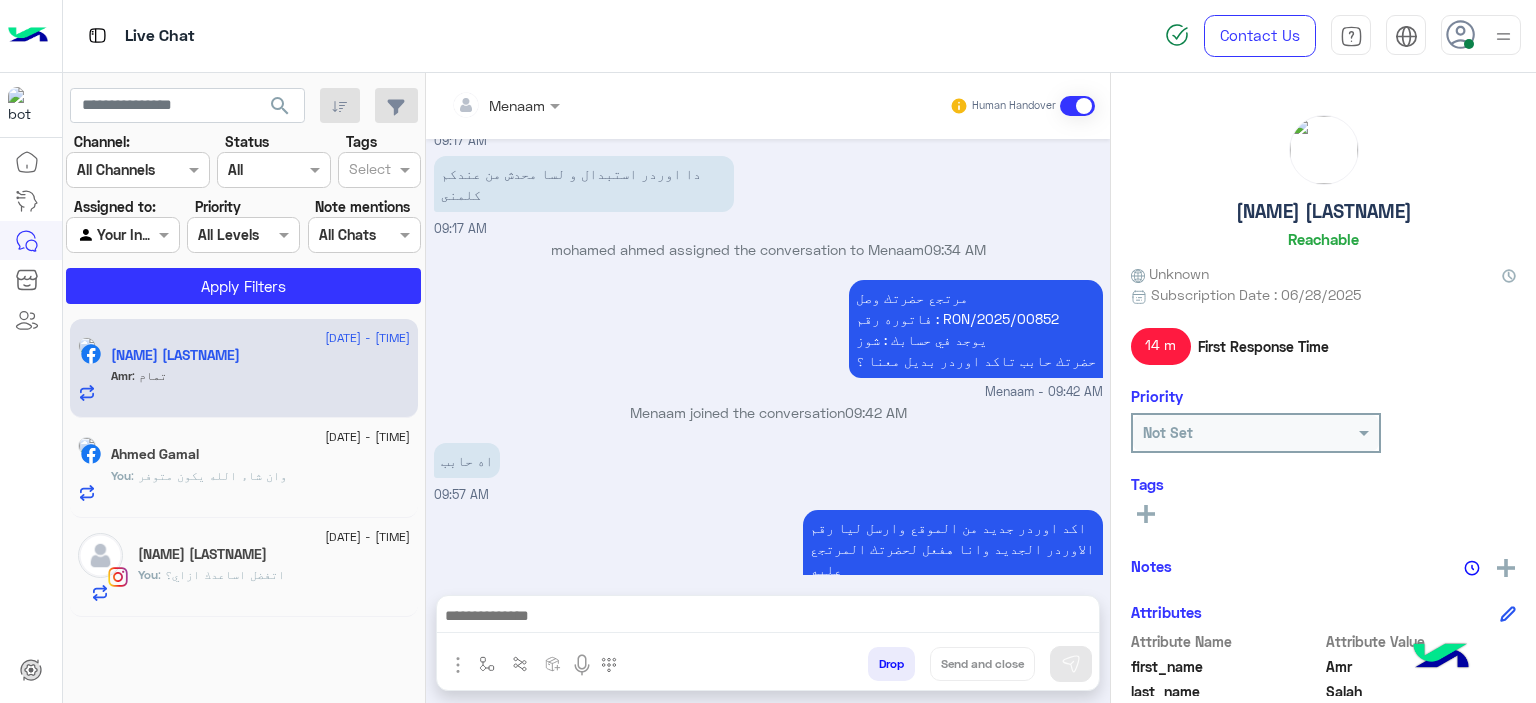 click at bounding box center [768, 618] 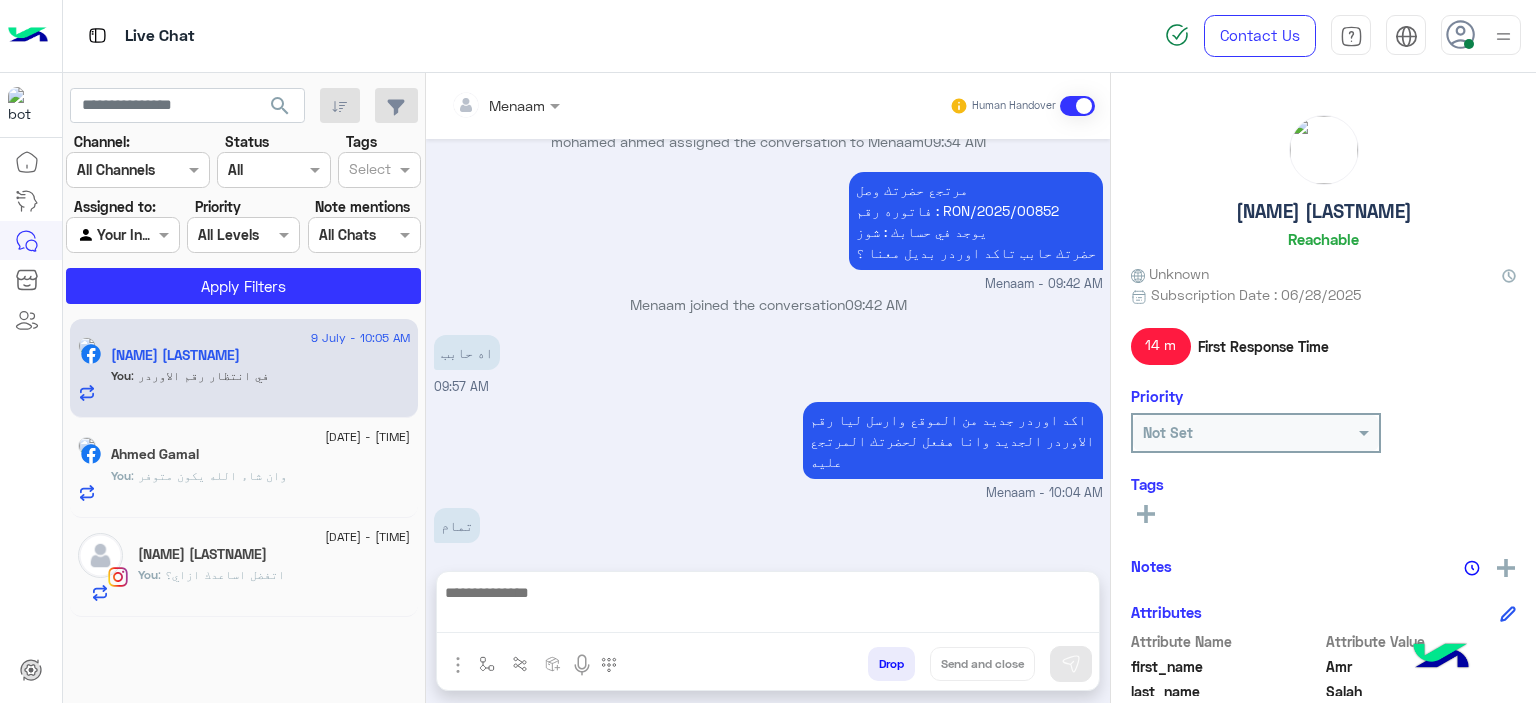 scroll, scrollTop: 1776, scrollLeft: 0, axis: vertical 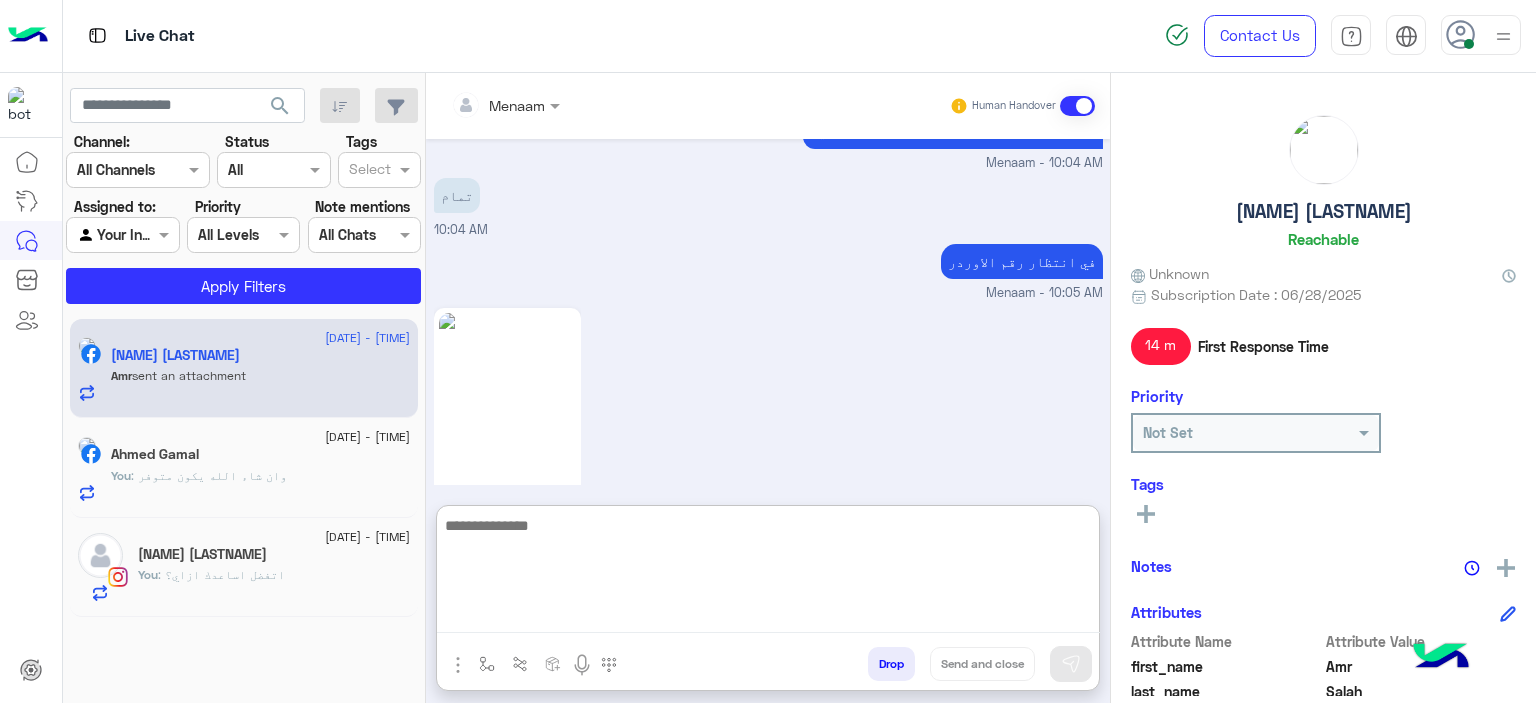 click at bounding box center [507, 434] 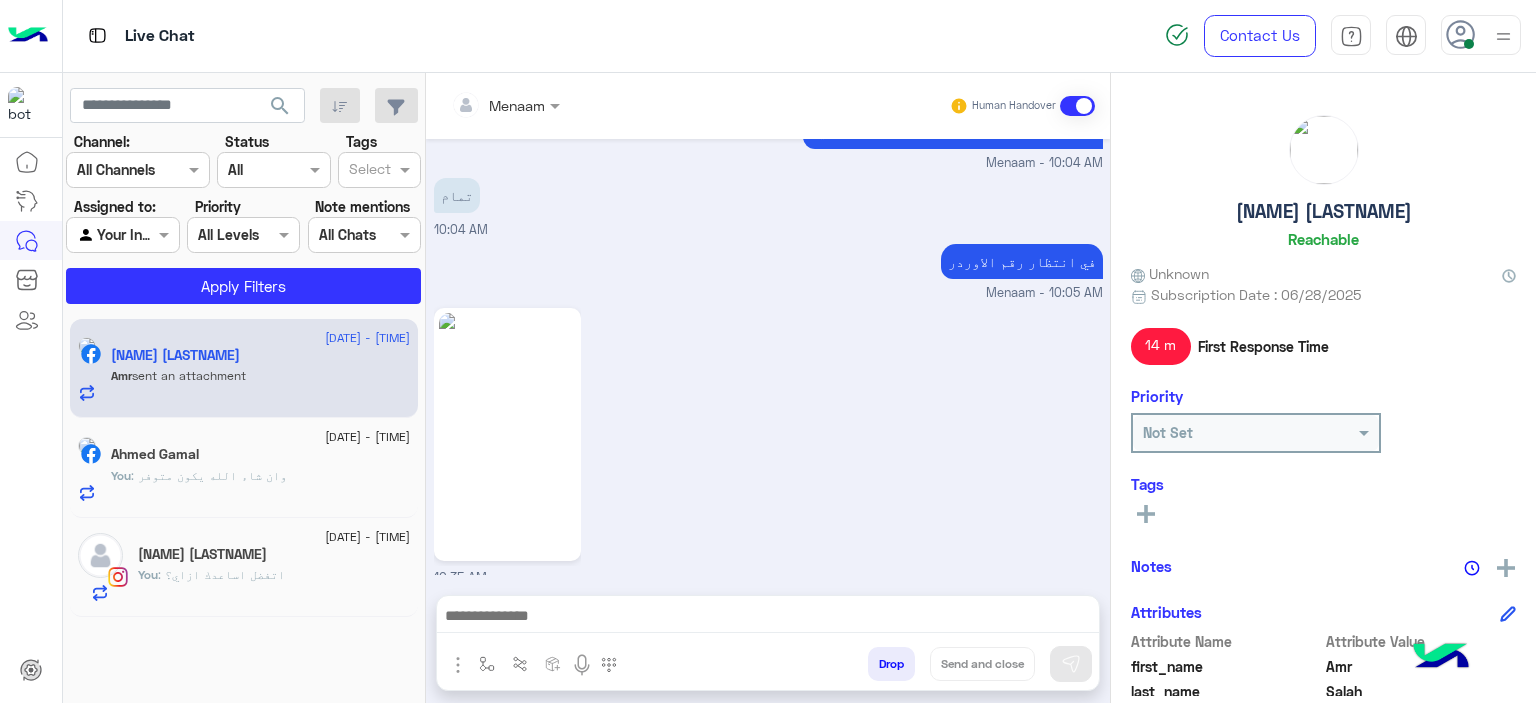 scroll, scrollTop: 2060, scrollLeft: 0, axis: vertical 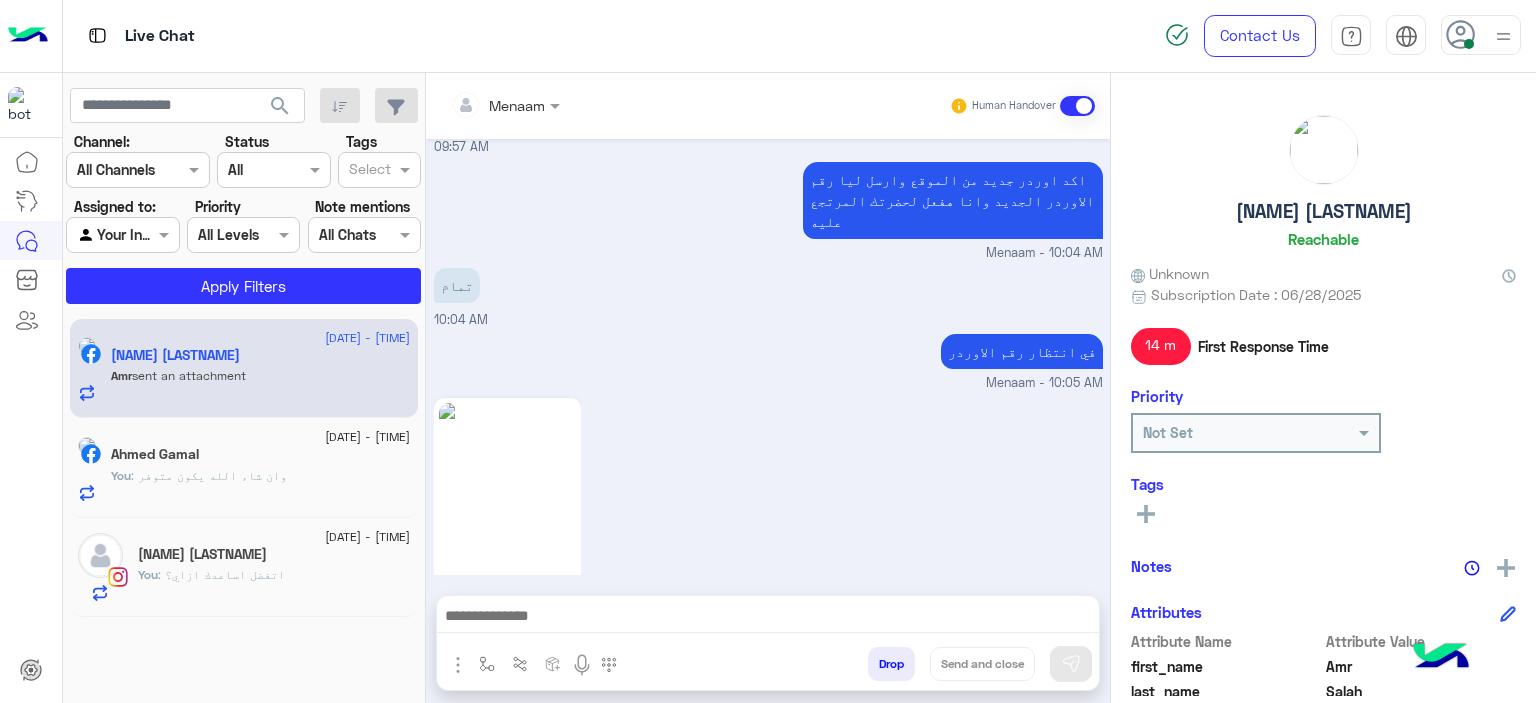 click at bounding box center [768, 618] 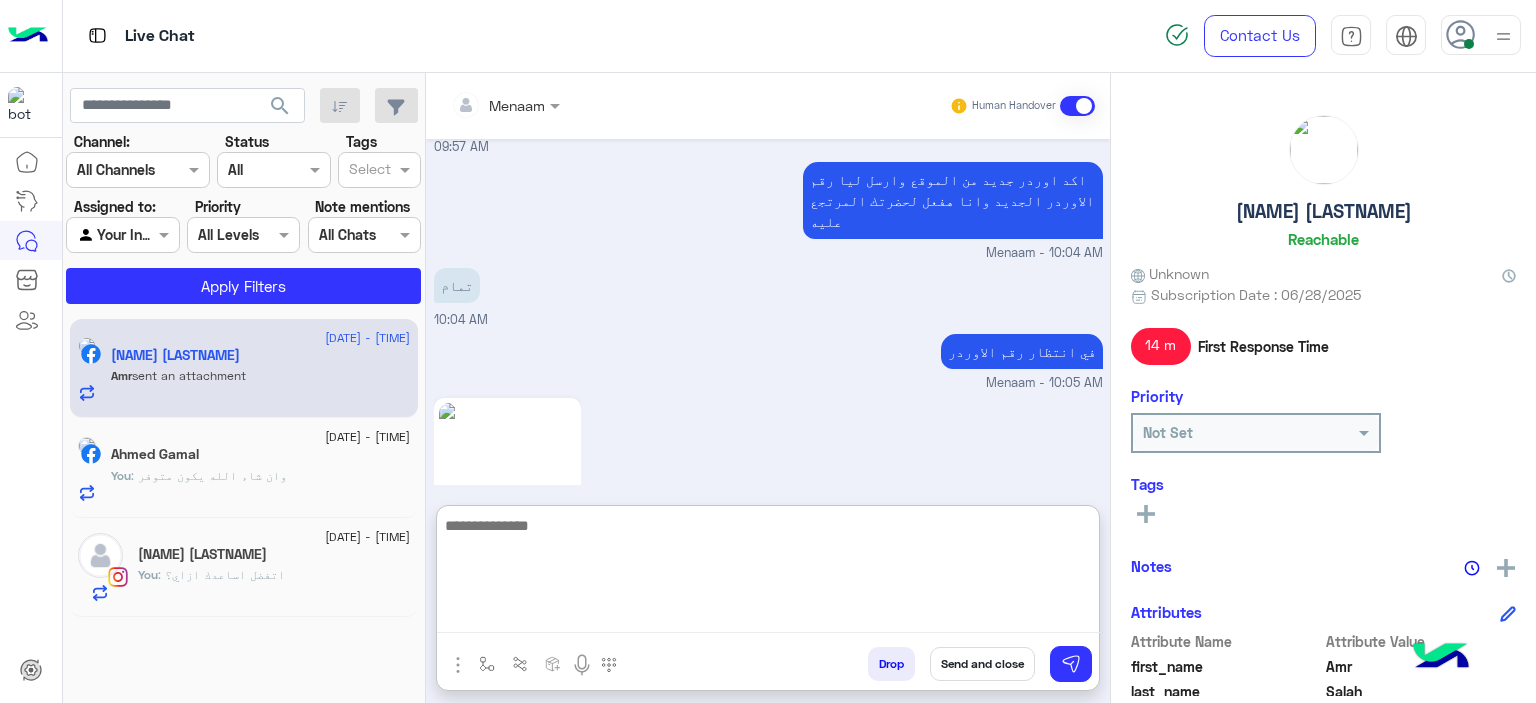 scroll, scrollTop: 2214, scrollLeft: 0, axis: vertical 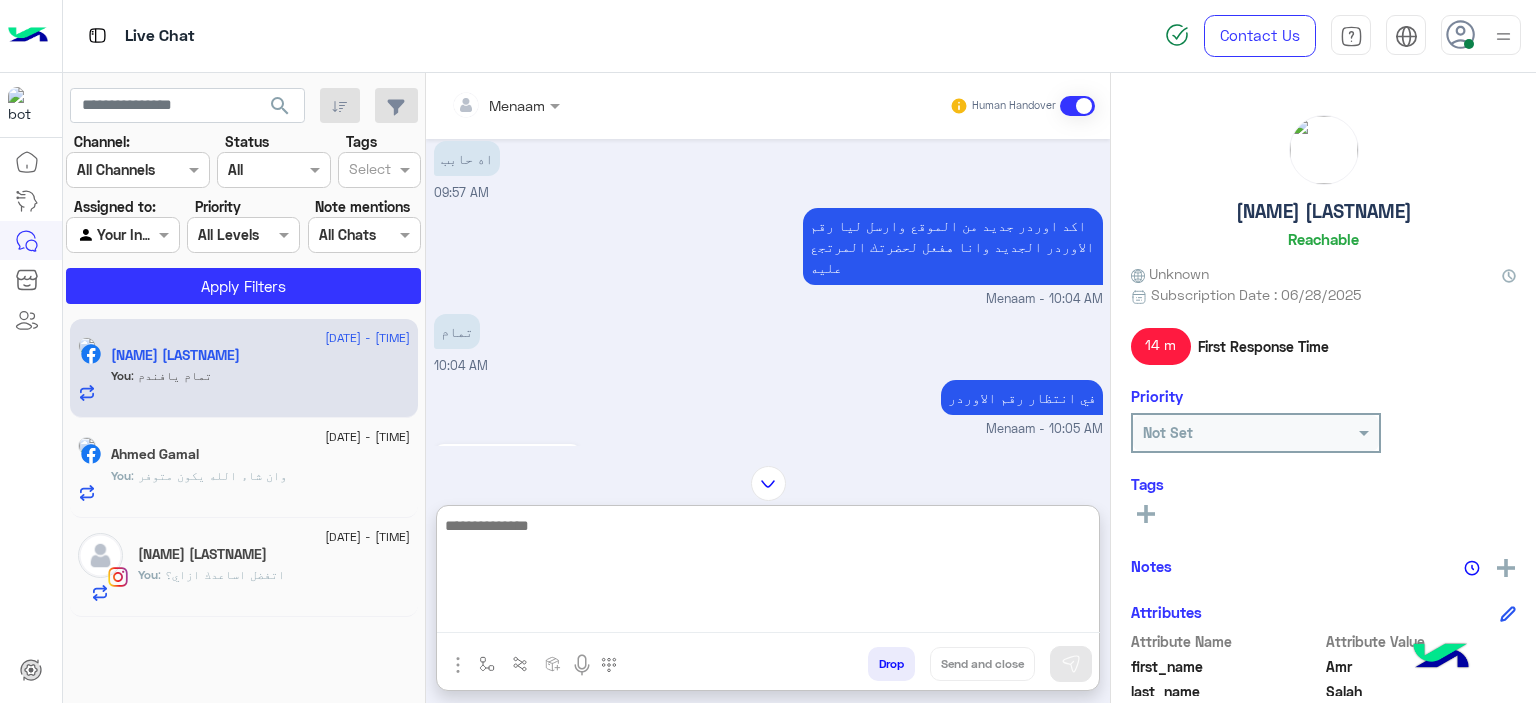 click at bounding box center (507, 570) 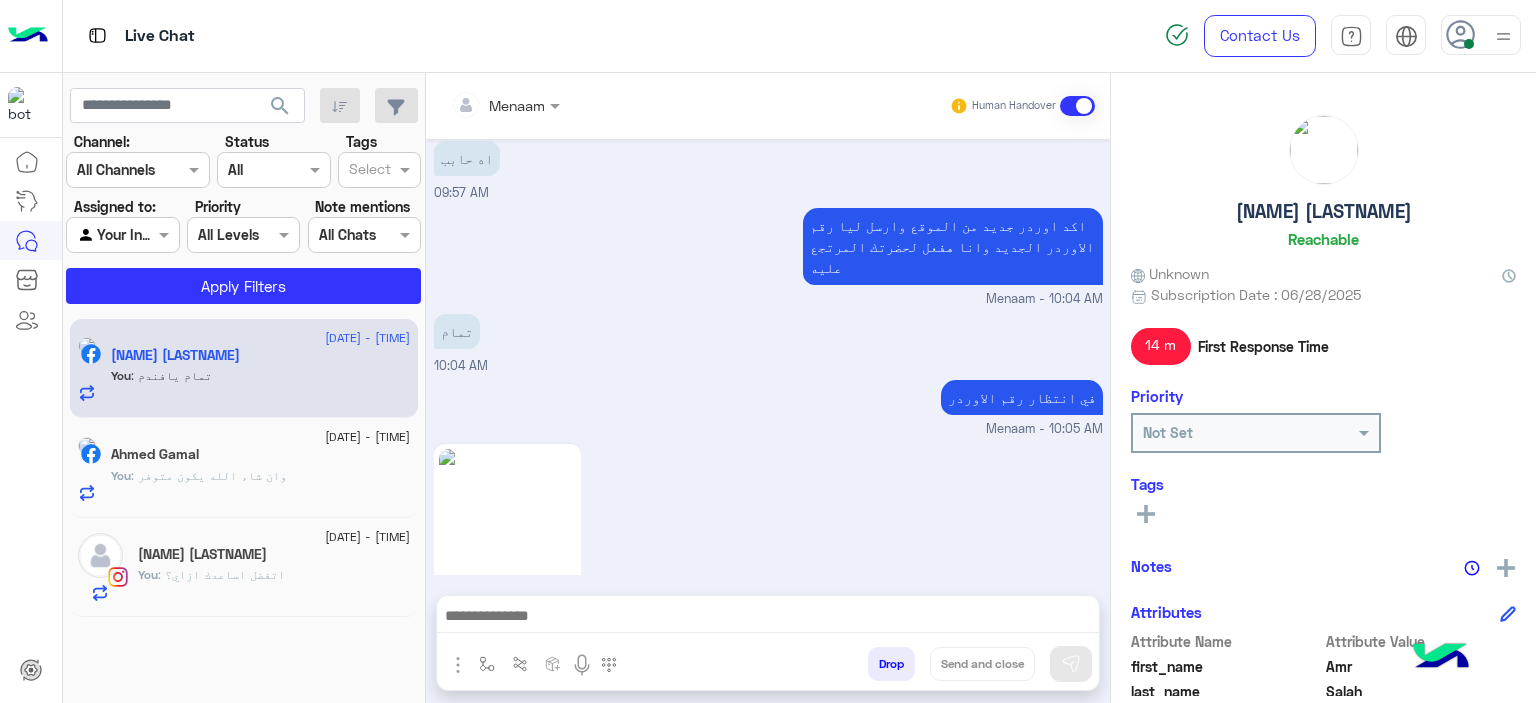 scroll, scrollTop: 2124, scrollLeft: 0, axis: vertical 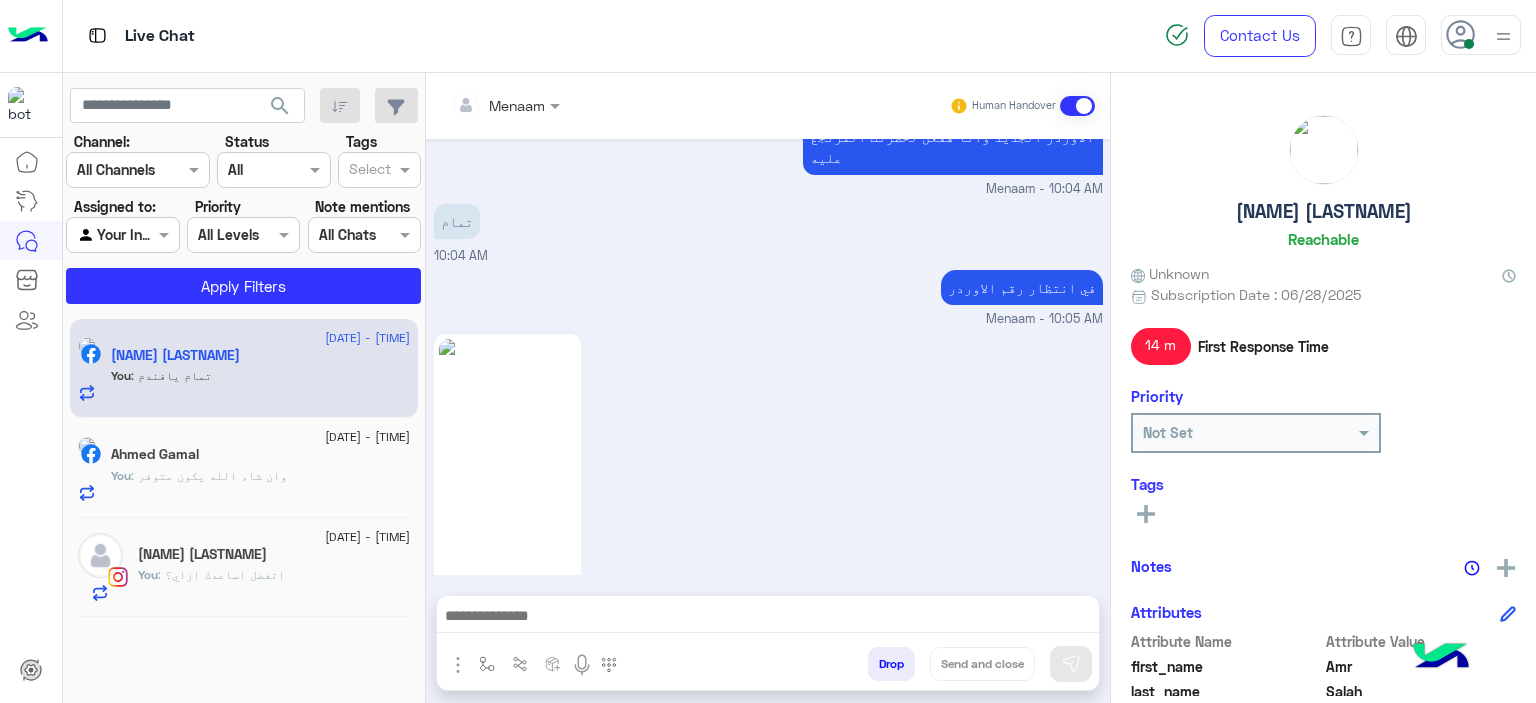 click on "You" at bounding box center (121, 375) 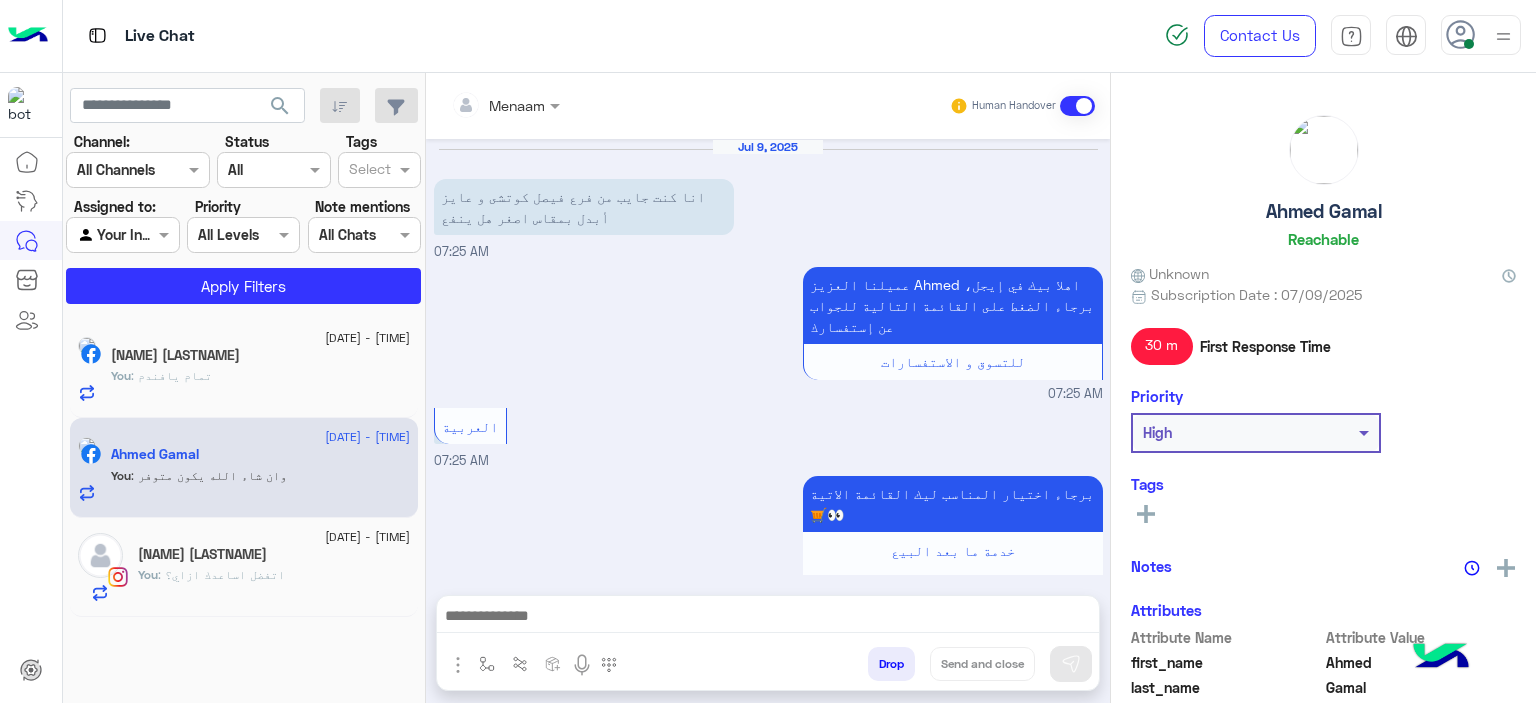 scroll, scrollTop: 2014, scrollLeft: 0, axis: vertical 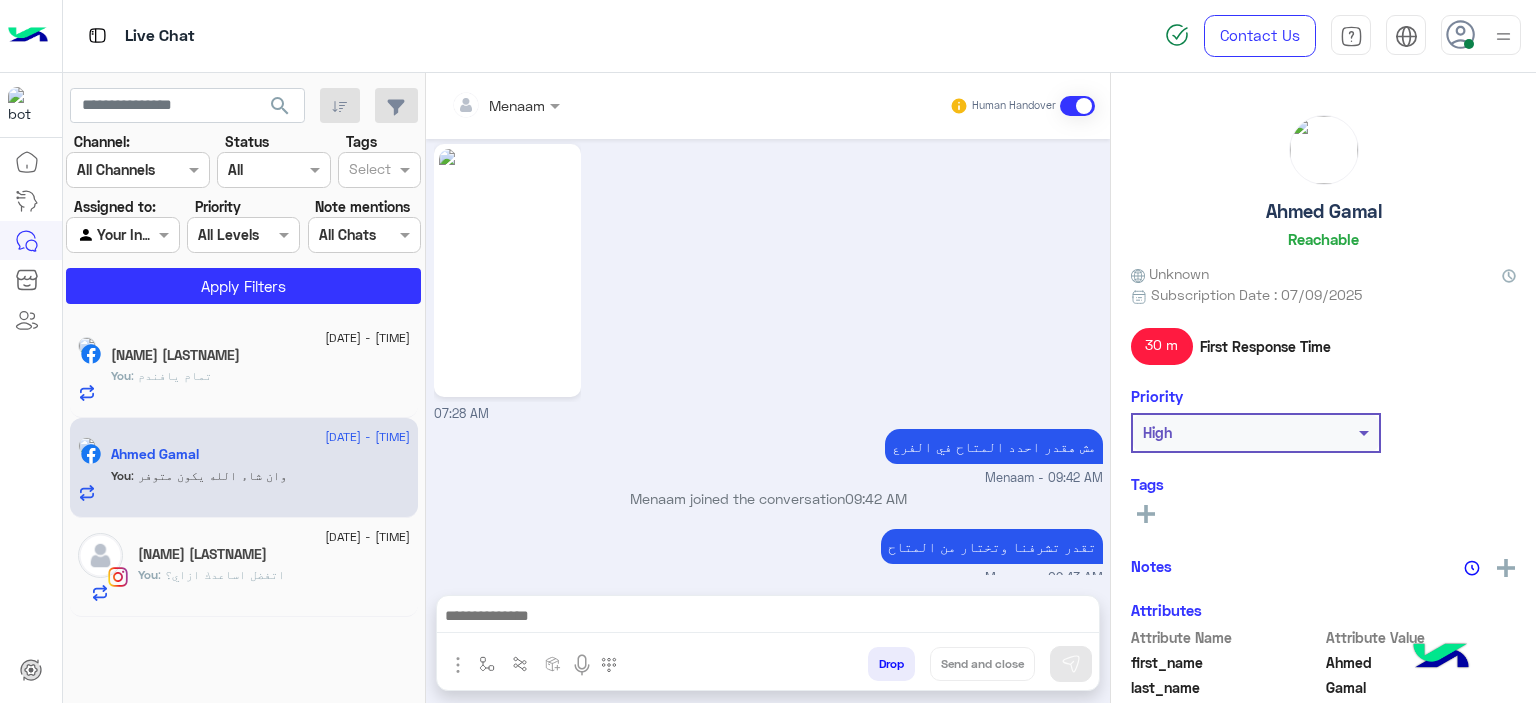 click on "You  : اتفضل اساعدك ازاي؟" at bounding box center [261, 384] 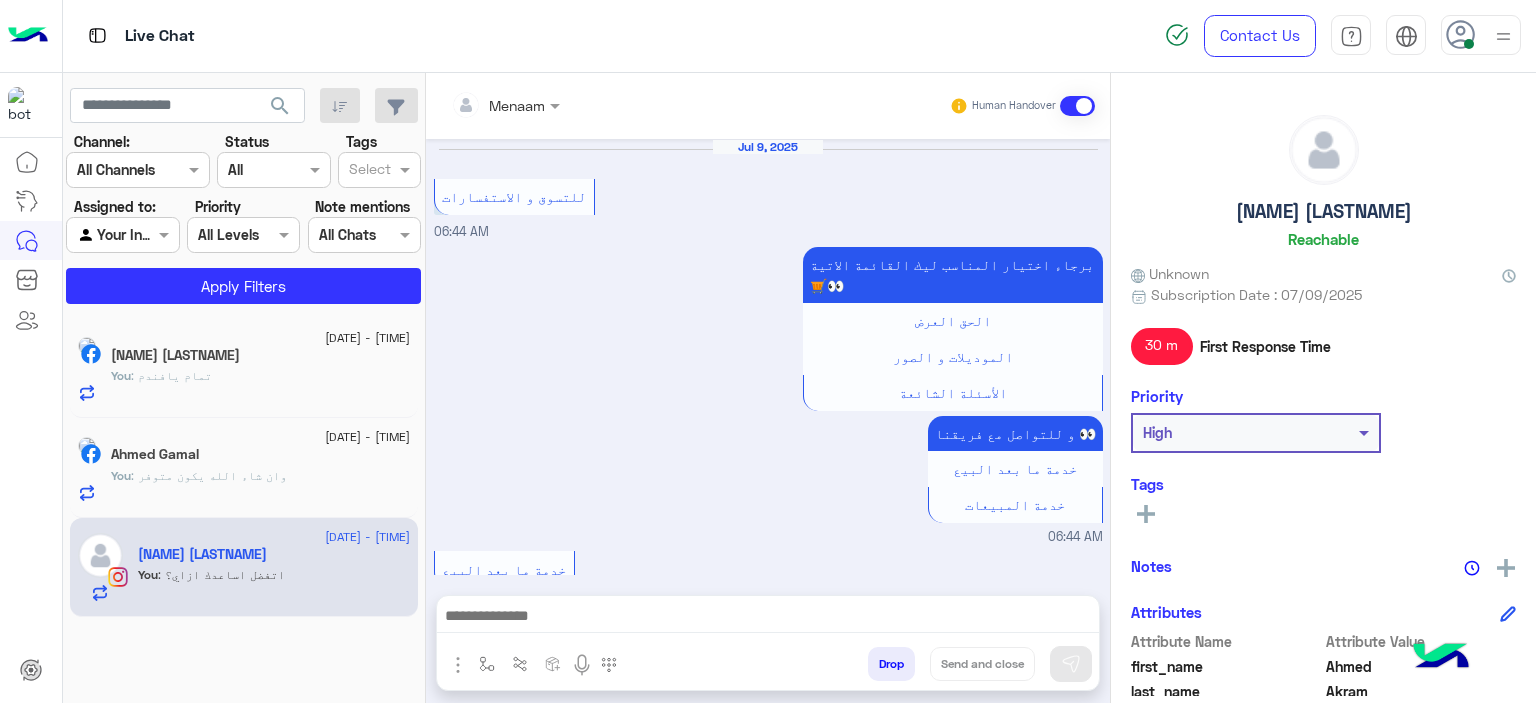 scroll, scrollTop: 895, scrollLeft: 0, axis: vertical 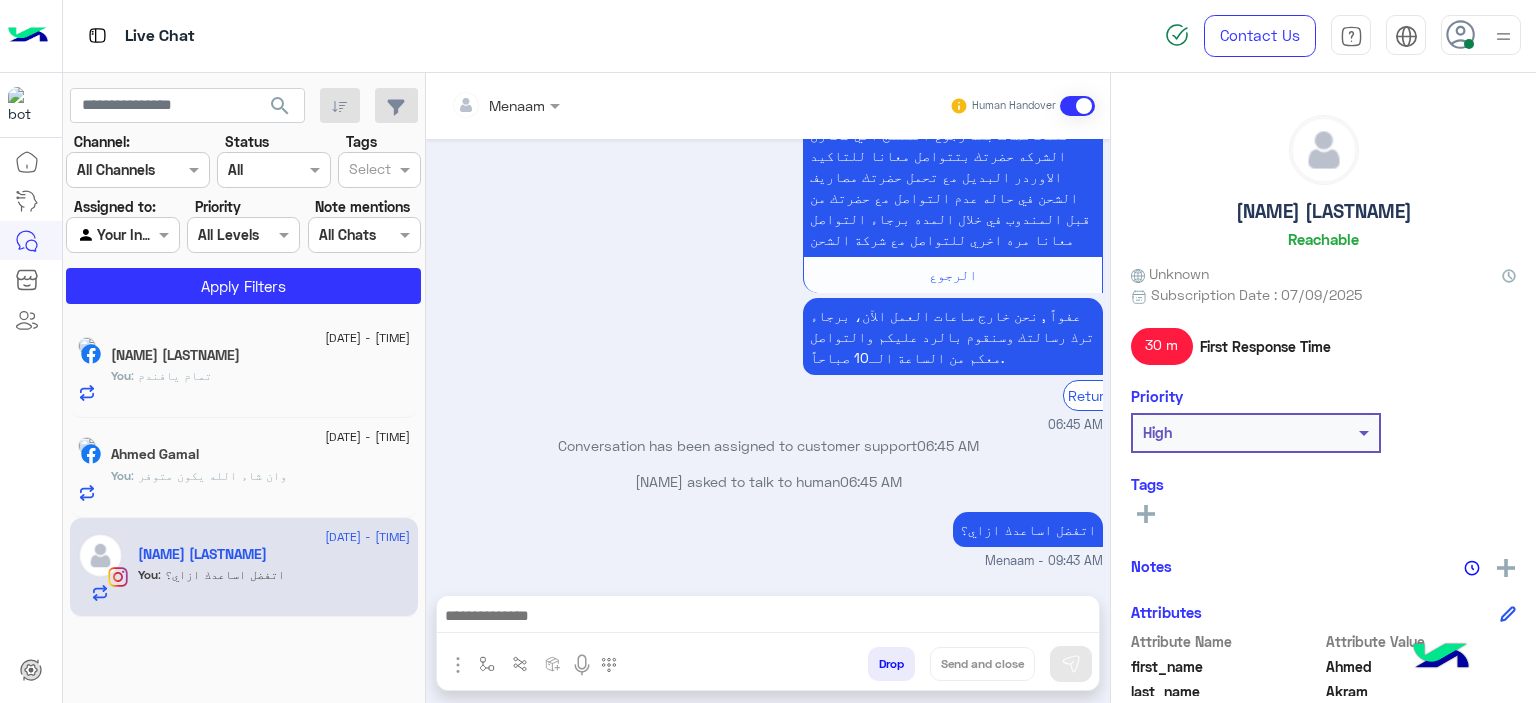 click on "You  : وان شاء الله يكون متوفر" at bounding box center [261, 384] 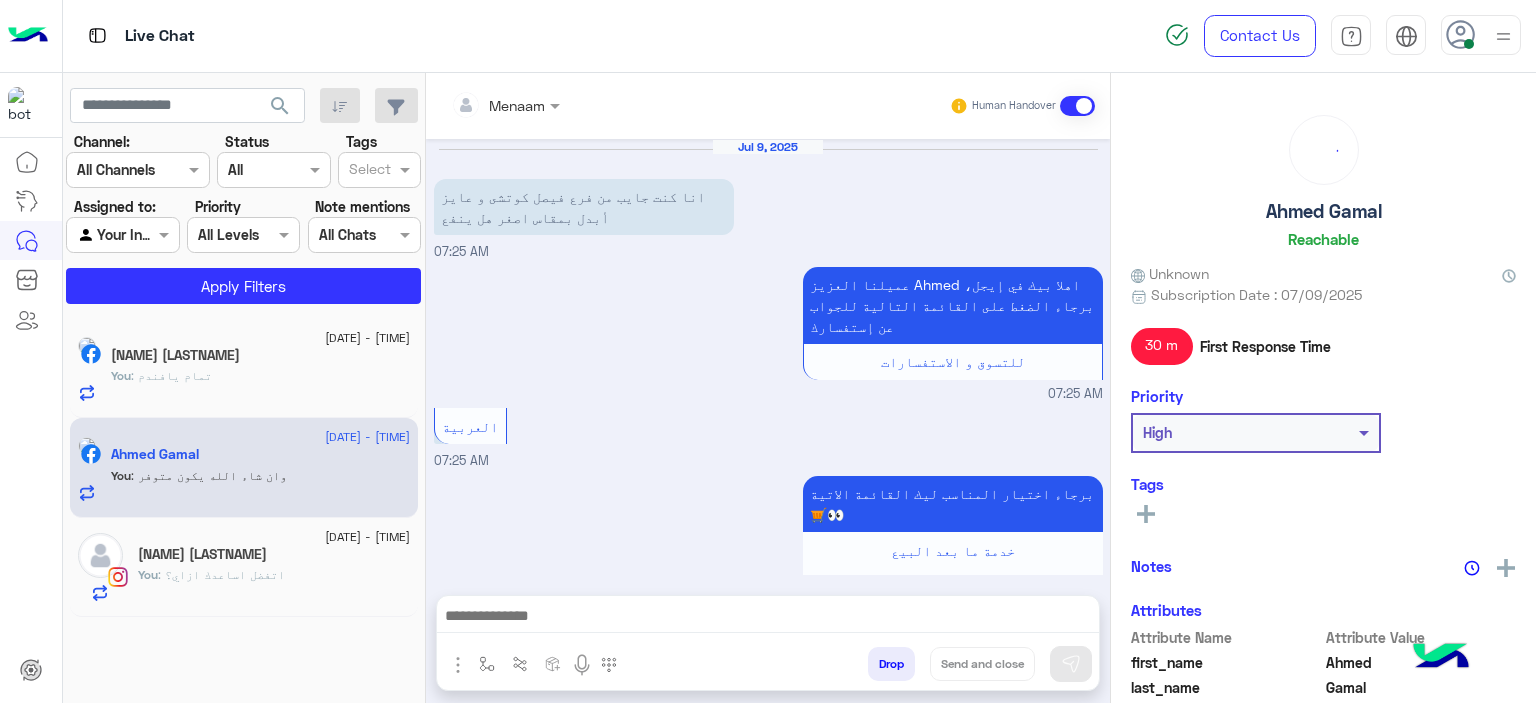 scroll, scrollTop: 2014, scrollLeft: 0, axis: vertical 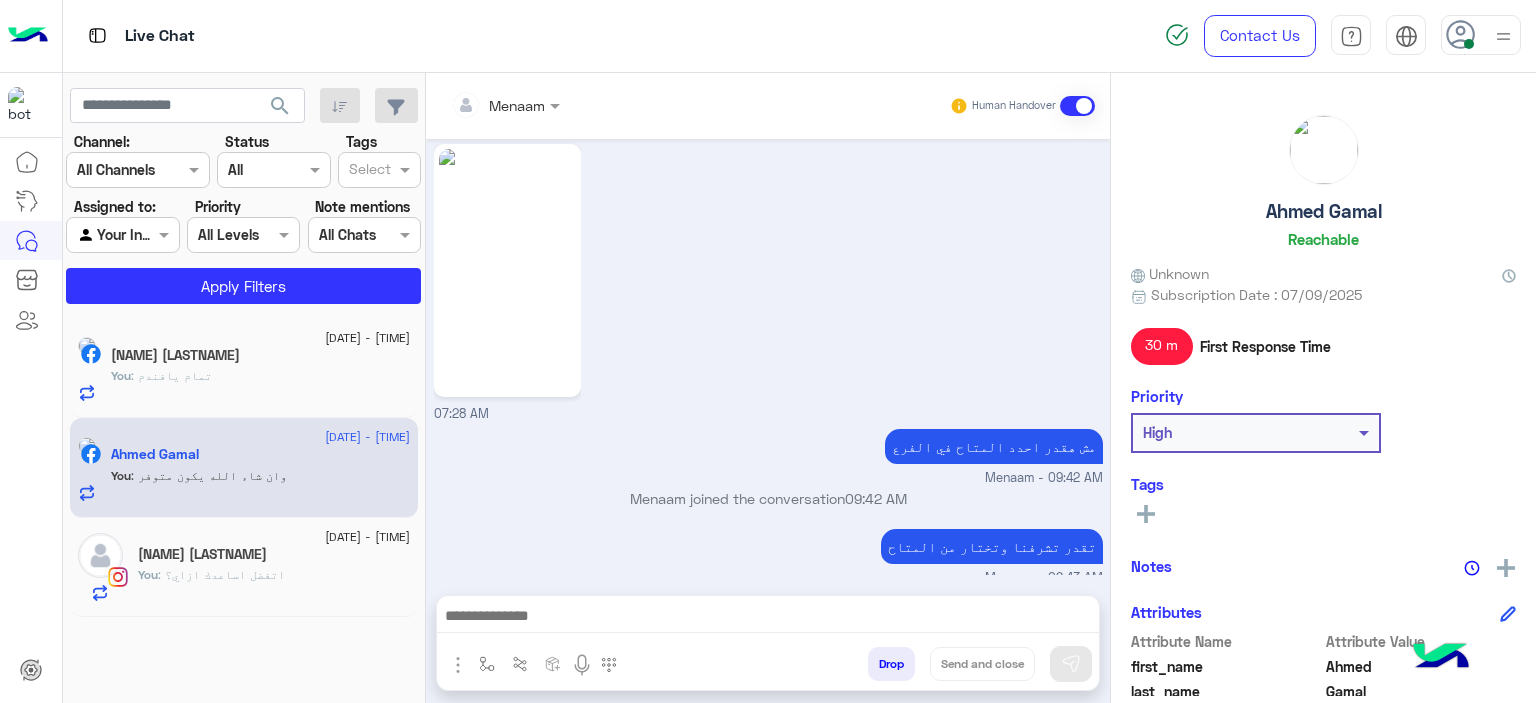 click on "Drop" at bounding box center [891, 664] 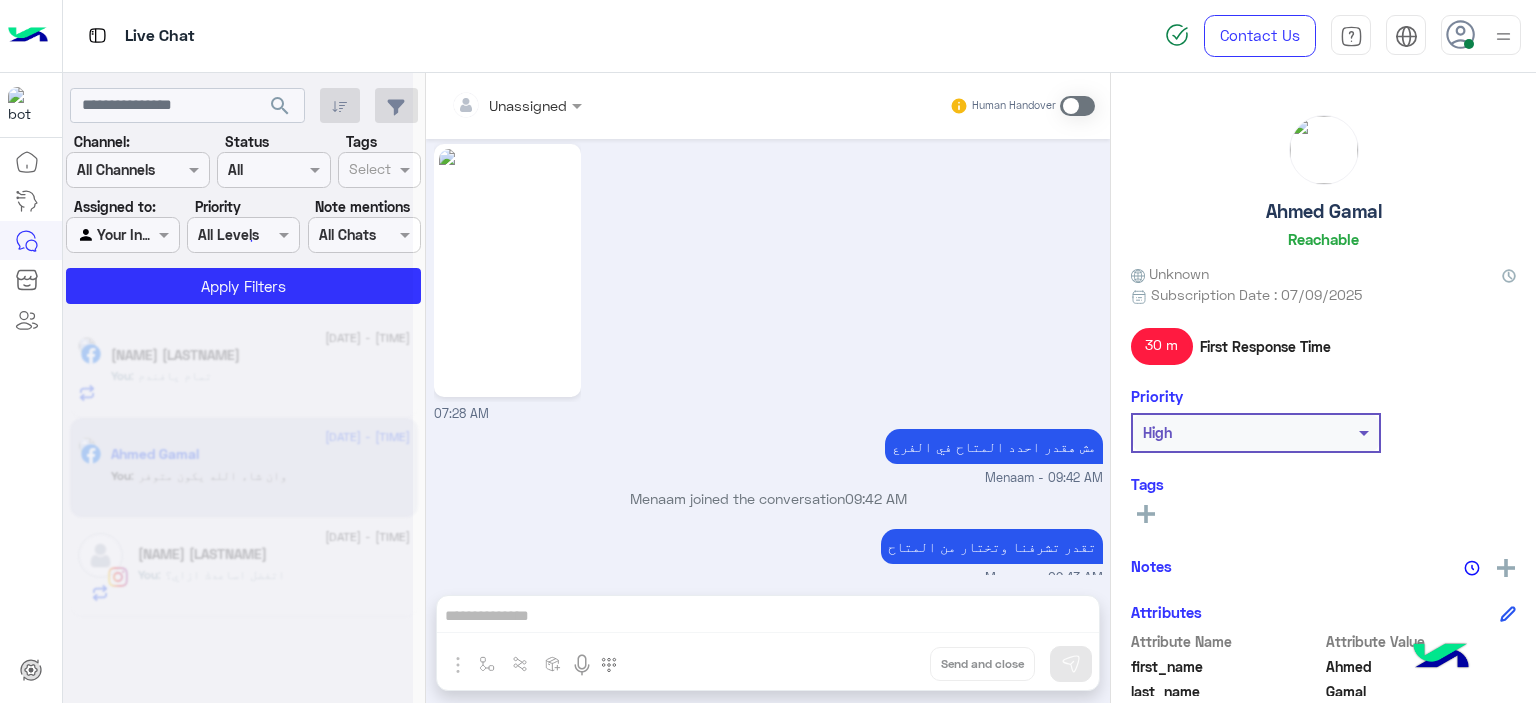 scroll, scrollTop: 2050, scrollLeft: 0, axis: vertical 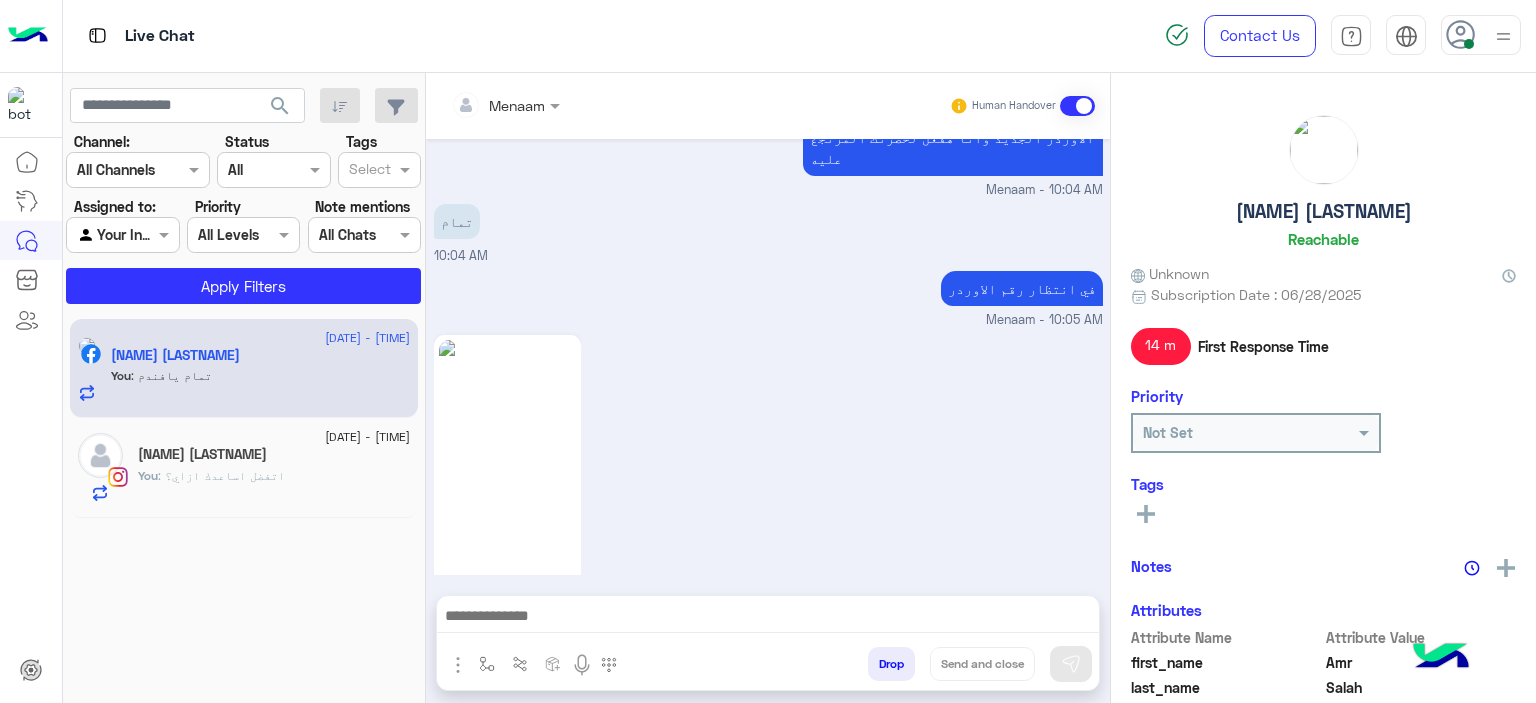click on "You  : اتفضل اساعدك ازاي؟" at bounding box center [261, 384] 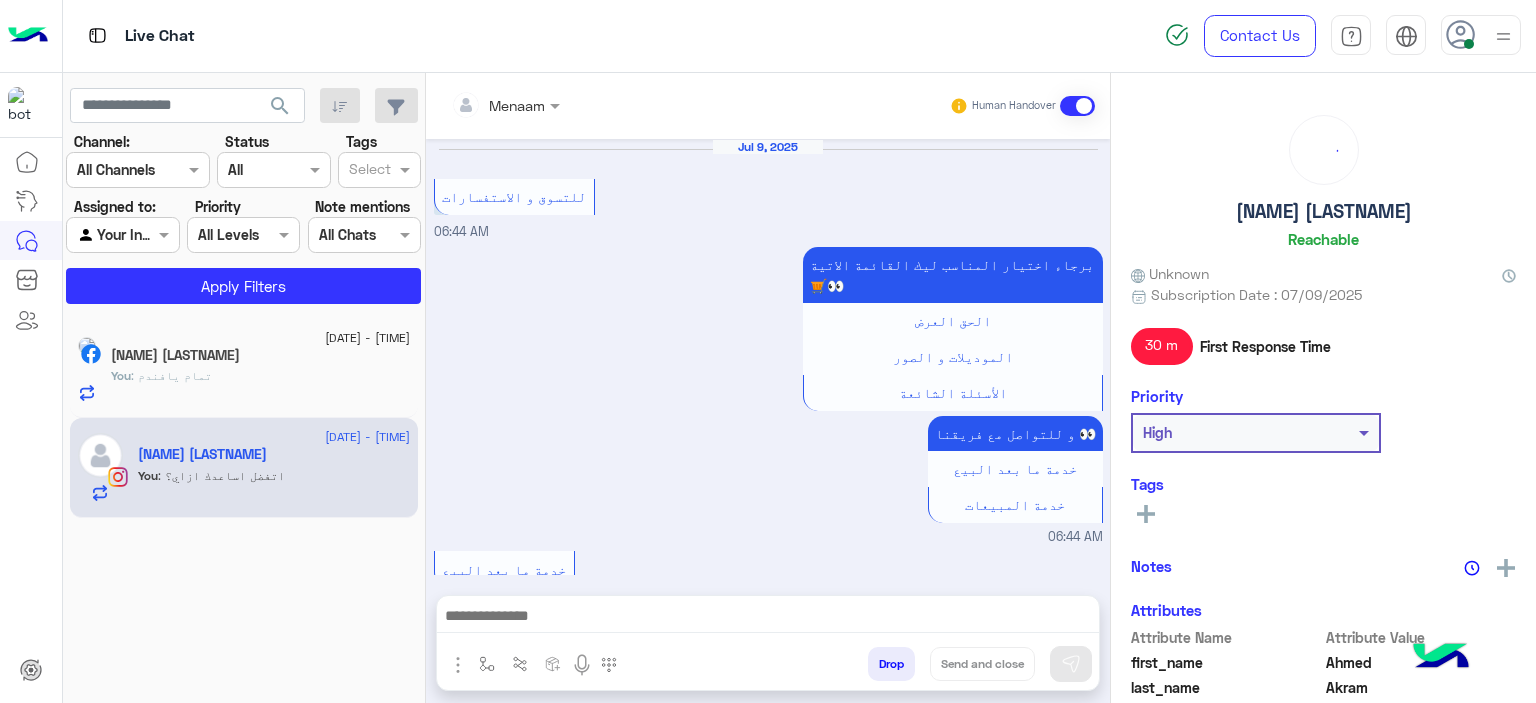 scroll, scrollTop: 895, scrollLeft: 0, axis: vertical 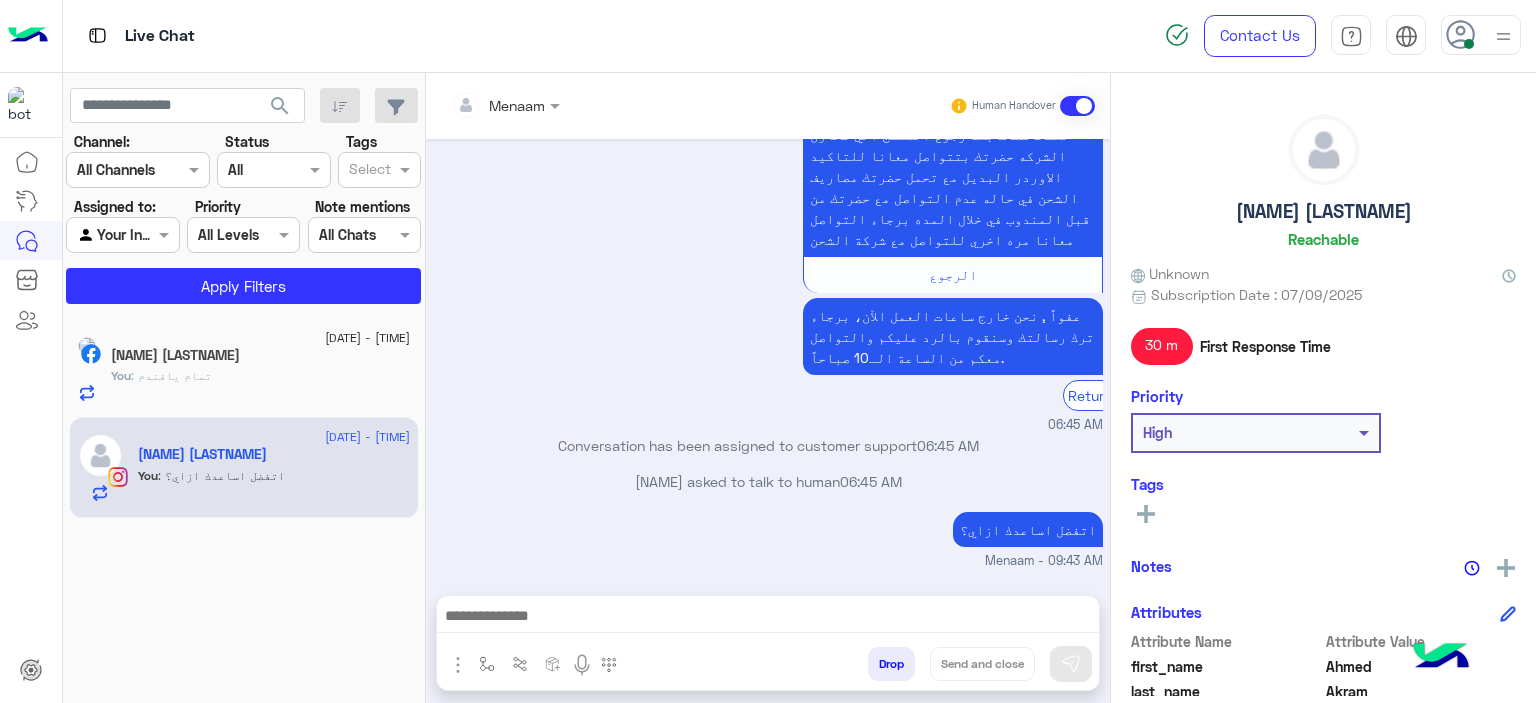click on "You  : تمام يافندم" at bounding box center (261, 384) 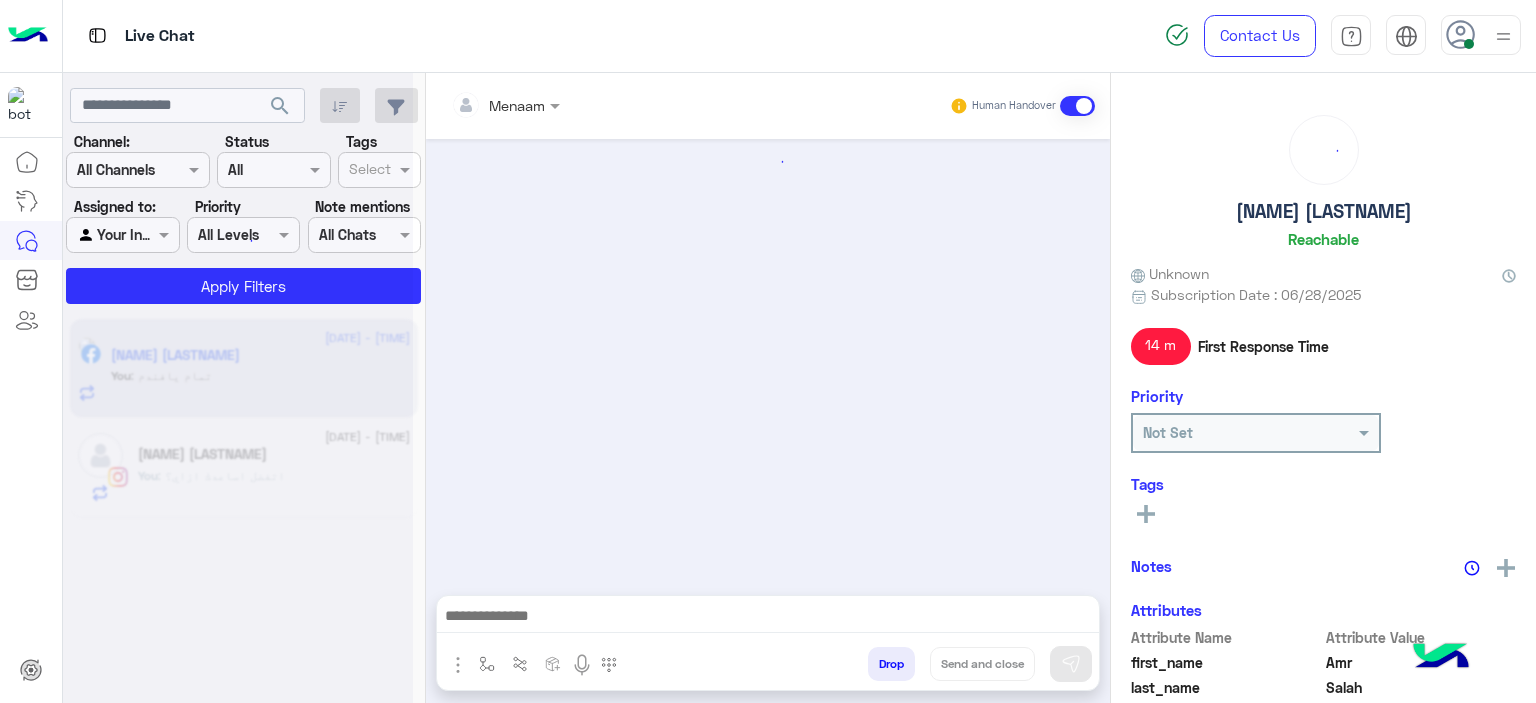 scroll, scrollTop: 1984, scrollLeft: 0, axis: vertical 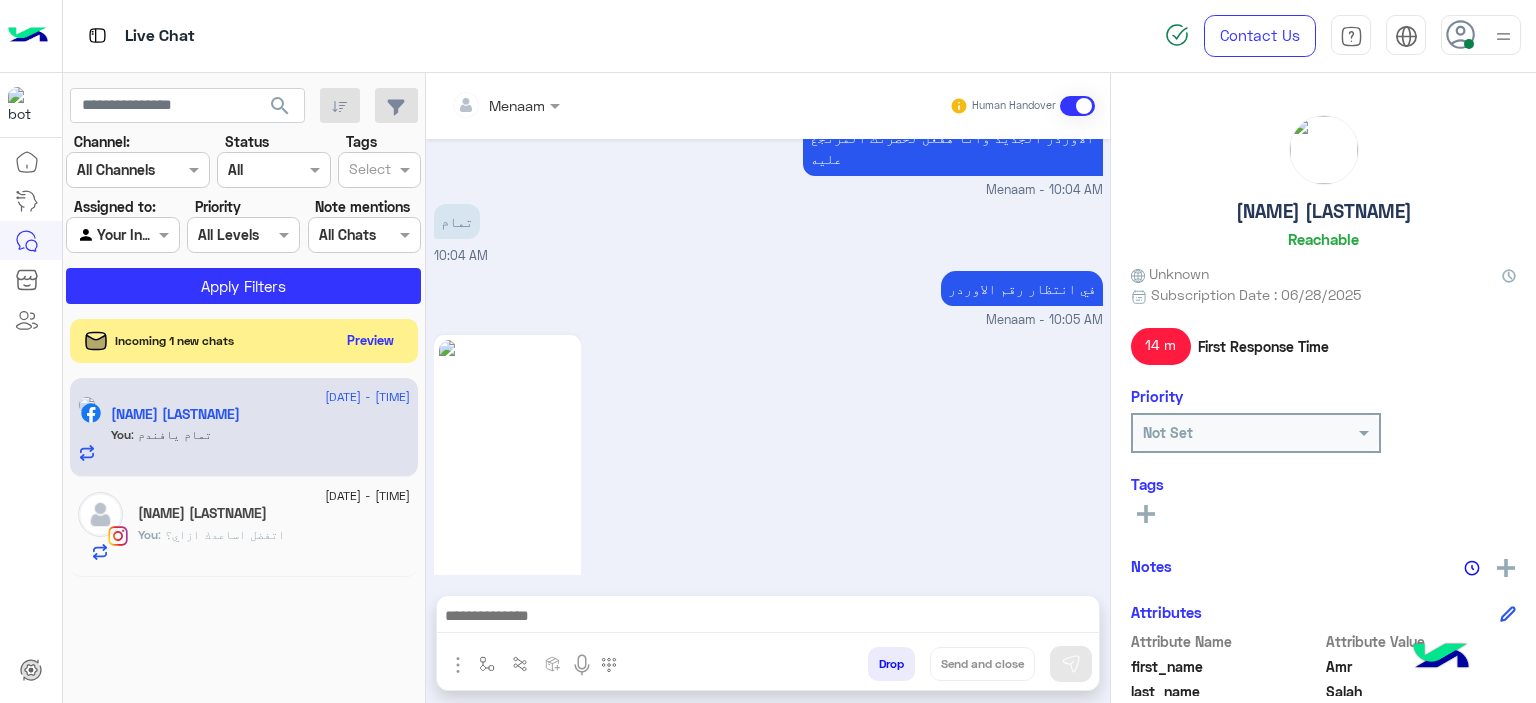 click on "Menaam  Human Handover     Jul 9, 2025  عميلنا العزيز [NAME] اهلا بيك في إيجل، برجاء الضغط على القائمة التالية للجواب عن إستفسارك  للتسوق و الاستفسارات     09:15 AM    09:15 AM  عميلنا العزيز [NAME] اهلا بيك في إيجل، برجاء الضغط على القائمة التالية للجواب عن إستفسارك  للتسوق و الاستفسارات     09:15 AM   للتسوق و الاستفسارات    09:15 AM  برجاء اختيار المناسب ليك القائمة الاتية🛒👀  الحق العرض   الموديلات و الصور   الأسئلة الشائعة  و للتواصل مع فريقنا 👀  خدمة ما بعد البيع   خدمة المبيعات     09:15 AM   خدمة المبيعات    09:15 AM  جاري تحويلكم الآن لأحد ممثلي المبيعات.  الرجوع ال Bot     09:15 AM   [NAME] asked to talk to human   09:15 AM       09:15 AM" at bounding box center (980, 392) 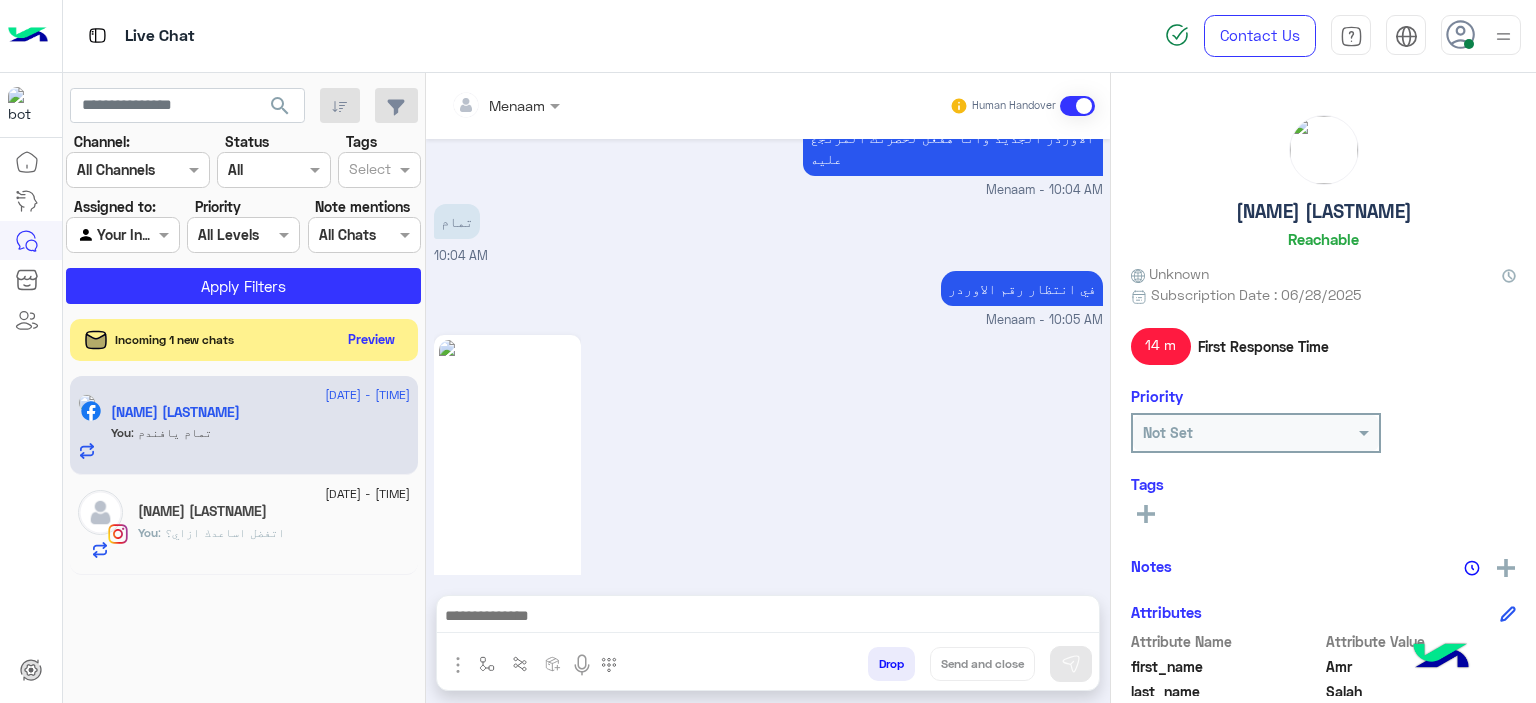 click on "Preview" at bounding box center [372, 339] 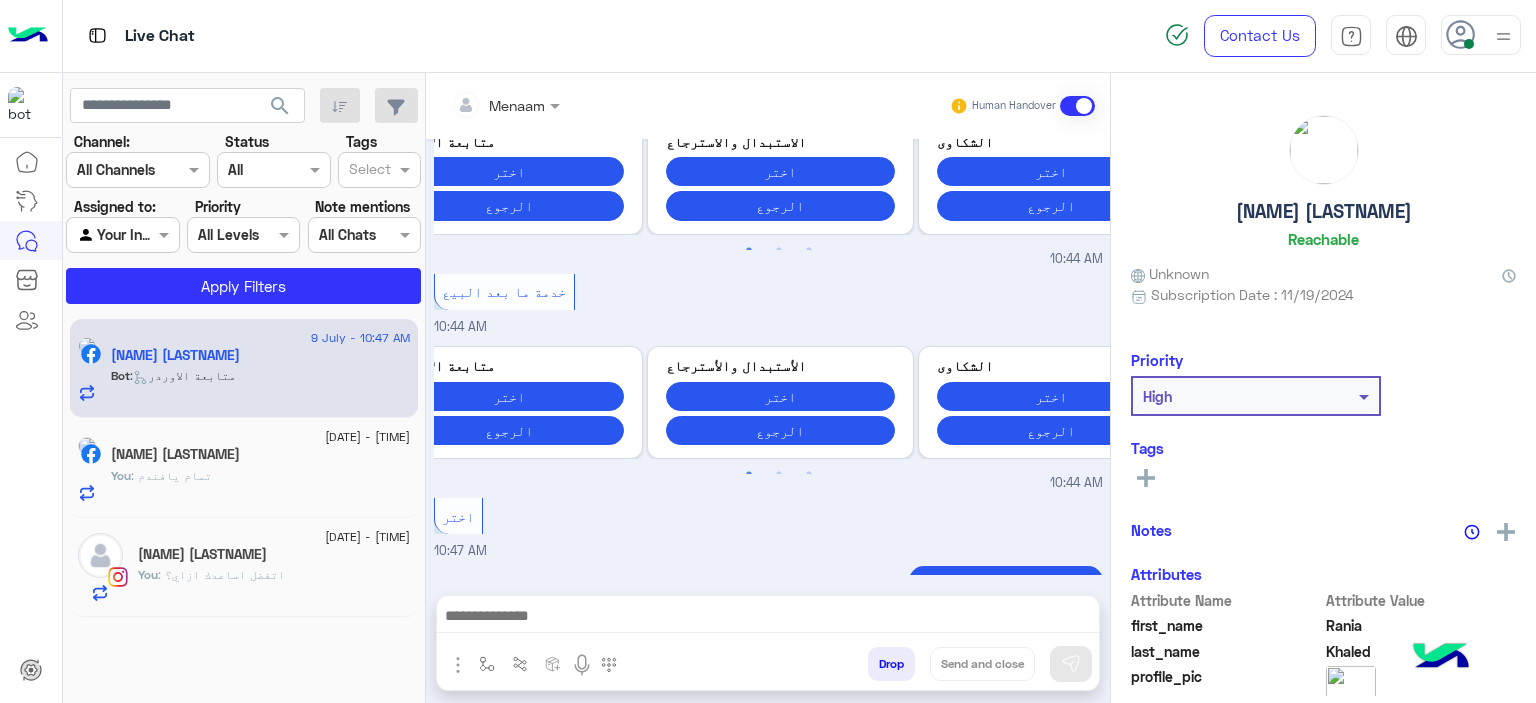 scroll, scrollTop: 1510, scrollLeft: 0, axis: vertical 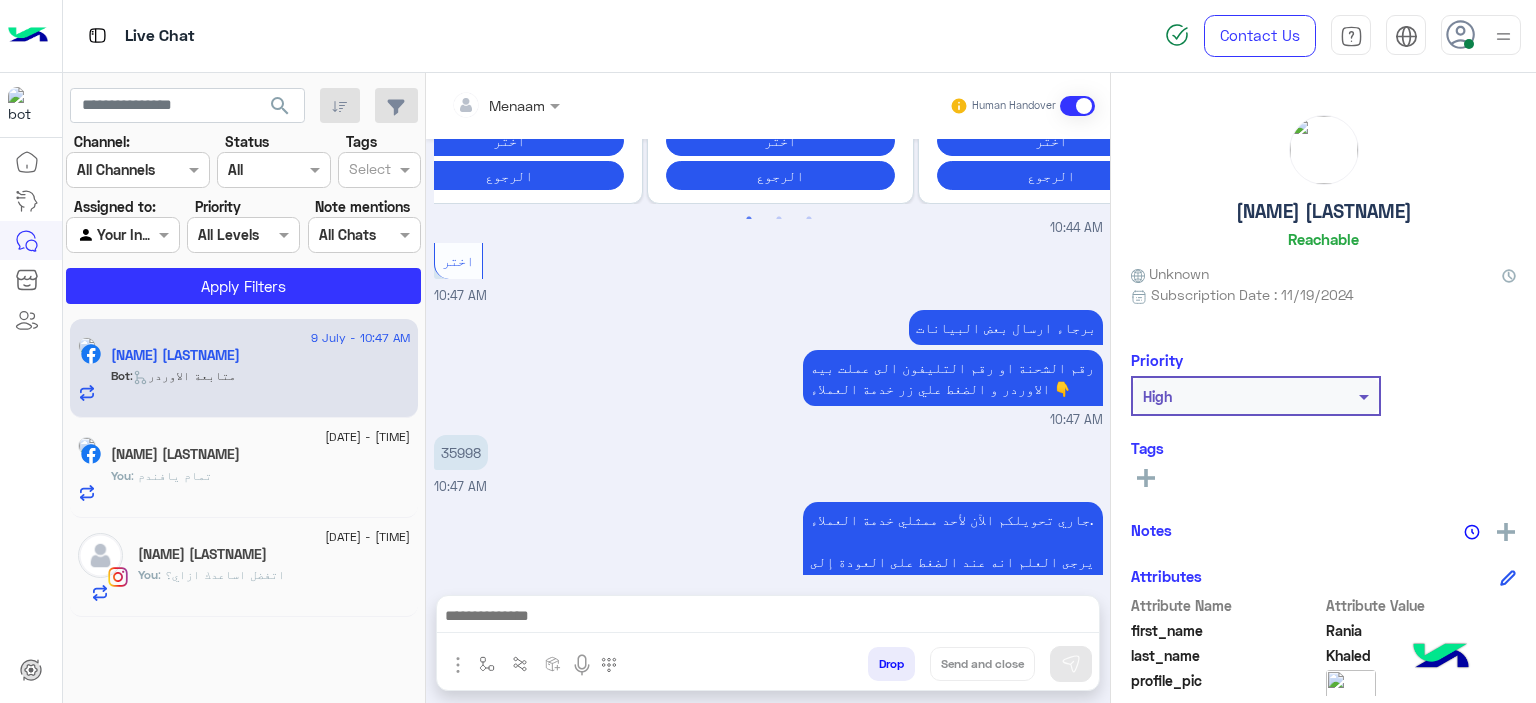click at bounding box center (768, 618) 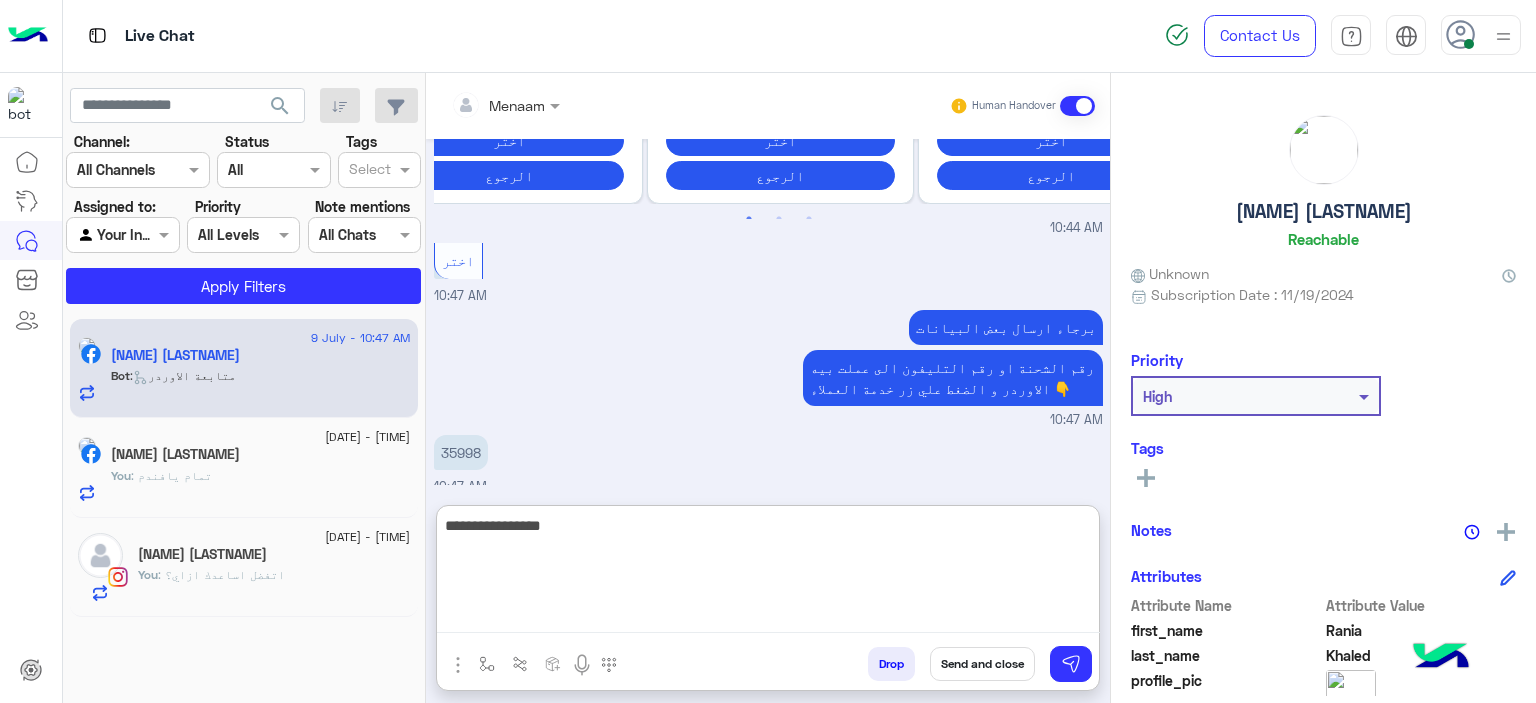 type on "**********" 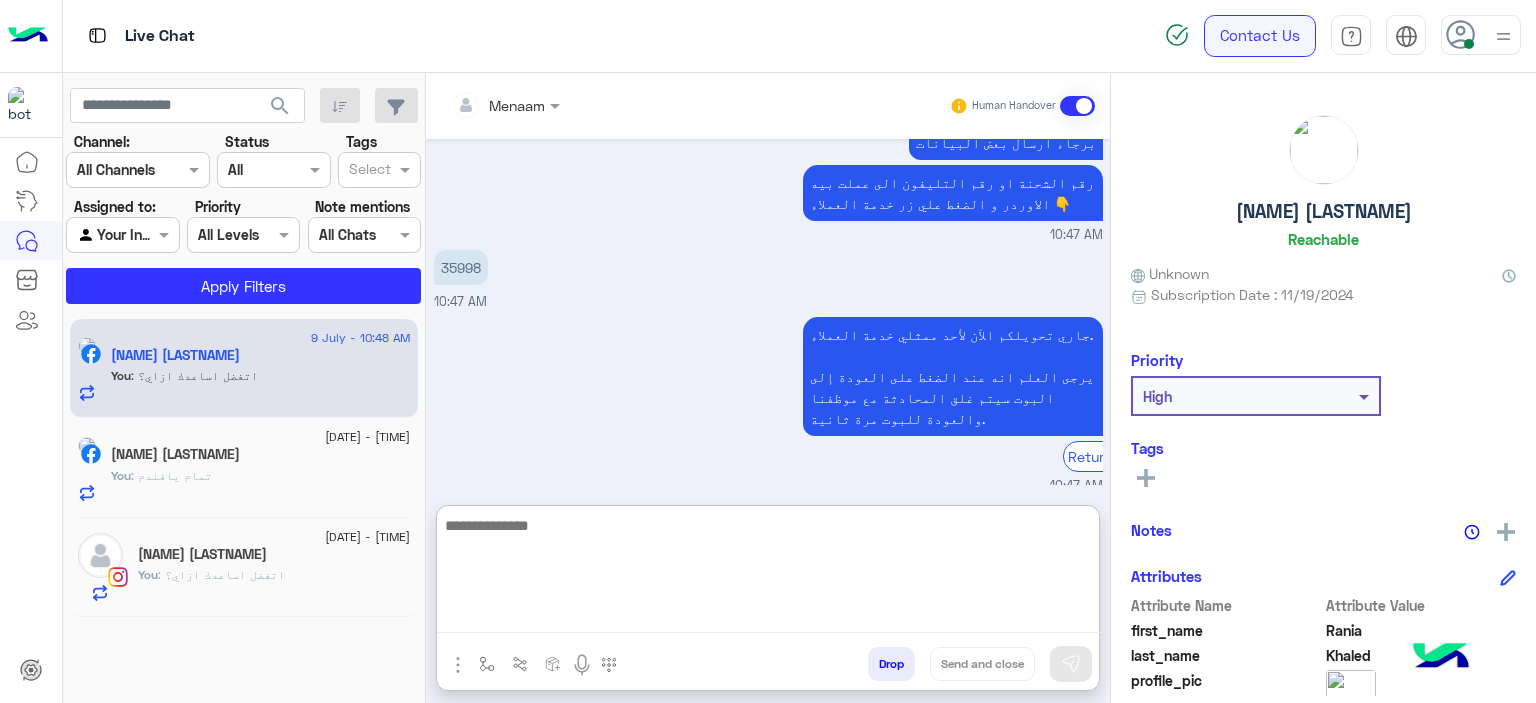 scroll, scrollTop: 4869, scrollLeft: 0, axis: vertical 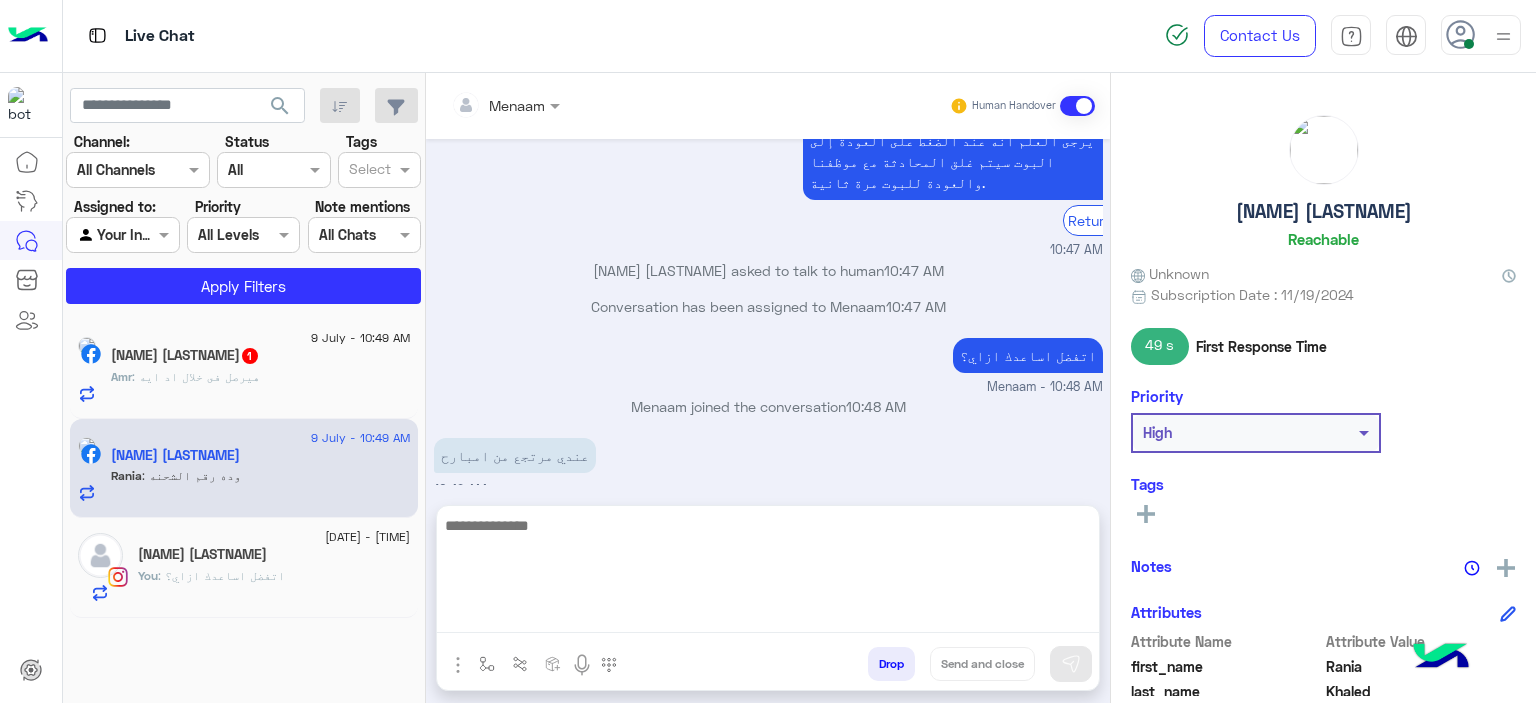 click on "[NAME] : هيرصل فى خلال اد ايه" at bounding box center (261, 385) 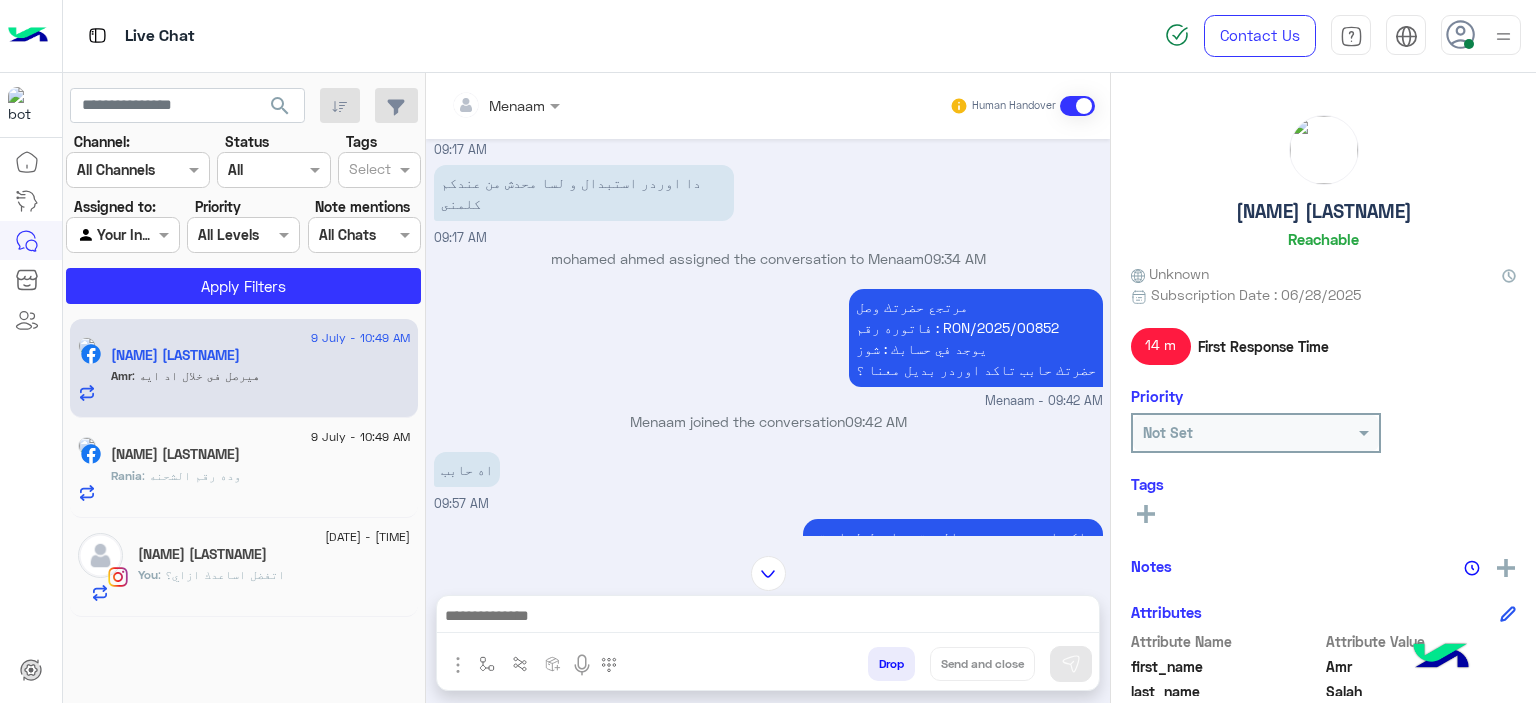 scroll, scrollTop: 1430, scrollLeft: 0, axis: vertical 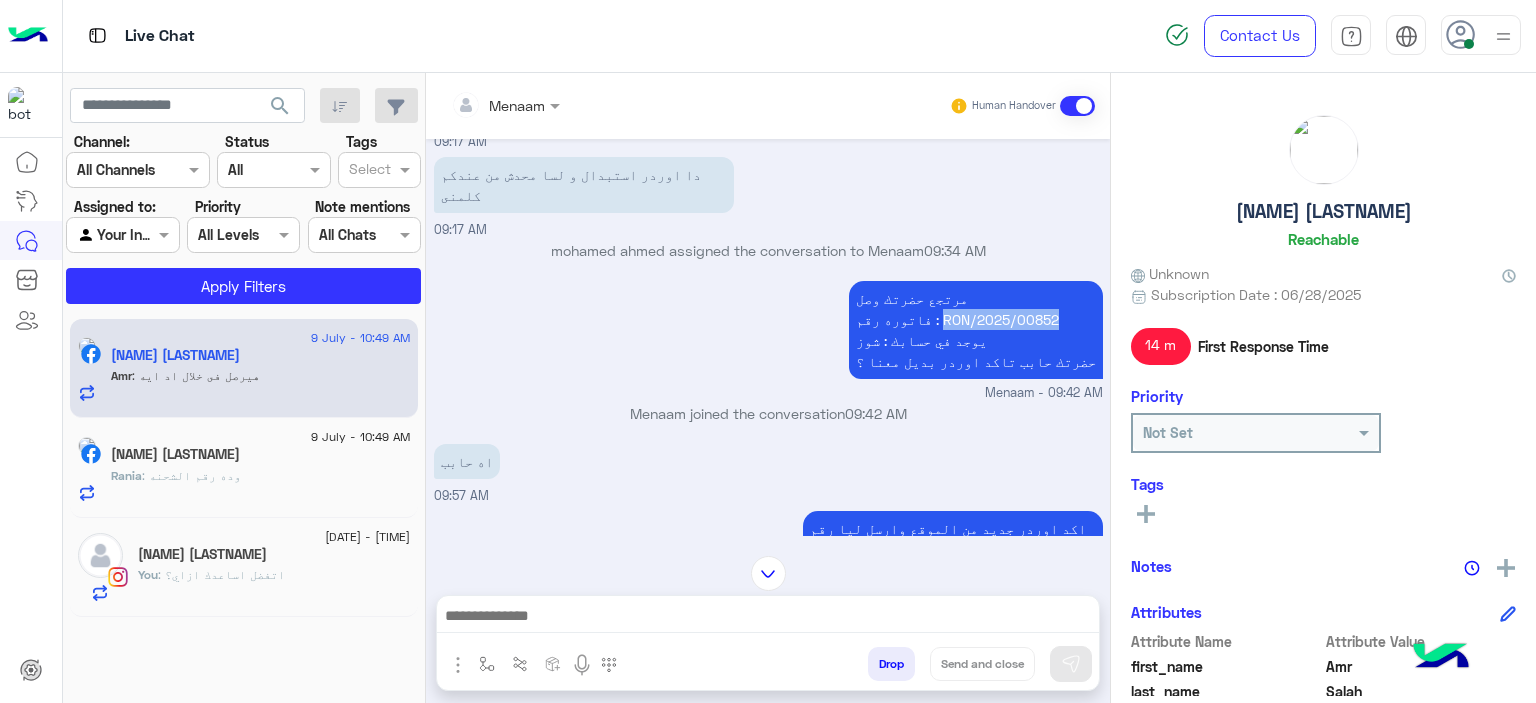 drag, startPoint x: 967, startPoint y: 260, endPoint x: 1087, endPoint y: 266, distance: 120.14991 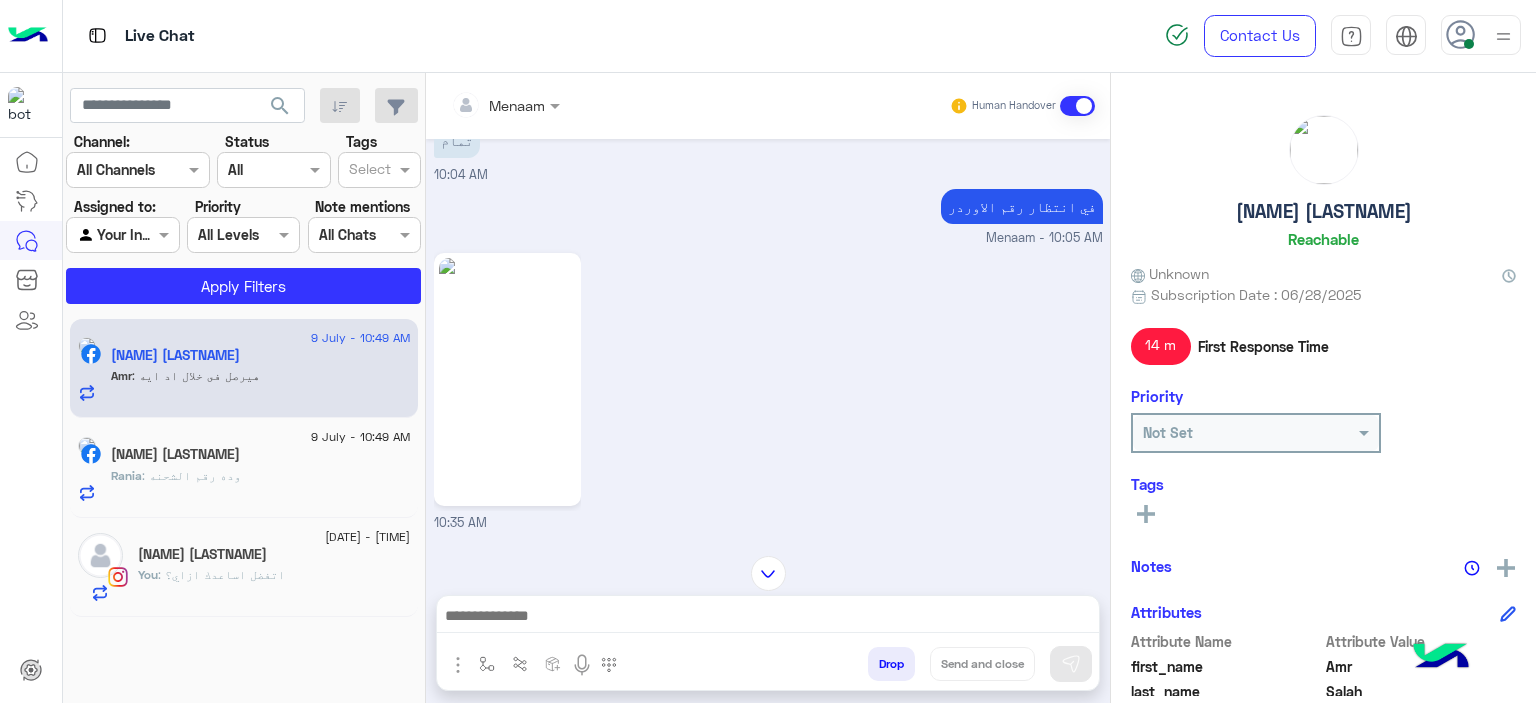 scroll, scrollTop: 1930, scrollLeft: 0, axis: vertical 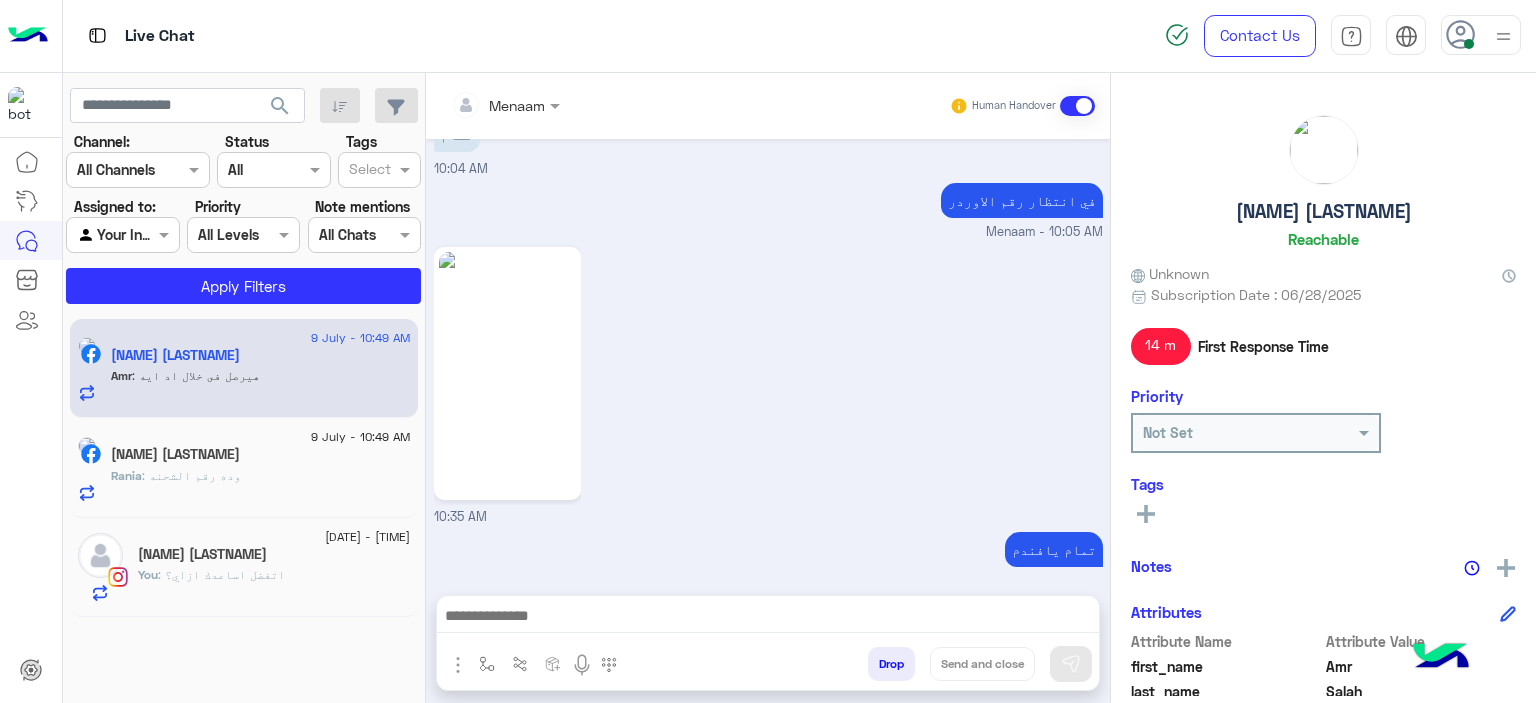 click at bounding box center (768, 618) 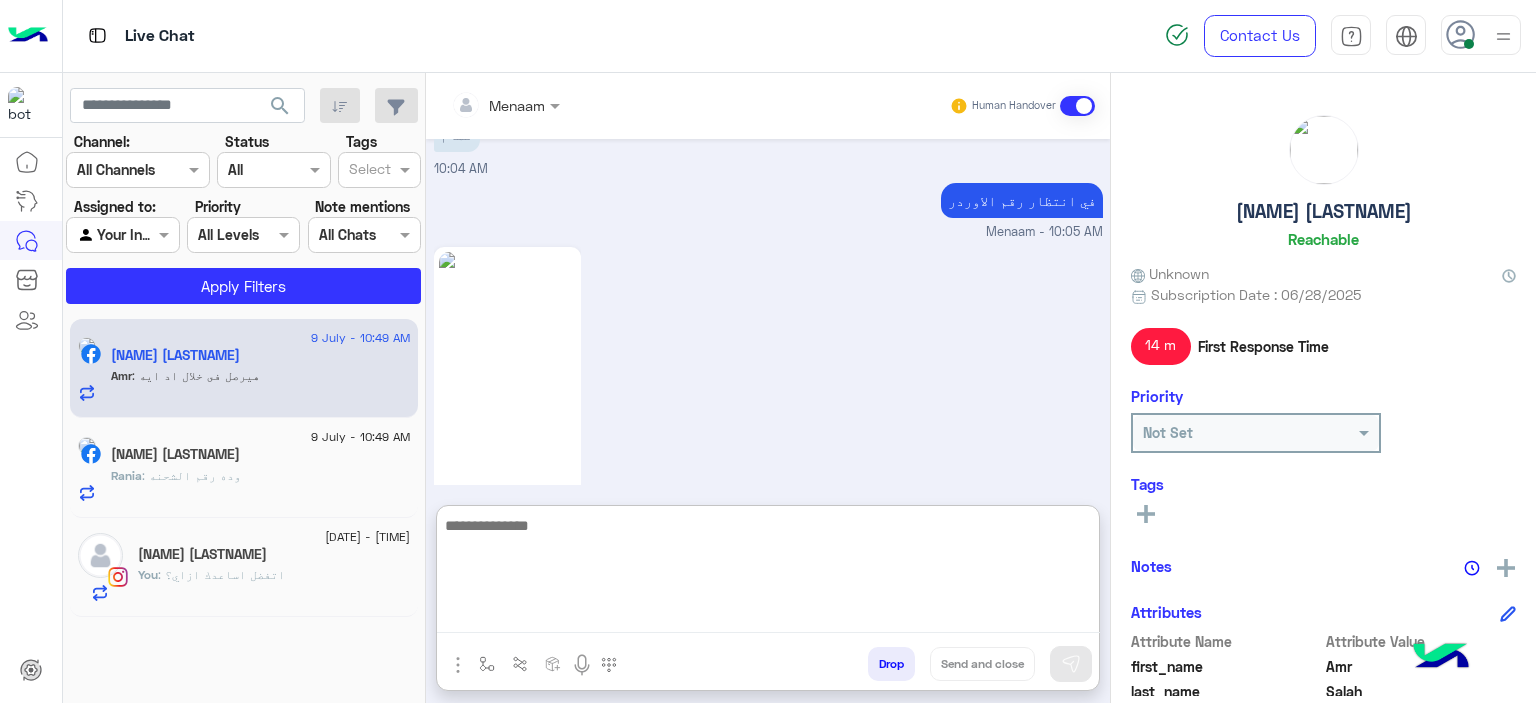 scroll, scrollTop: 2105, scrollLeft: 0, axis: vertical 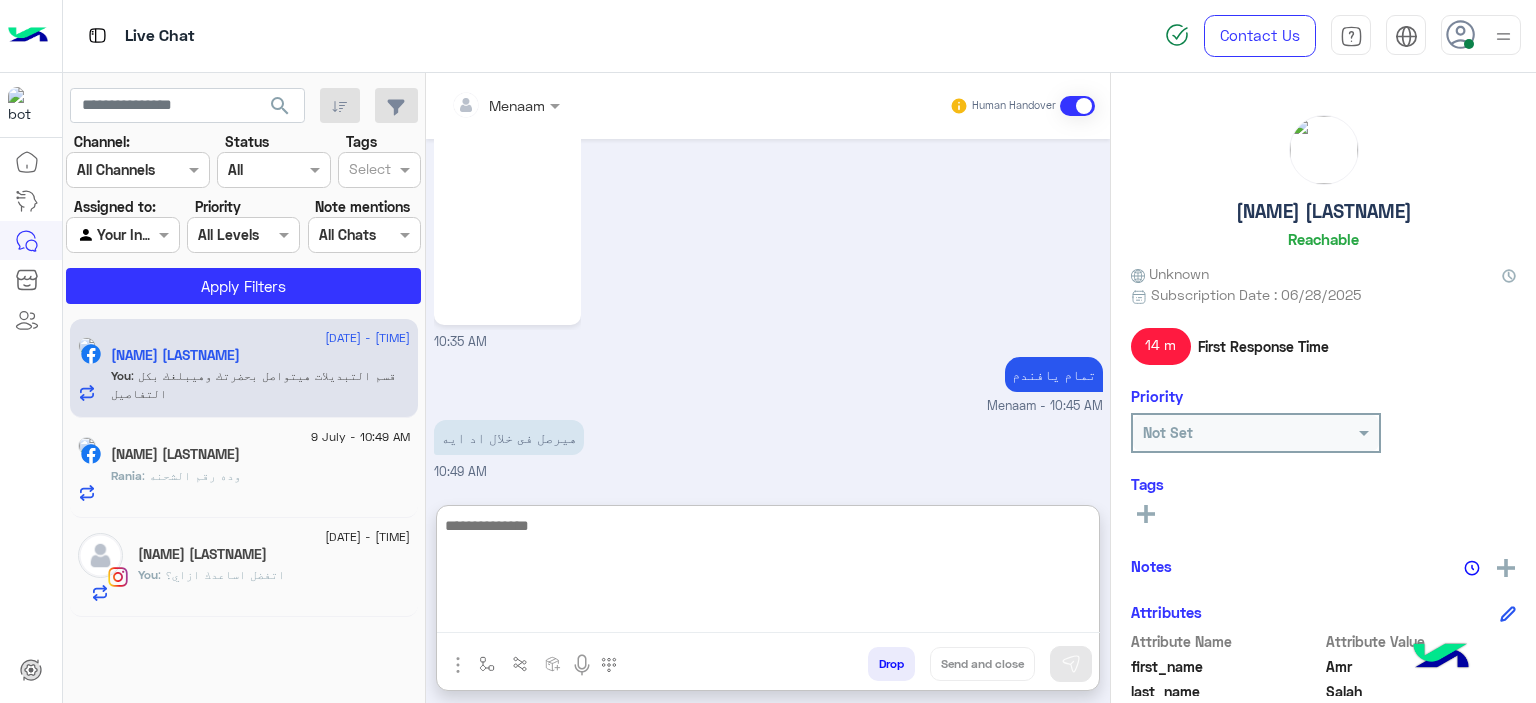 click on "[NAME] [LASTNAME]" at bounding box center [261, 357] 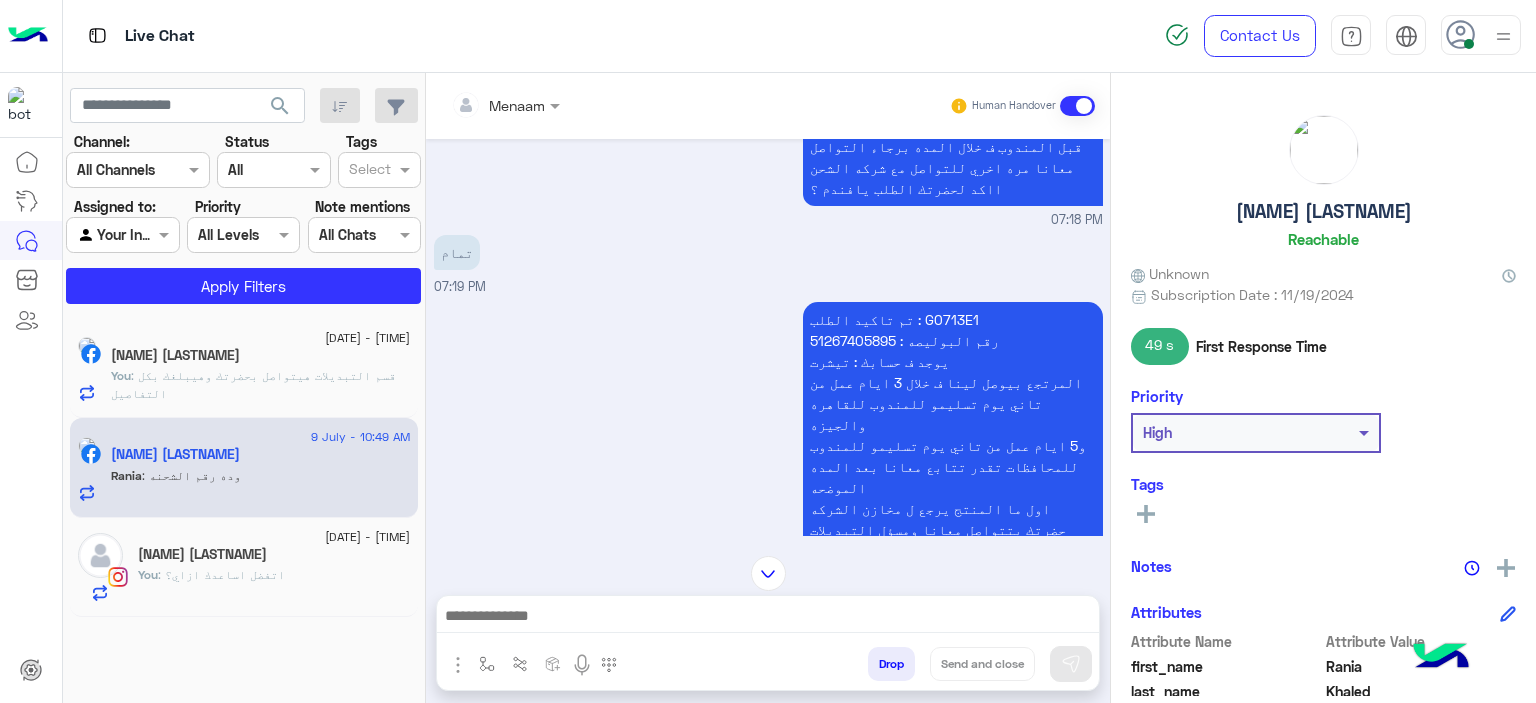 scroll, scrollTop: 1744, scrollLeft: 0, axis: vertical 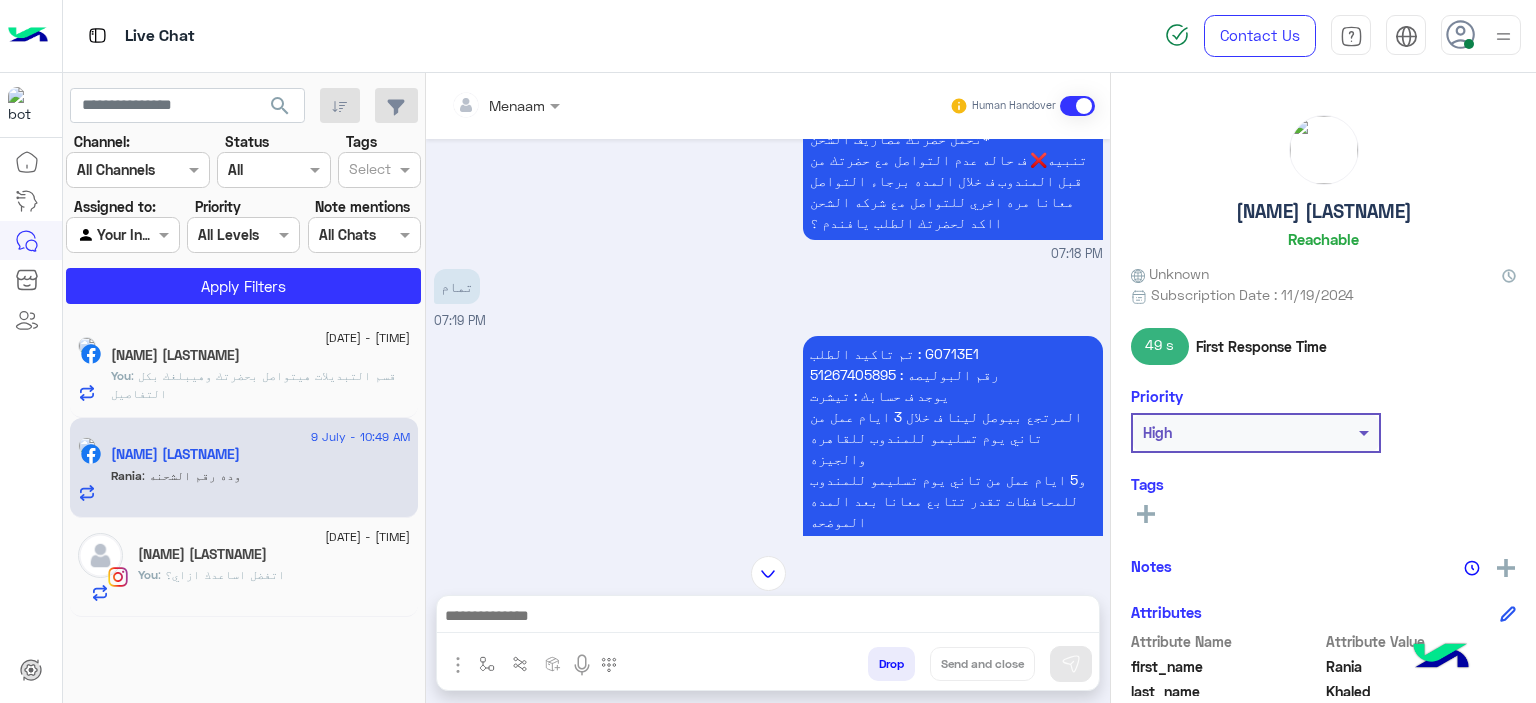 click on "تم تاكيد الطلب :   G0713E1 رقم البوليصه :  51267405895 يوجد ف حسابك :  تيشرت  المرتجع بيوصل لينا ف خلال 3 ايام عمل من تاني يوم تسليمو للمندوب للقاهره والجيزه  و5 ايام عمل من تاني يوم تسليمو للمندوب للمحافظات تقدر تتابع معانا بعد المده الموضحه اول ما المنتج يرجع ل مخازن الشركه    حضرتك بتتواصل معانا  ومسؤل التبديلات بيتابع مع حضرتك لتاكيد اوردر جديد  المندوب هيتواصل معاك خلال 3 ايام عمل بحد اقصي لاستلام المنتج من حضرتك  تنبيه❌  ف حاله عدم التواصل مع حضرتك من قبل المندوب ف خلال المده برجاء التواصل معانا مره اخري للتواصل مع شركه الشحن" at bounding box center [953, 521] 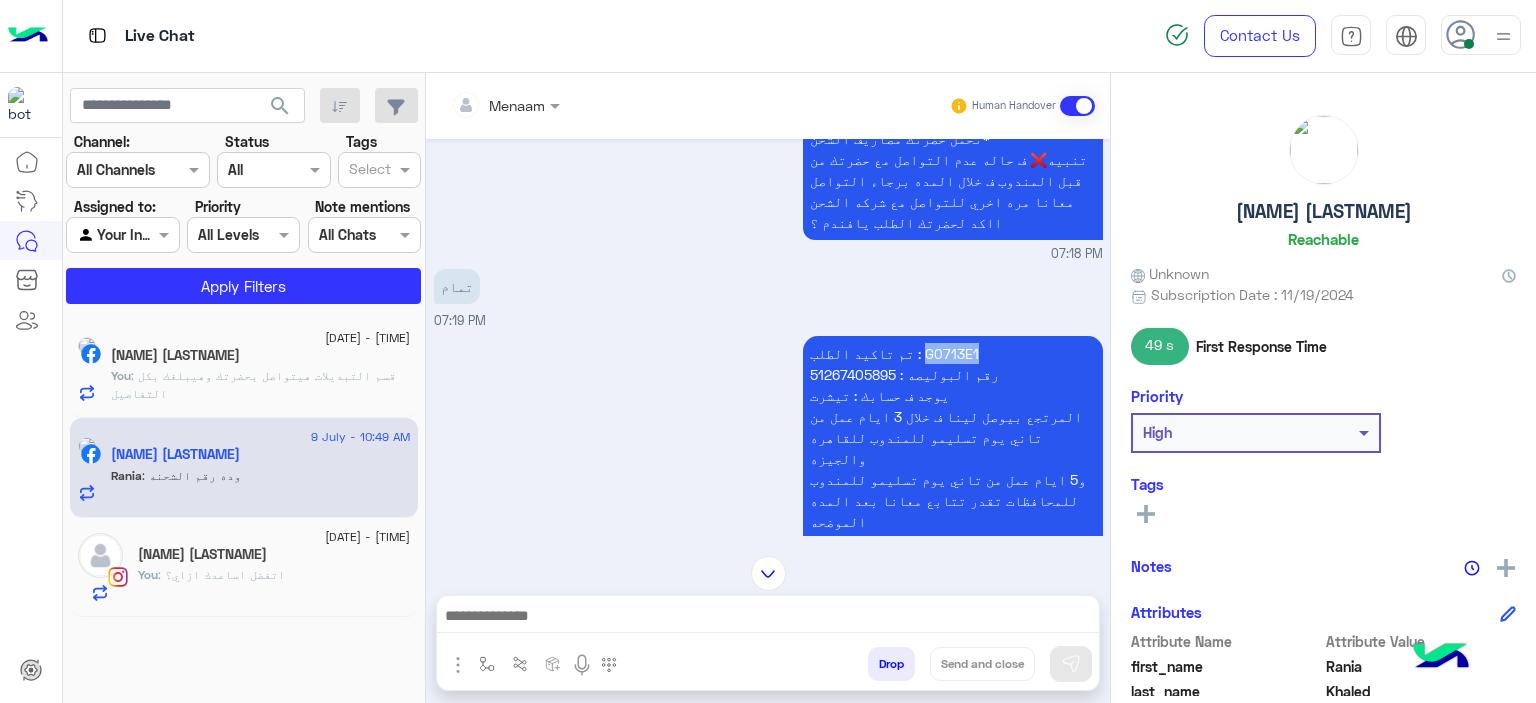 click on "تم تاكيد الطلب :   G0713E1 رقم البوليصه :  51267405895 يوجد ف حسابك :  تيشرت  المرتجع بيوصل لينا ف خلال 3 ايام عمل من تاني يوم تسليمو للمندوب للقاهره والجيزه  و5 ايام عمل من تاني يوم تسليمو للمندوب للمحافظات تقدر تتابع معانا بعد المده الموضحه اول ما المنتج يرجع ل مخازن الشركه    حضرتك بتتواصل معانا  ومسؤل التبديلات بيتابع مع حضرتك لتاكيد اوردر جديد  المندوب هيتواصل معاك خلال 3 ايام عمل بحد اقصي لاستلام المنتج من حضرتك  تنبيه❌  ف حاله عدم التواصل مع حضرتك من قبل المندوب ف خلال المده برجاء التواصل معانا مره اخري للتواصل مع شركه الشحن" at bounding box center (953, 521) 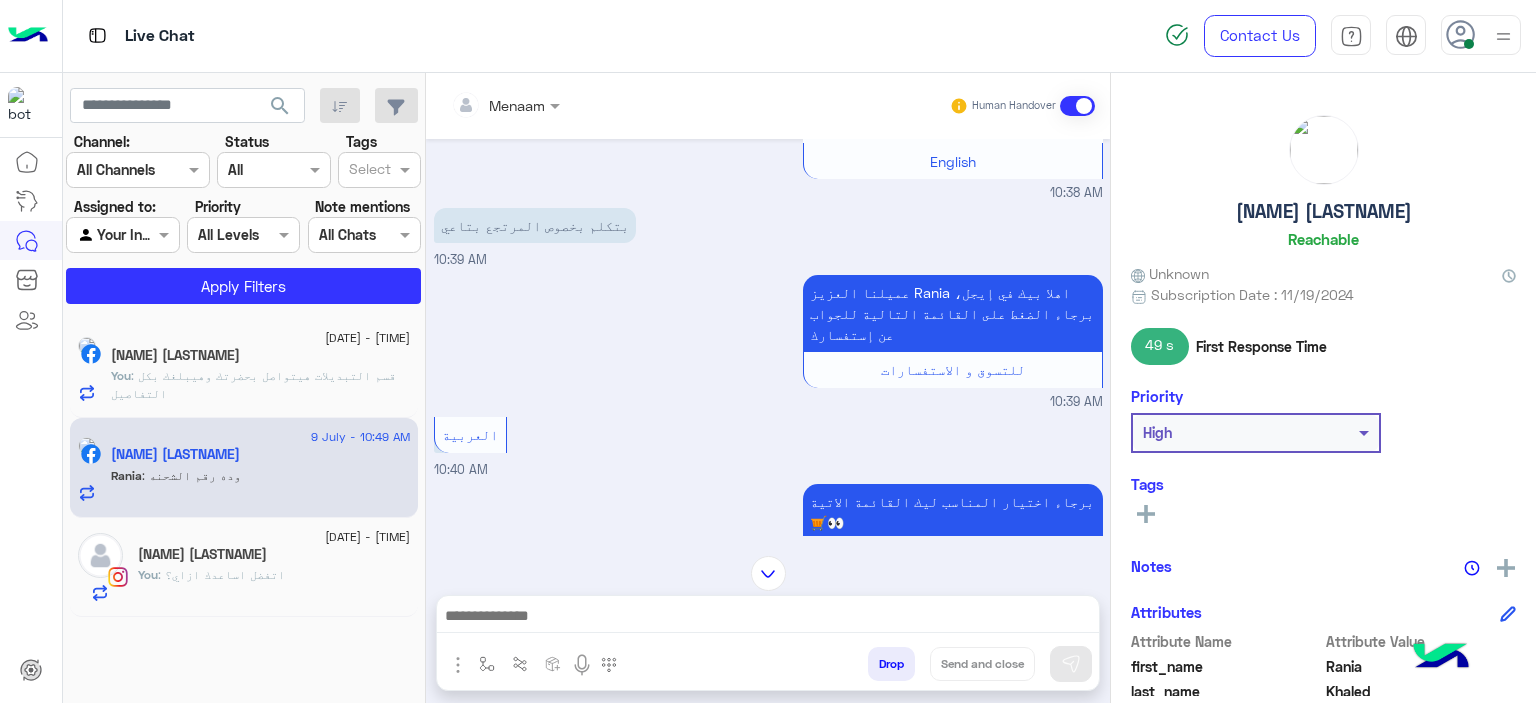 scroll, scrollTop: 3044, scrollLeft: 0, axis: vertical 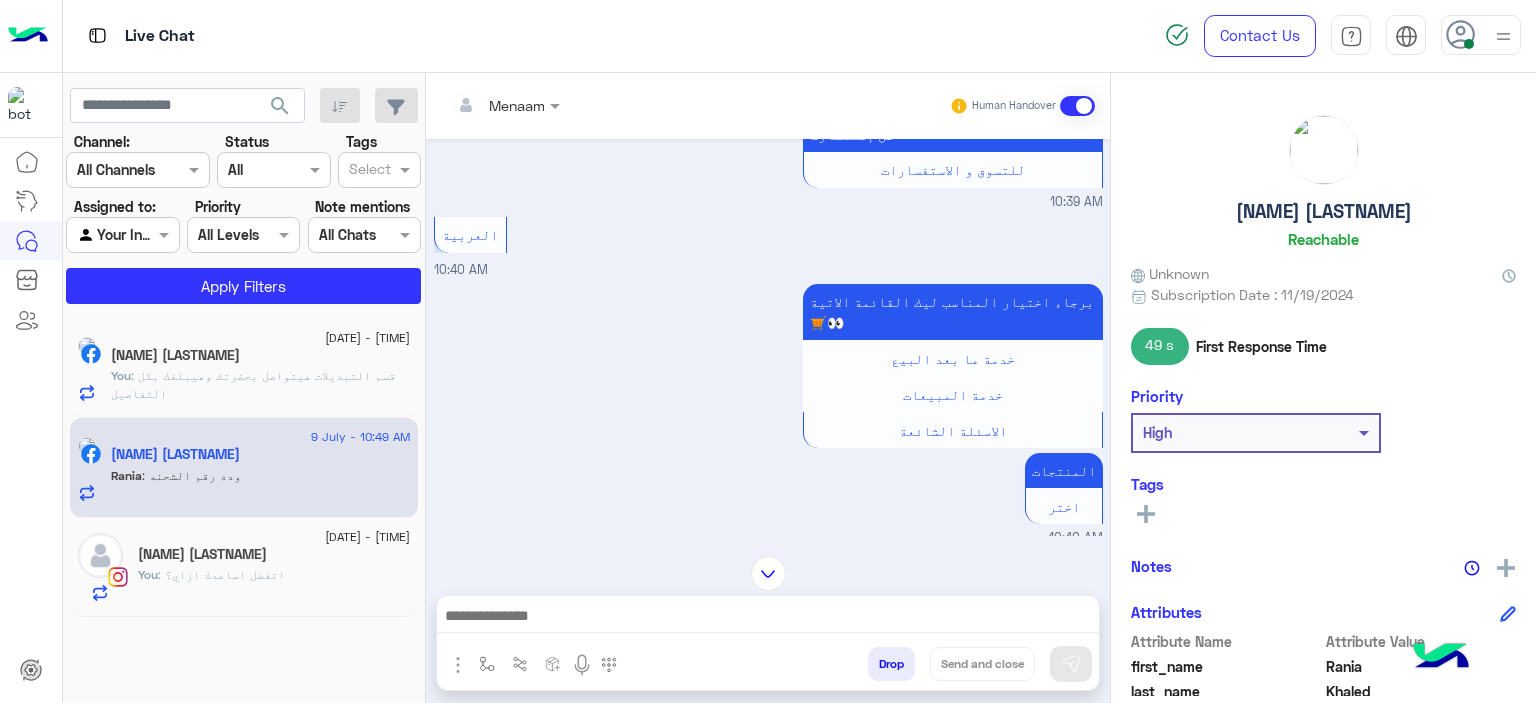 click at bounding box center (768, 618) 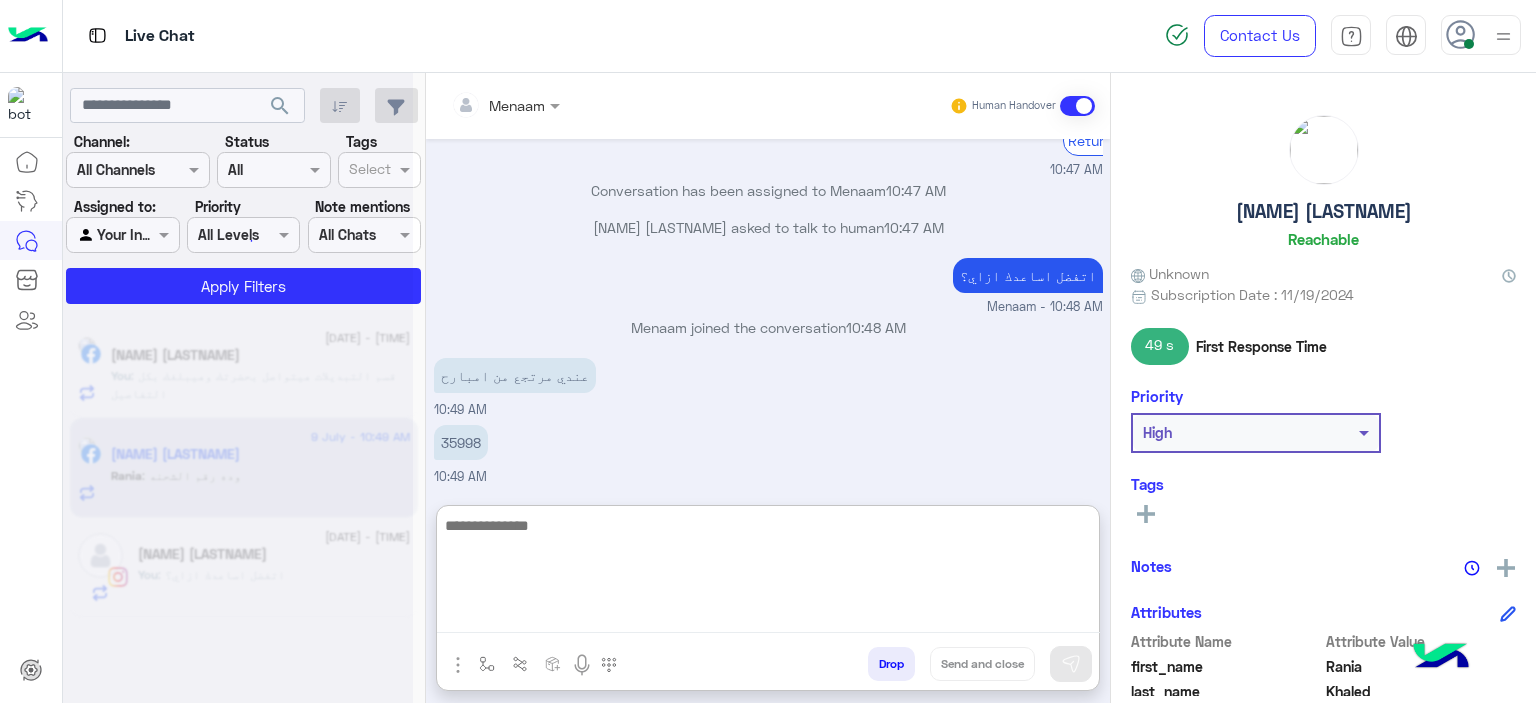 scroll, scrollTop: 4304, scrollLeft: 0, axis: vertical 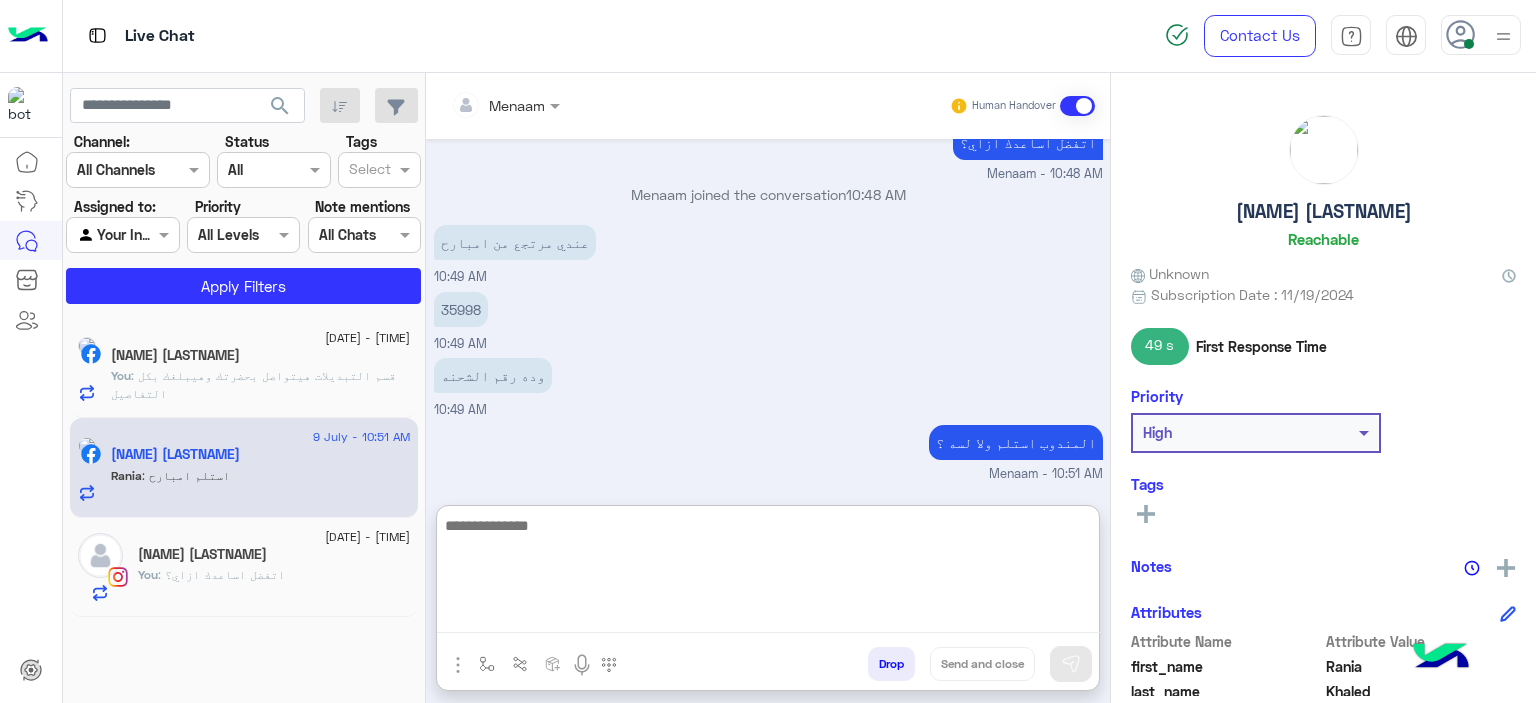 click at bounding box center (768, 573) 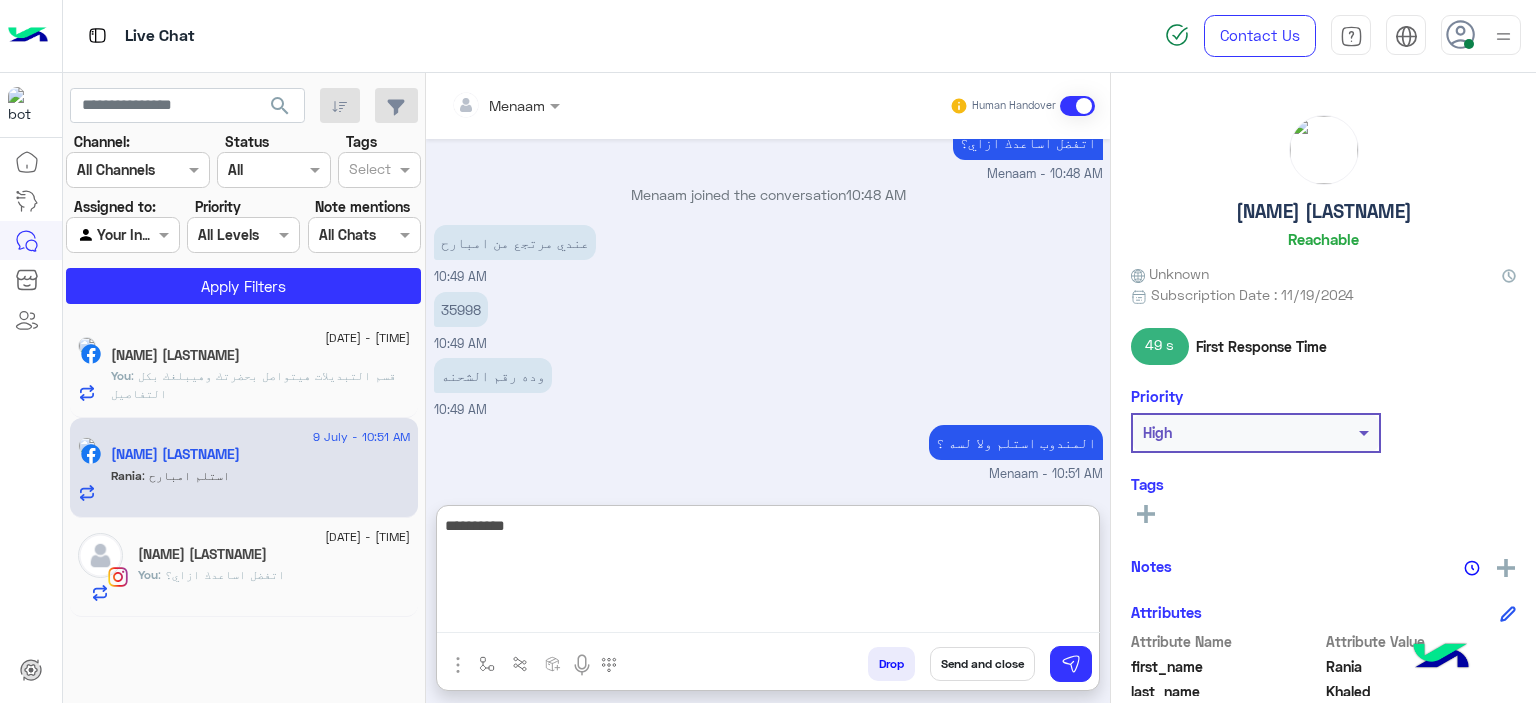 type on "**********" 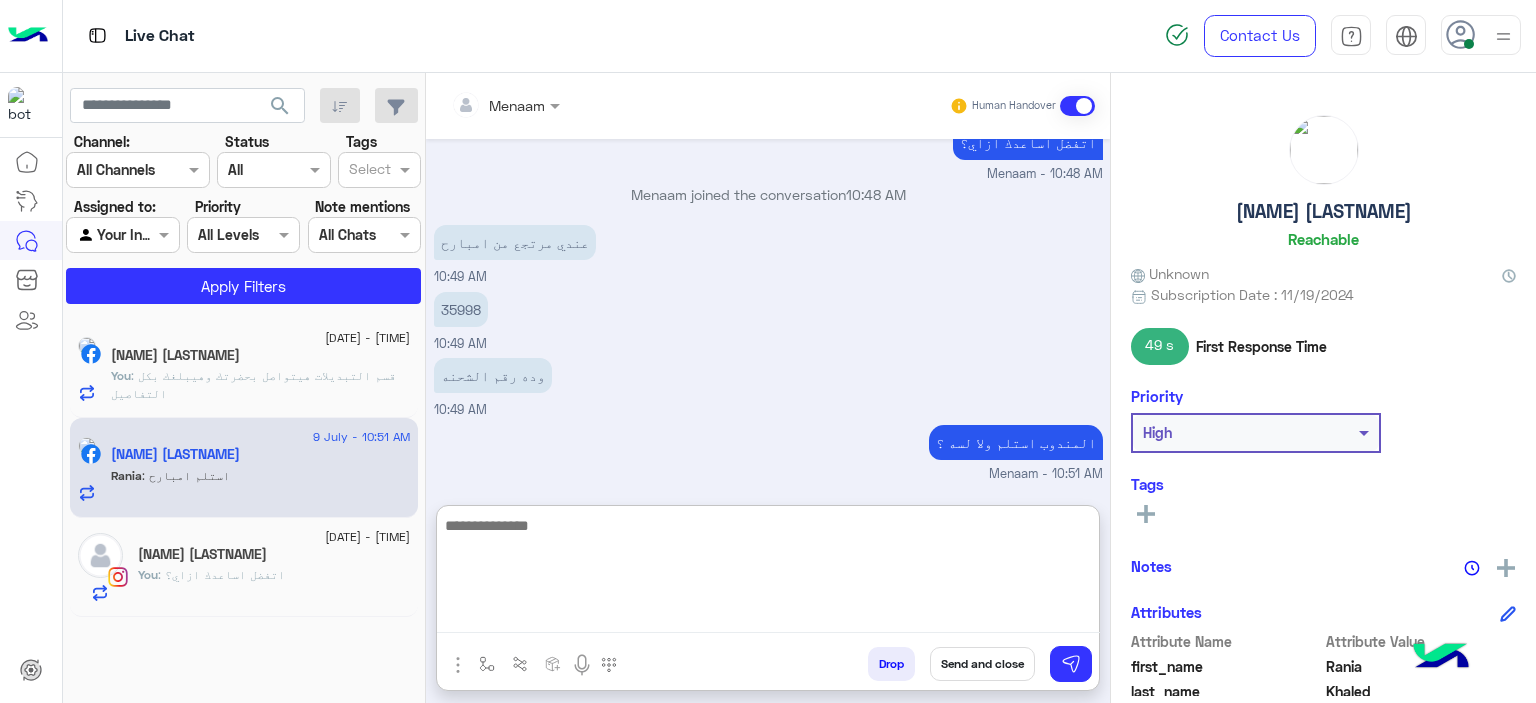 scroll, scrollTop: 4501, scrollLeft: 0, axis: vertical 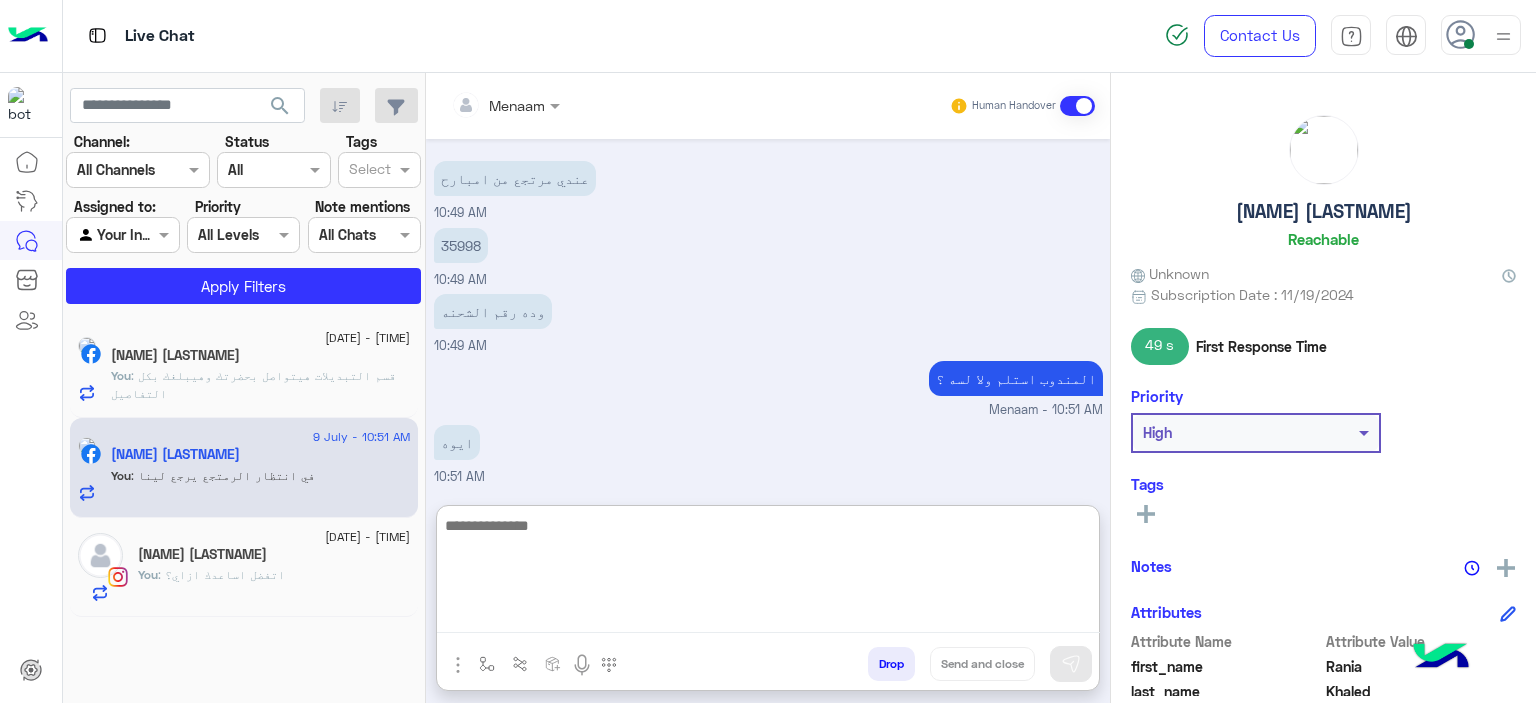 click on "[NAME] [LASTNAME]" at bounding box center [261, 357] 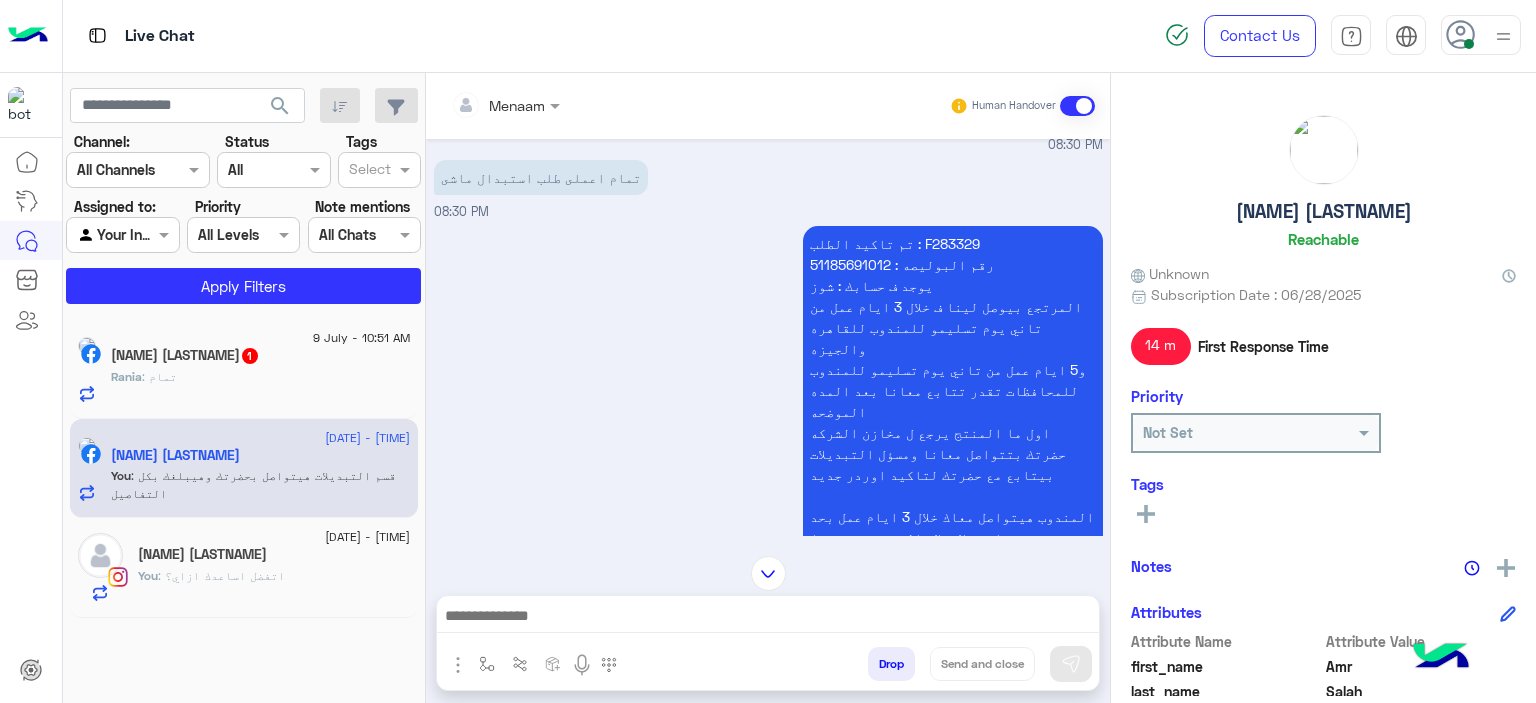 scroll, scrollTop: 1964, scrollLeft: 0, axis: vertical 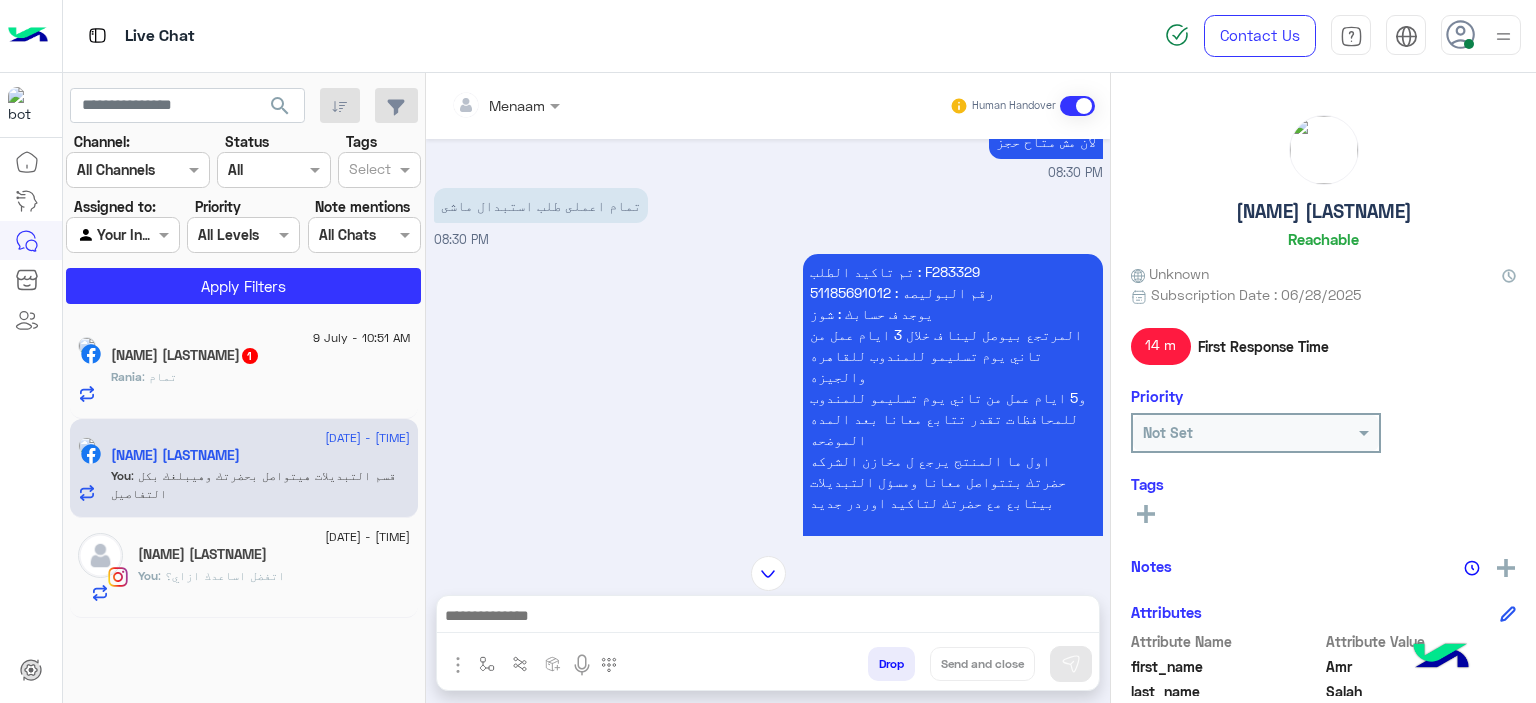 click on "تم تاكيد الطلب :   F283329 رقم البوليصه :  51185691012 يوجد ف حسابك :  شوز  المرتجع بيوصل لينا ف خلال 3 ايام عمل من تاني يوم تسليمو للمندوب للقاهره والجيزه  و5 ايام عمل من تاني يوم تسليمو للمندوب للمحافظات تقدر تتابع معانا بعد المده الموضحه اول ما المنتج يرجع ل مخازن الشركه    حضرتك بتتواصل معانا  ومسؤل التبديلات بيتابع مع حضرتك لتاكيد اوردر جديد  المندوب هيتواصل معاك خلال 3 ايام عمل بحد اقصي لاستلام المنتج من حضرتك" at bounding box center [953, 418] 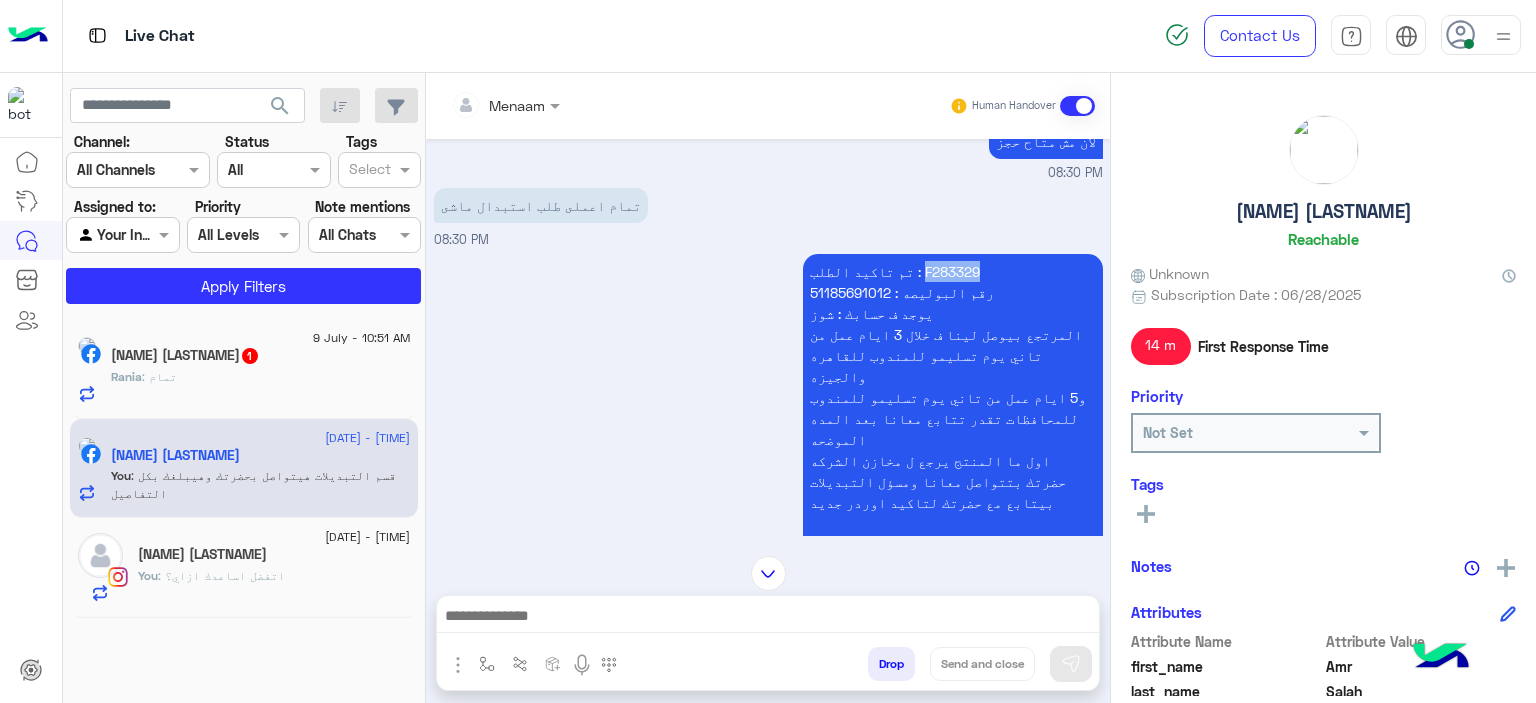 click on "تم تاكيد الطلب :   F283329 رقم البوليصه :  51185691012 يوجد ف حسابك :  شوز  المرتجع بيوصل لينا ف خلال 3 ايام عمل من تاني يوم تسليمو للمندوب للقاهره والجيزه  و5 ايام عمل من تاني يوم تسليمو للمندوب للمحافظات تقدر تتابع معانا بعد المده الموضحه اول ما المنتج يرجع ل مخازن الشركه    حضرتك بتتواصل معانا  ومسؤل التبديلات بيتابع مع حضرتك لتاكيد اوردر جديد  المندوب هيتواصل معاك خلال 3 ايام عمل بحد اقصي لاستلام المنتج من حضرتك" at bounding box center [953, 418] 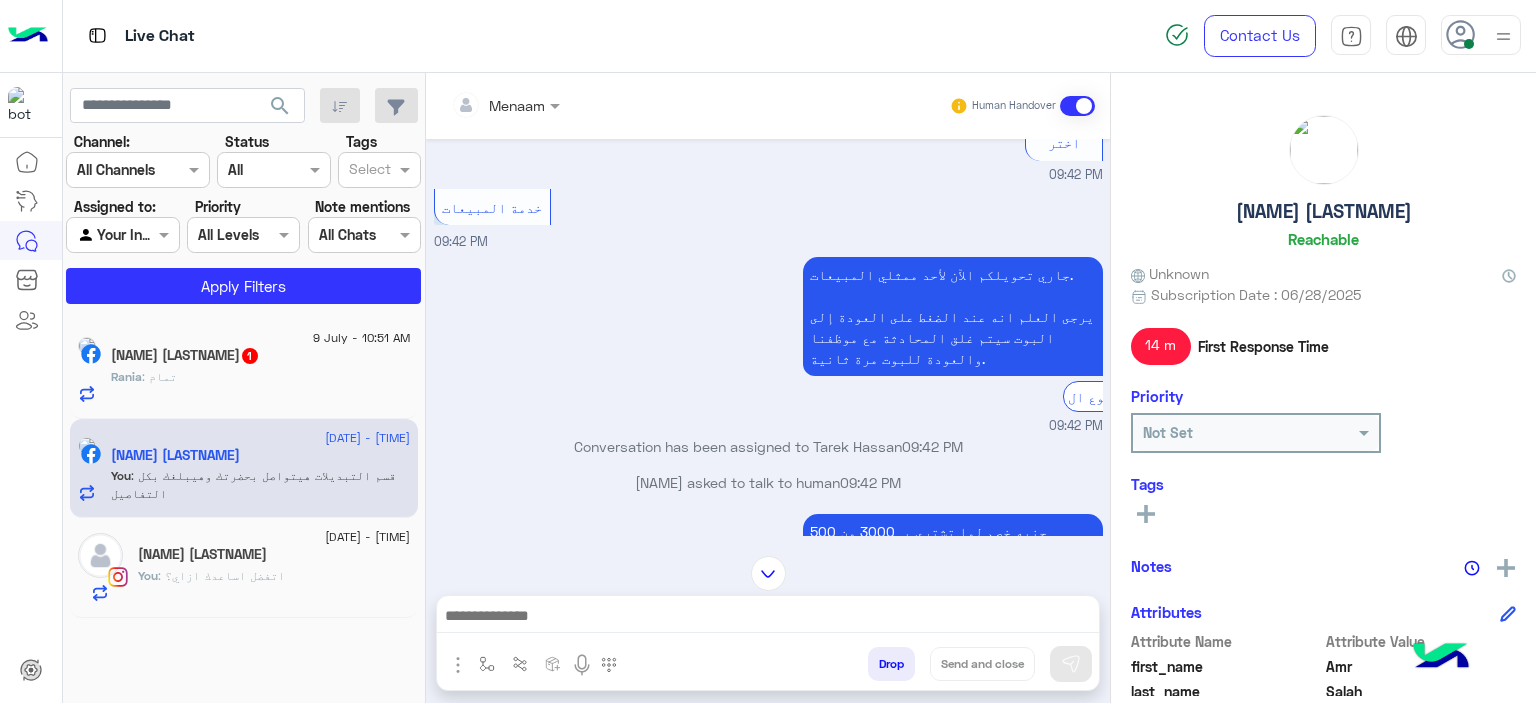 scroll, scrollTop: 5464, scrollLeft: 0, axis: vertical 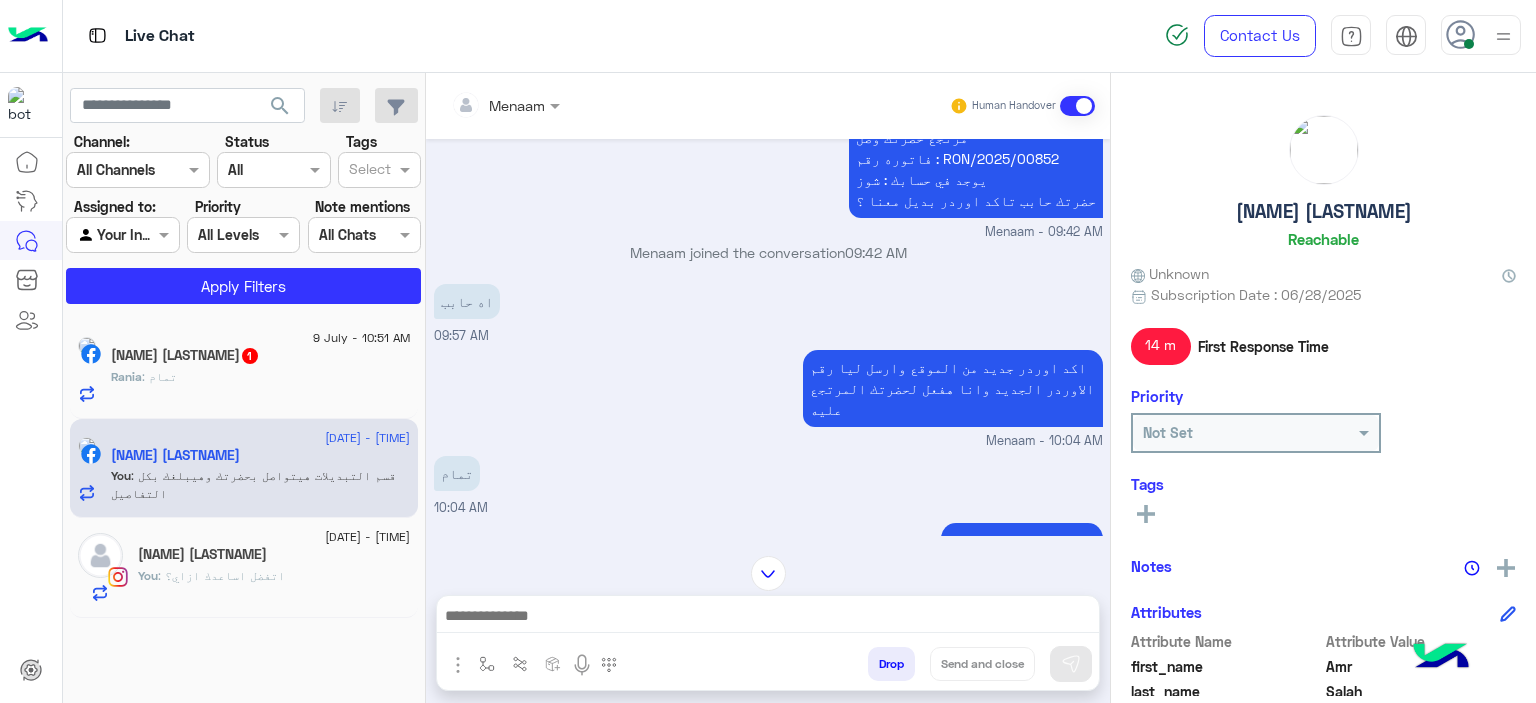 click on "[NAME] [LASTNAME]  1" at bounding box center [261, 357] 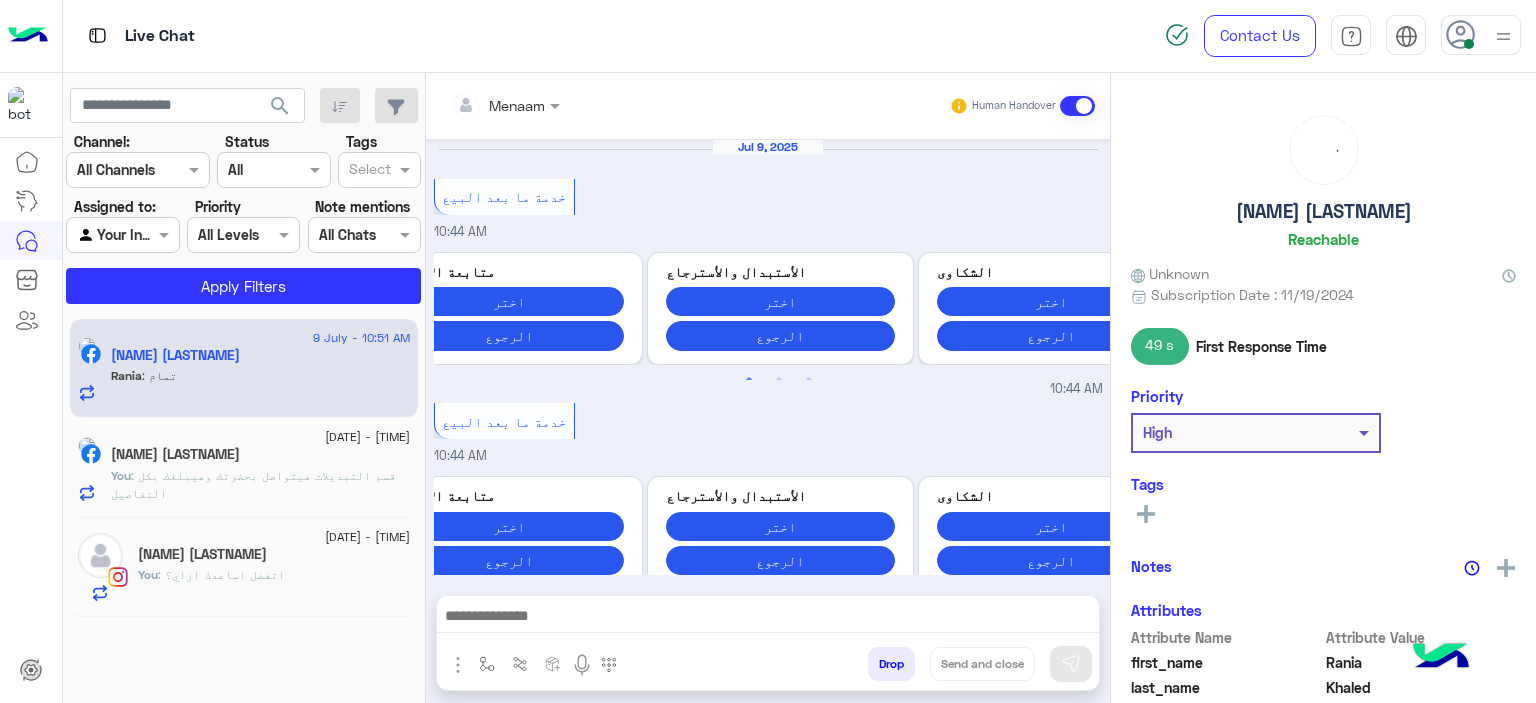 scroll, scrollTop: 1204, scrollLeft: 0, axis: vertical 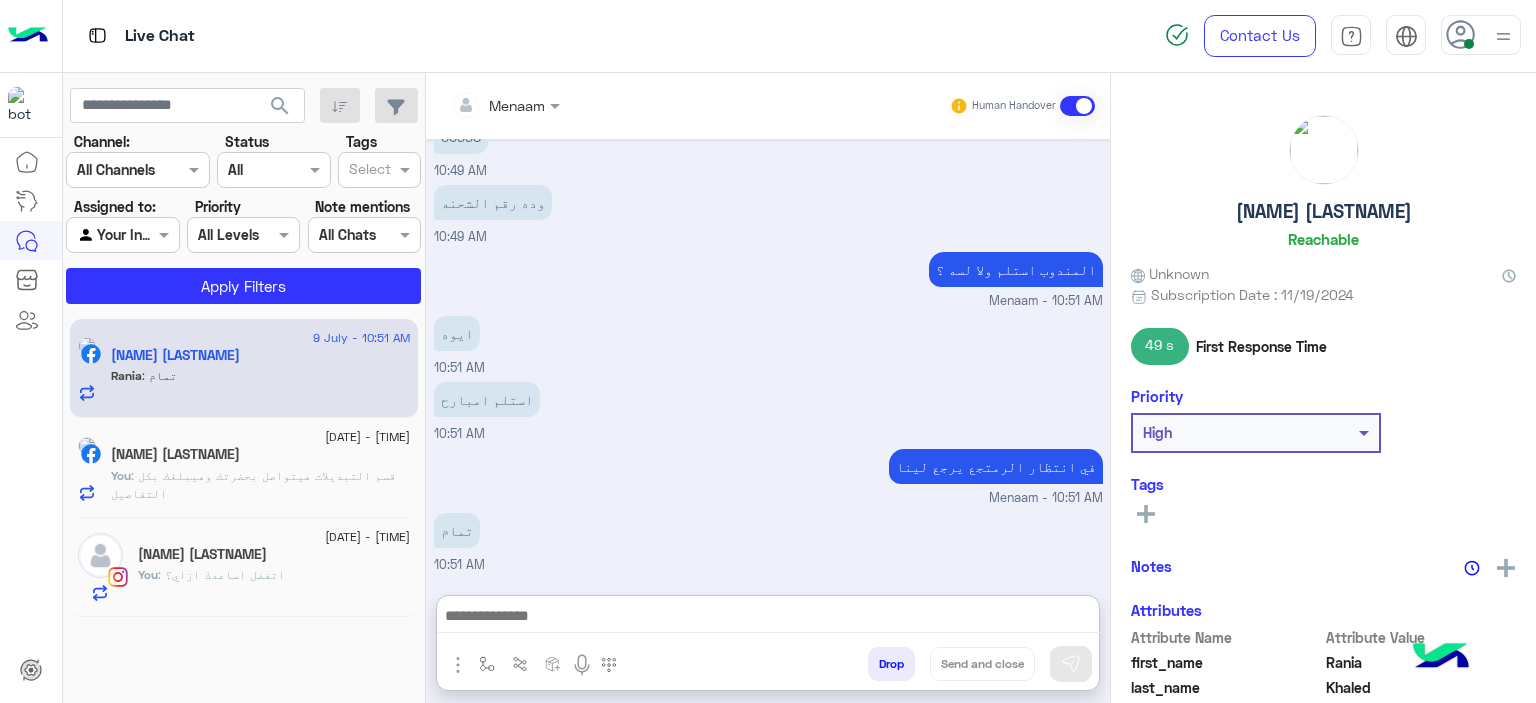 click at bounding box center [768, 618] 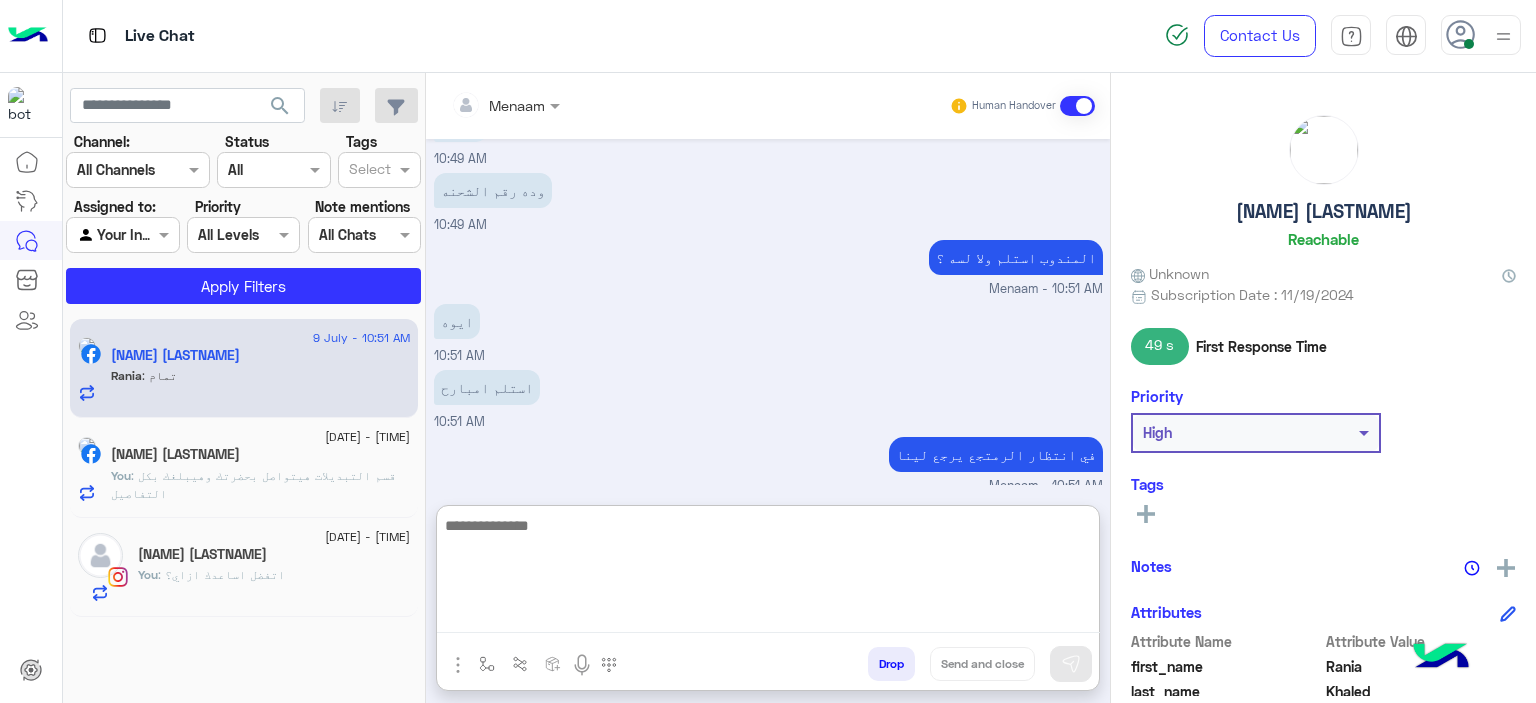 click on "Drop" at bounding box center [891, 664] 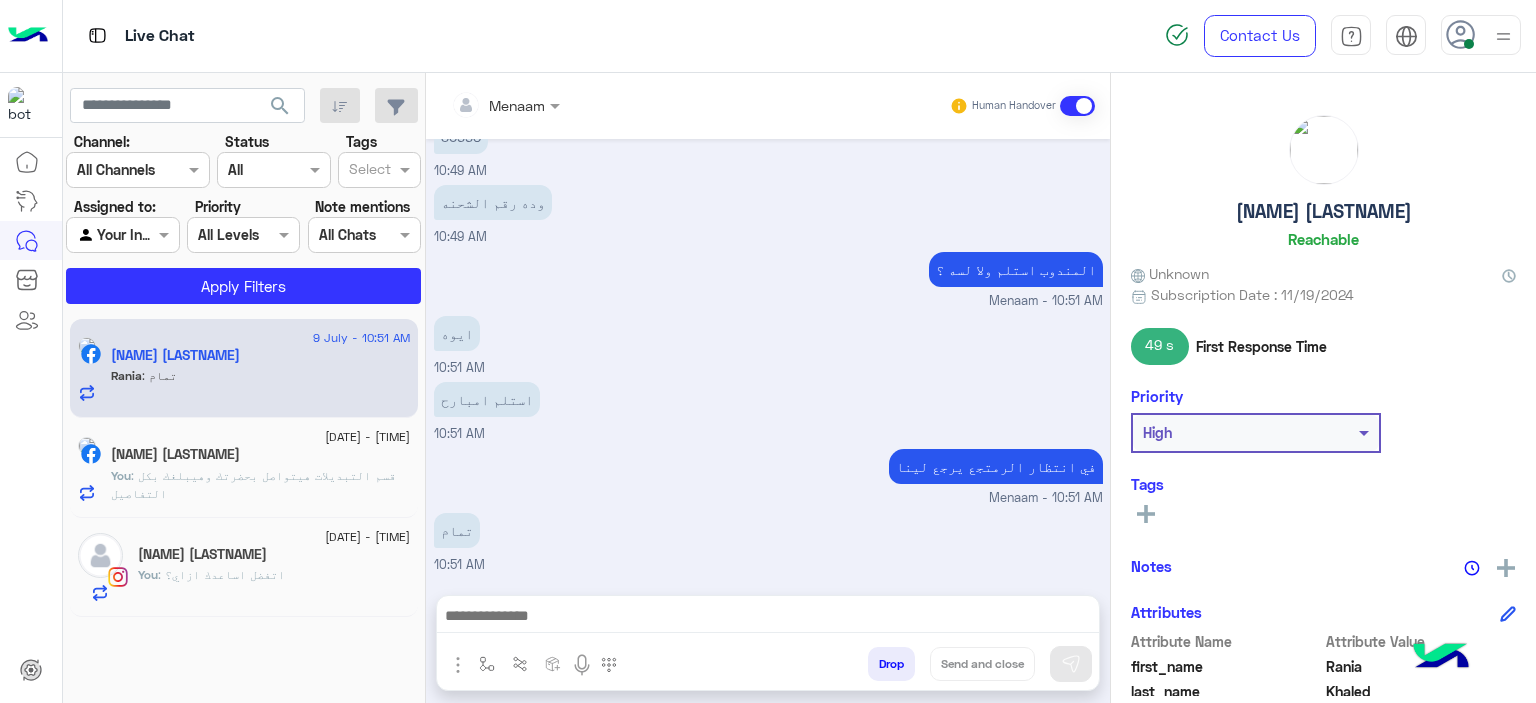 scroll, scrollTop: 1240, scrollLeft: 0, axis: vertical 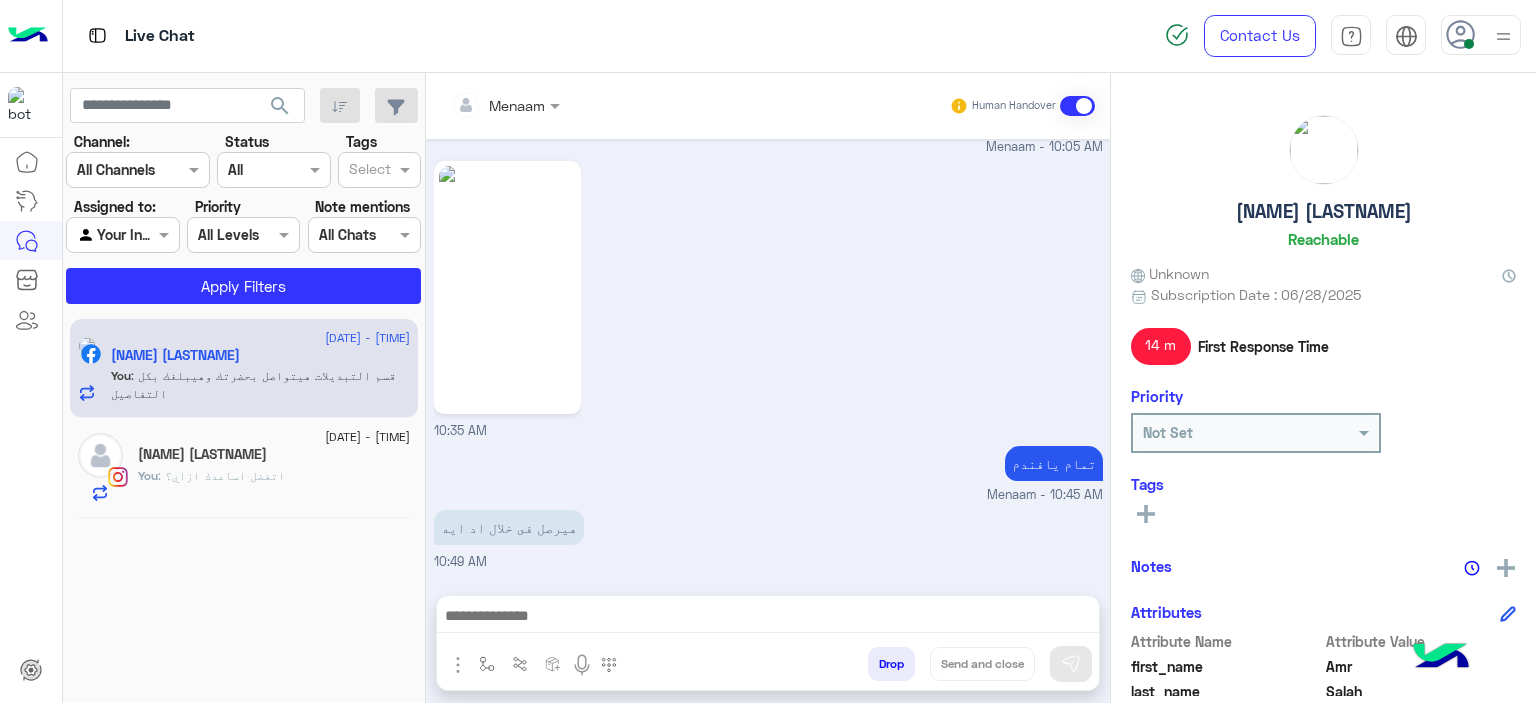 click on "Drop" at bounding box center (891, 664) 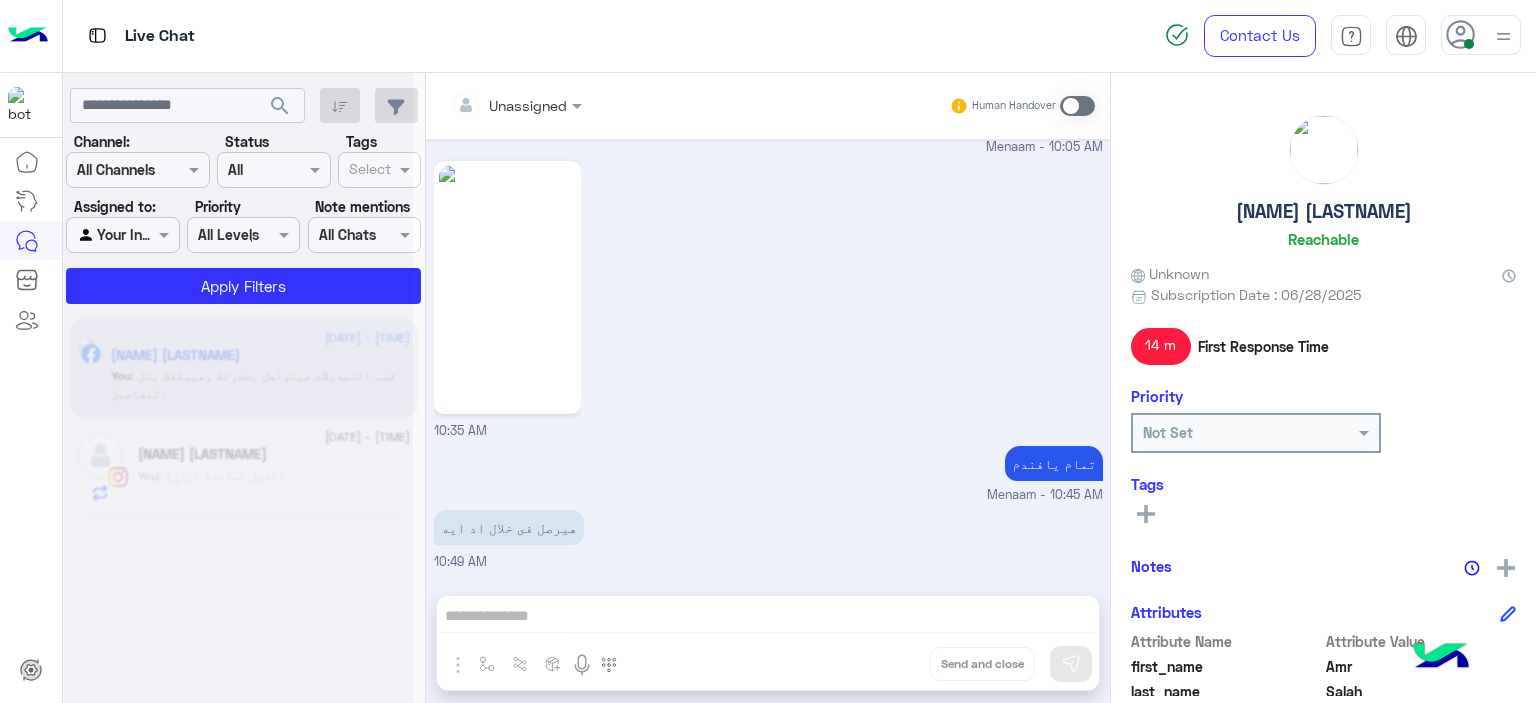scroll, scrollTop: 1767, scrollLeft: 0, axis: vertical 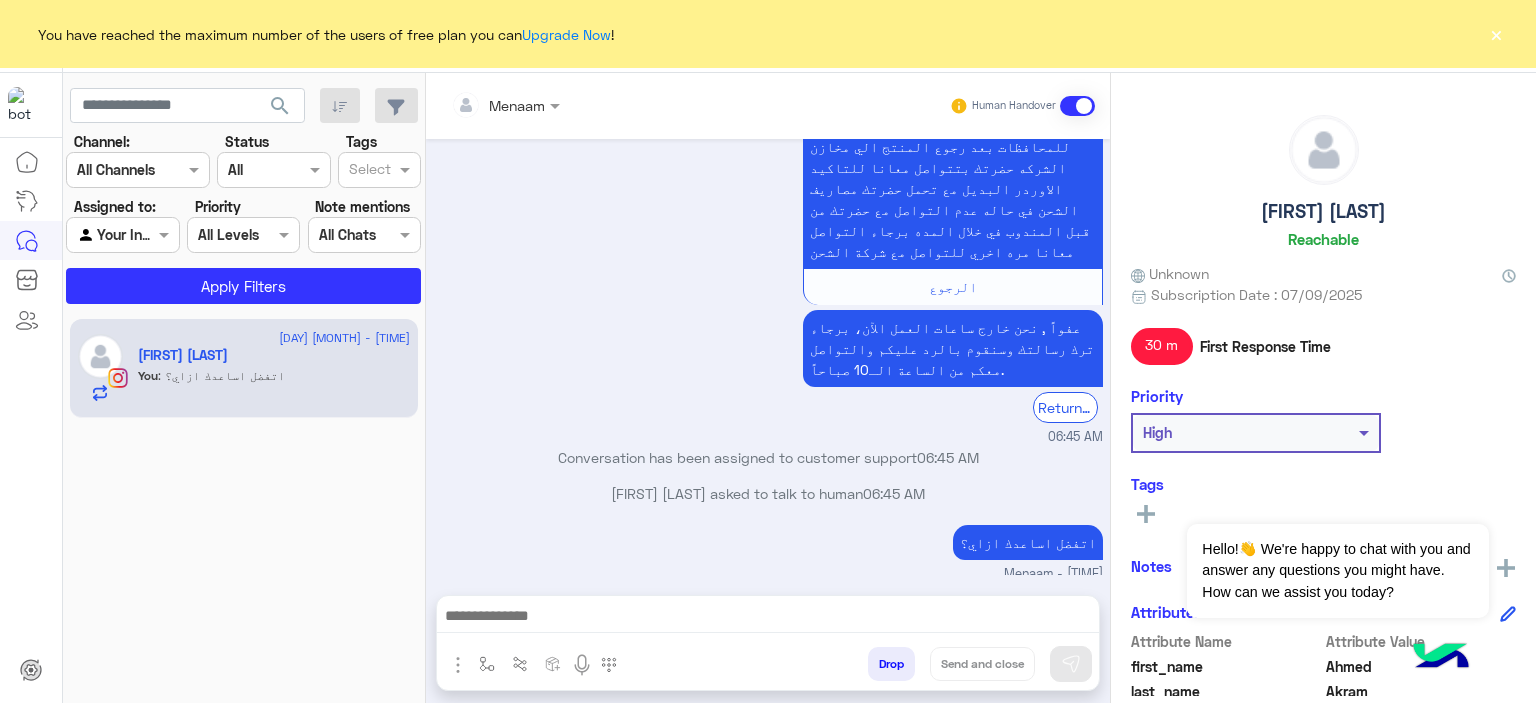click on "×" at bounding box center (1496, 34) 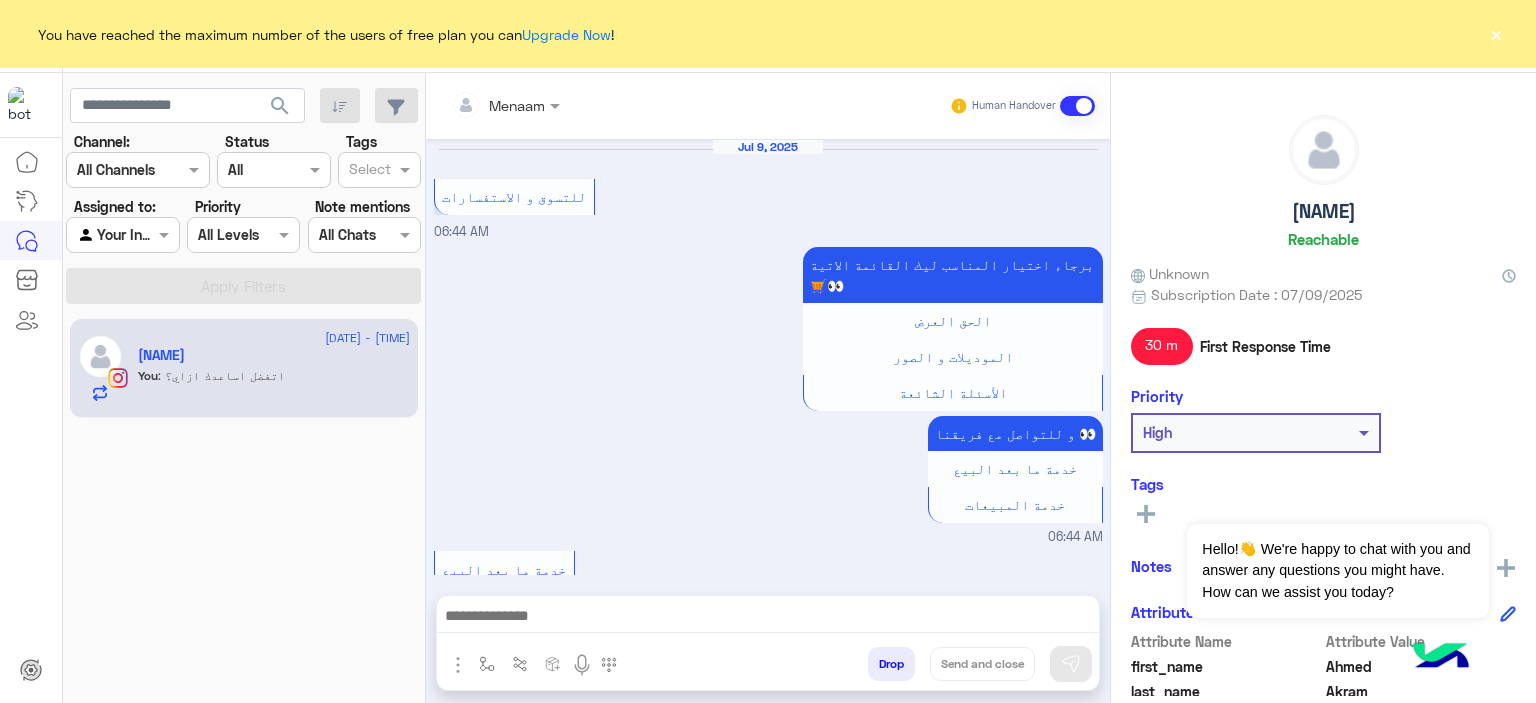 scroll, scrollTop: 0, scrollLeft: 0, axis: both 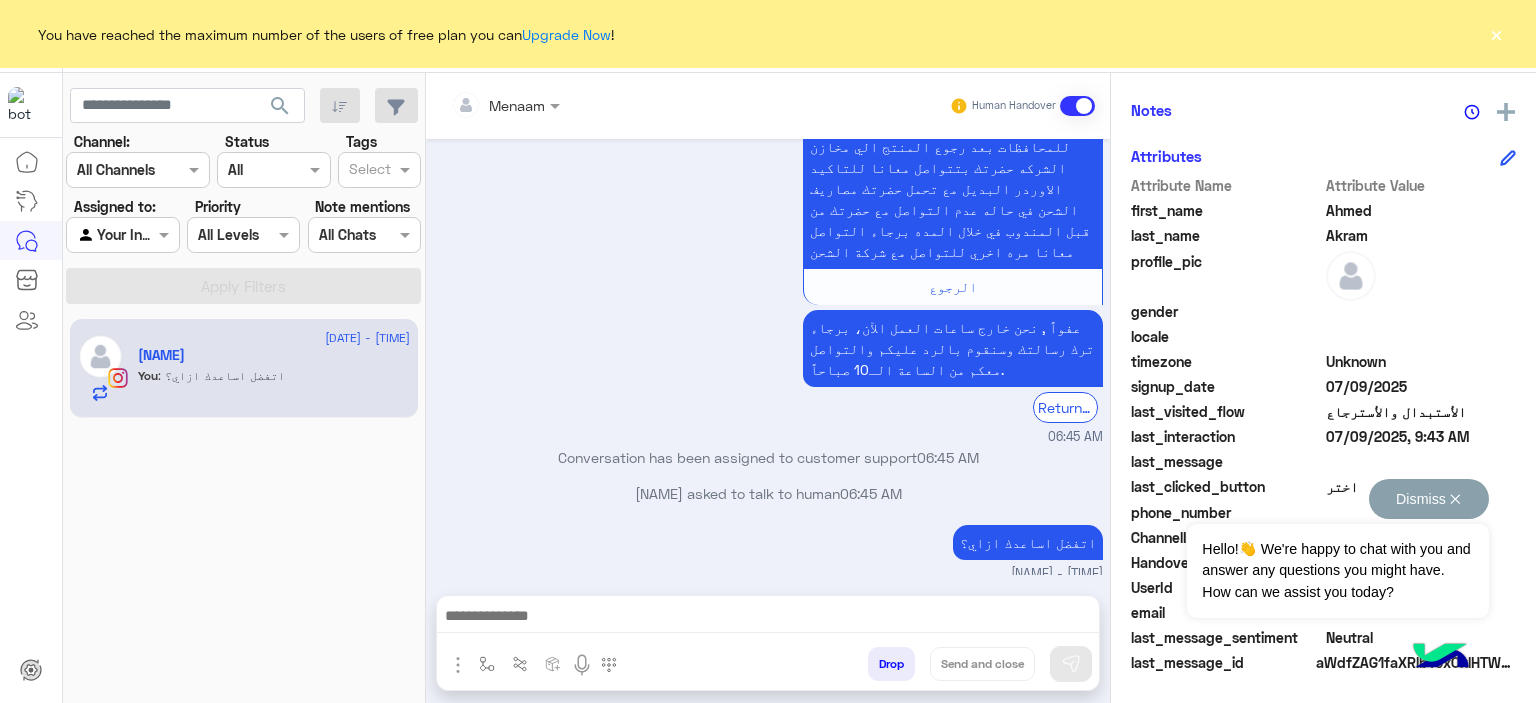 click on "Dismiss ✕" at bounding box center (1429, 499) 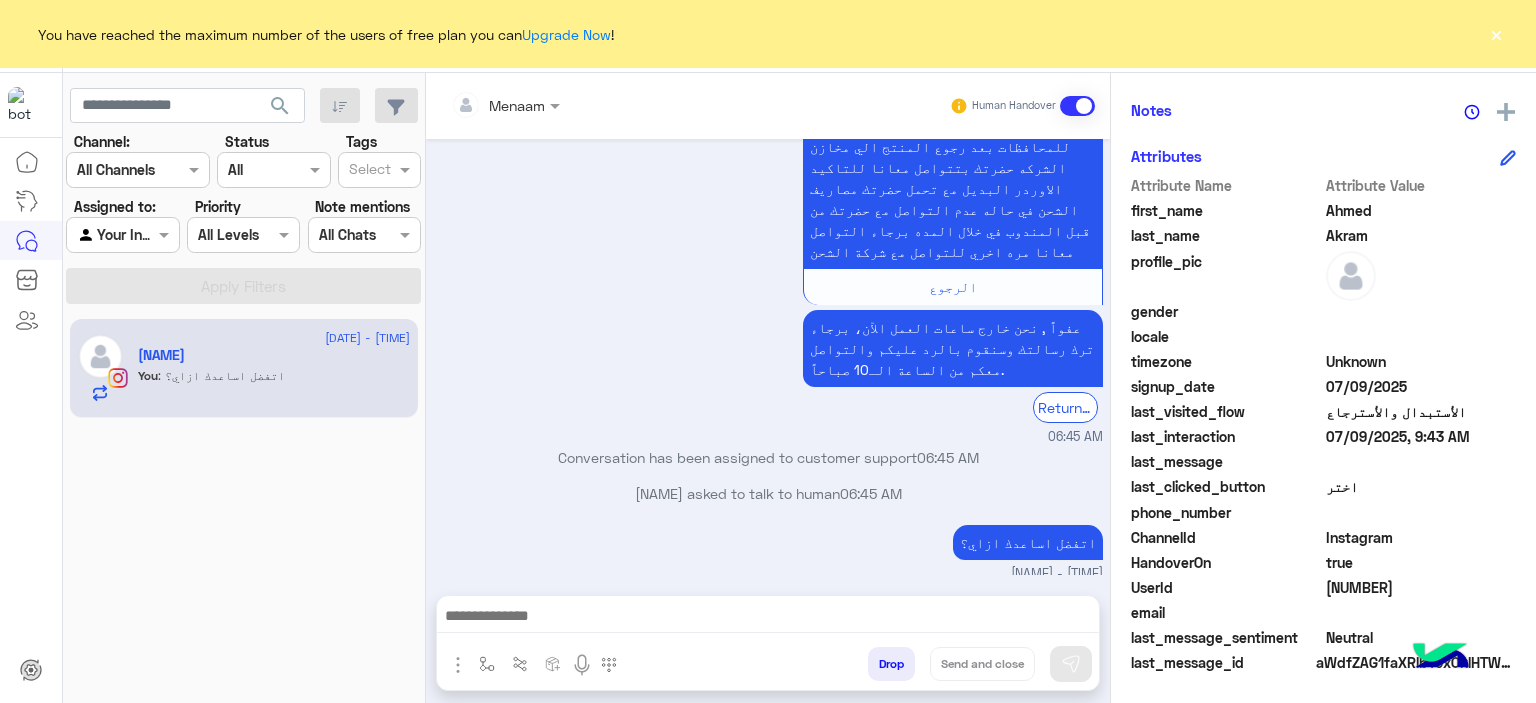 click on "×" at bounding box center [1496, 34] 